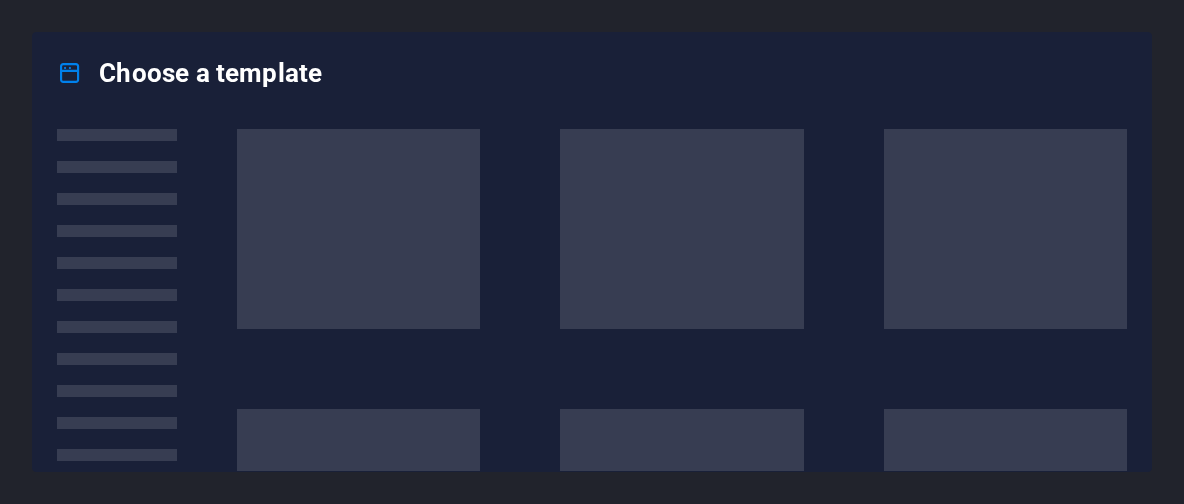 scroll, scrollTop: 0, scrollLeft: 0, axis: both 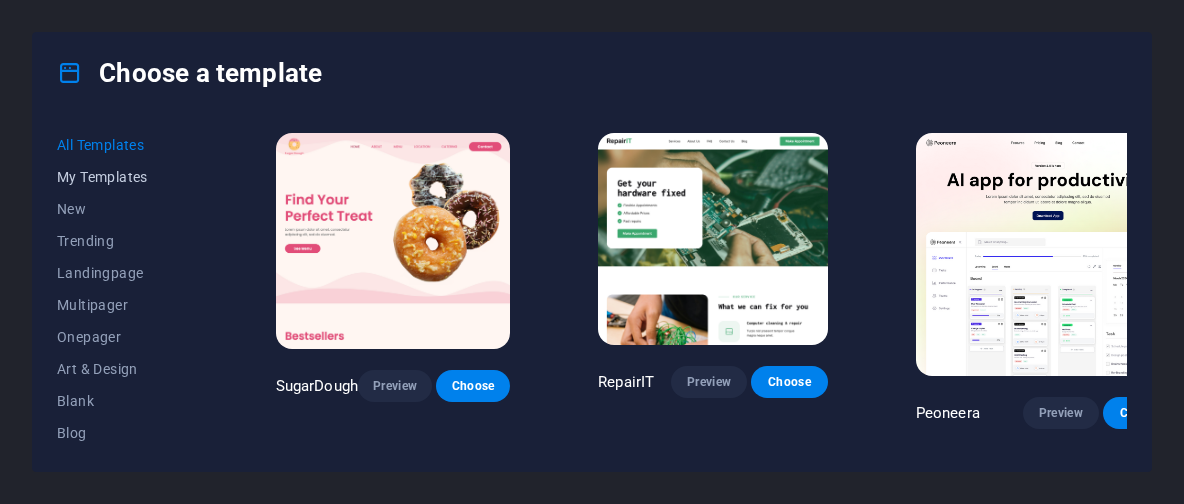 click on "My Templates" at bounding box center (122, 177) 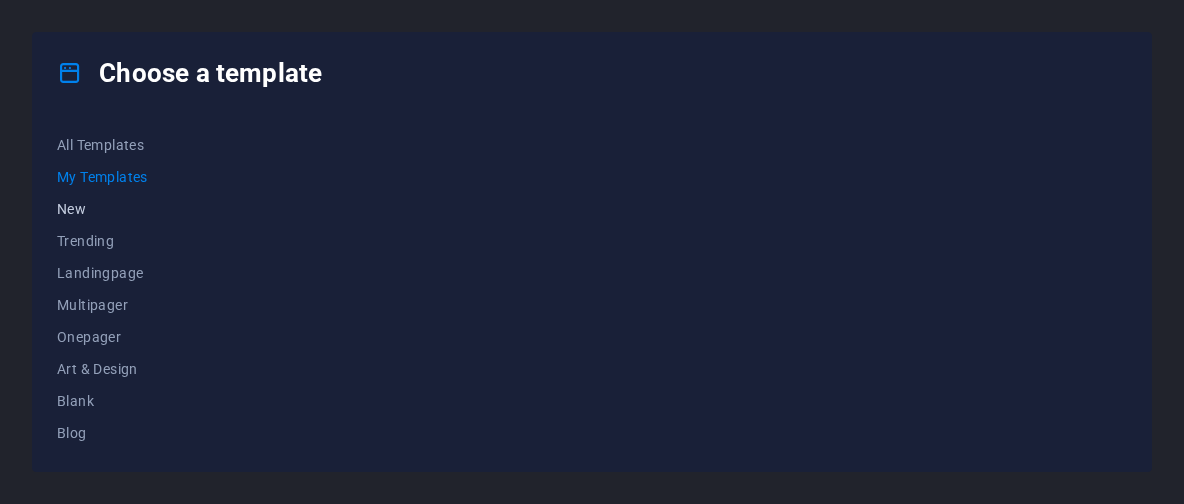 click on "New" at bounding box center (122, 209) 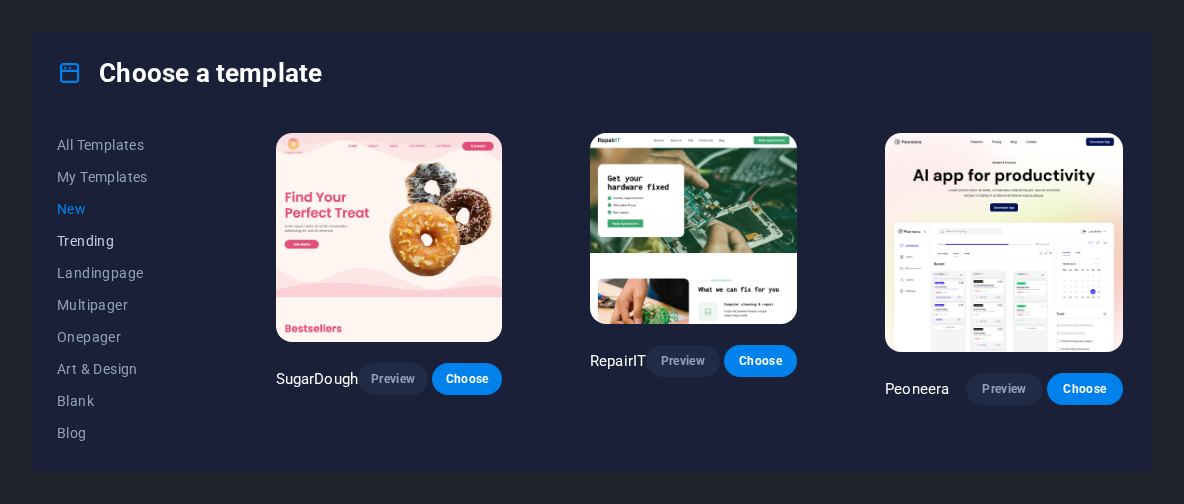 click on "Trending" at bounding box center [122, 241] 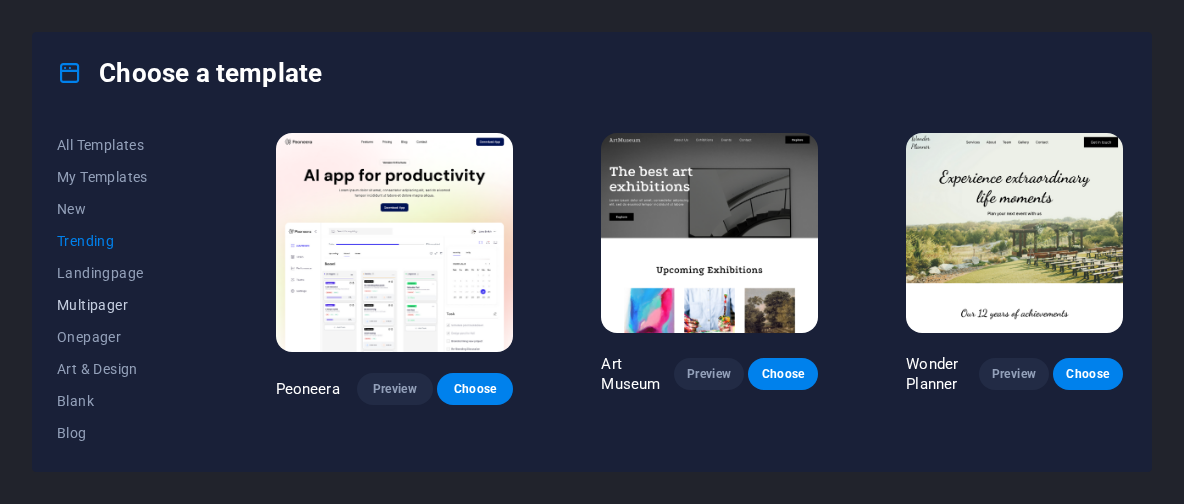 click on "Multipager" at bounding box center [122, 305] 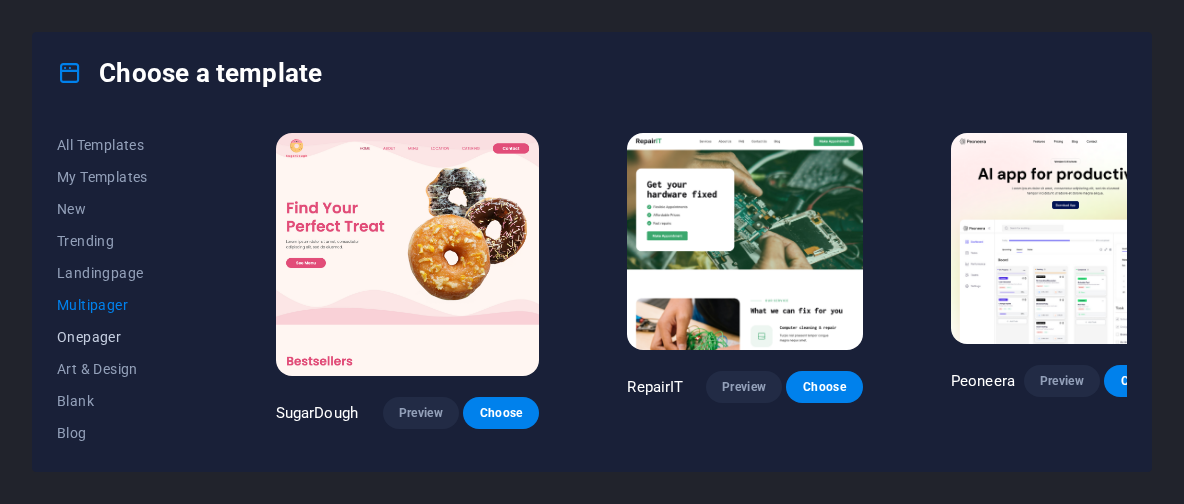 click on "Onepager" at bounding box center [122, 337] 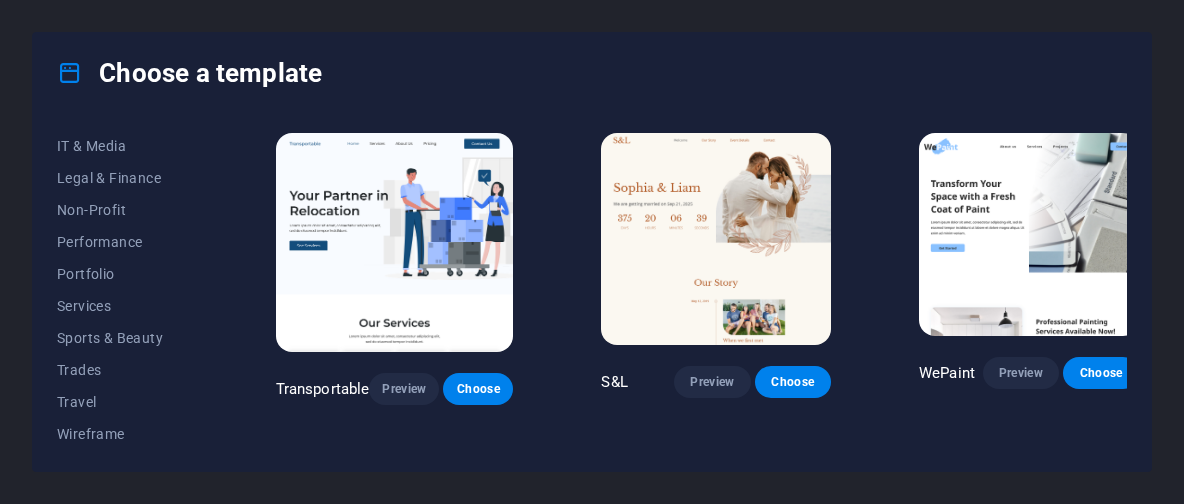 scroll, scrollTop: 481, scrollLeft: 0, axis: vertical 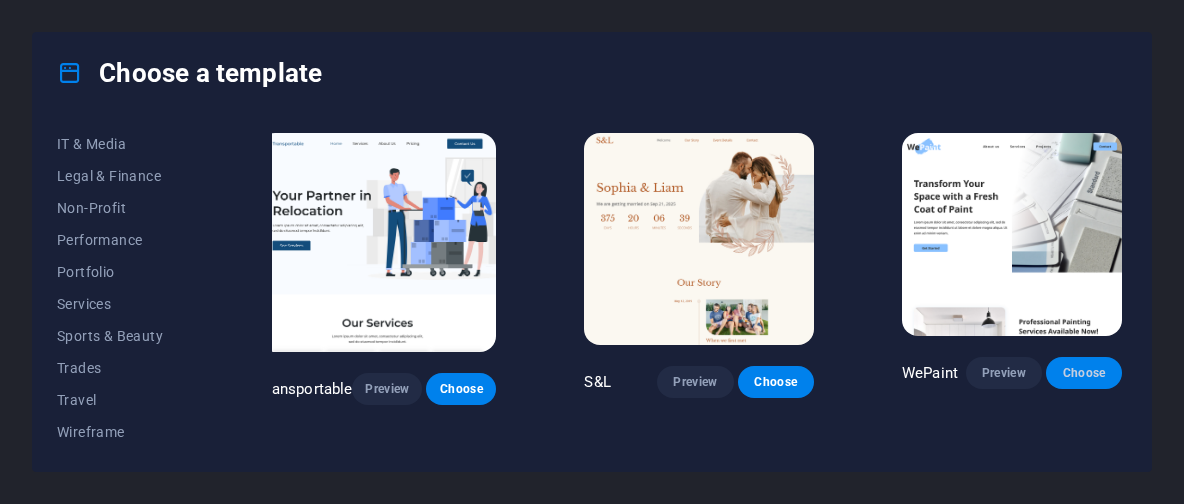 click on "Choose" at bounding box center (1084, 373) 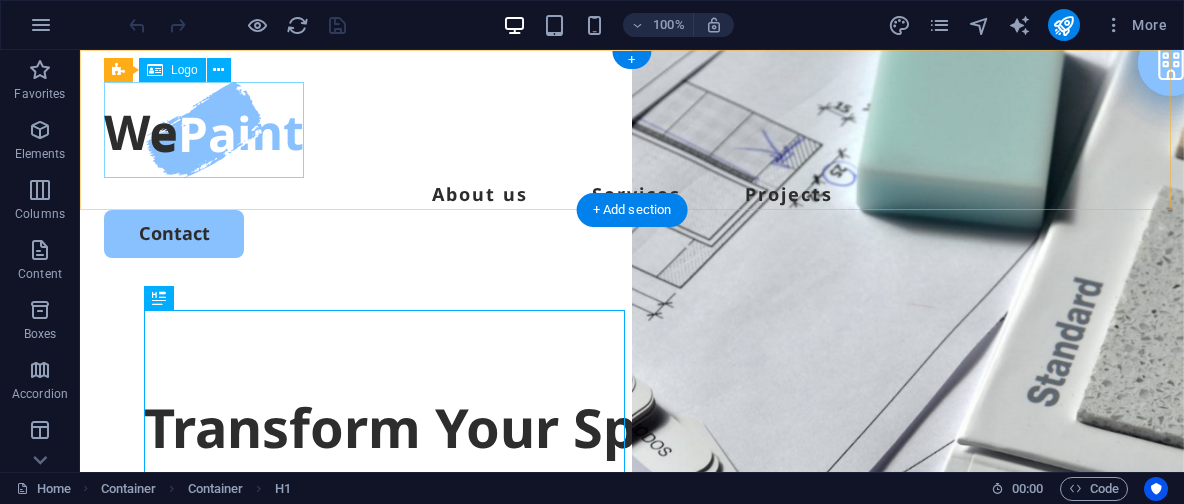 scroll, scrollTop: 0, scrollLeft: 0, axis: both 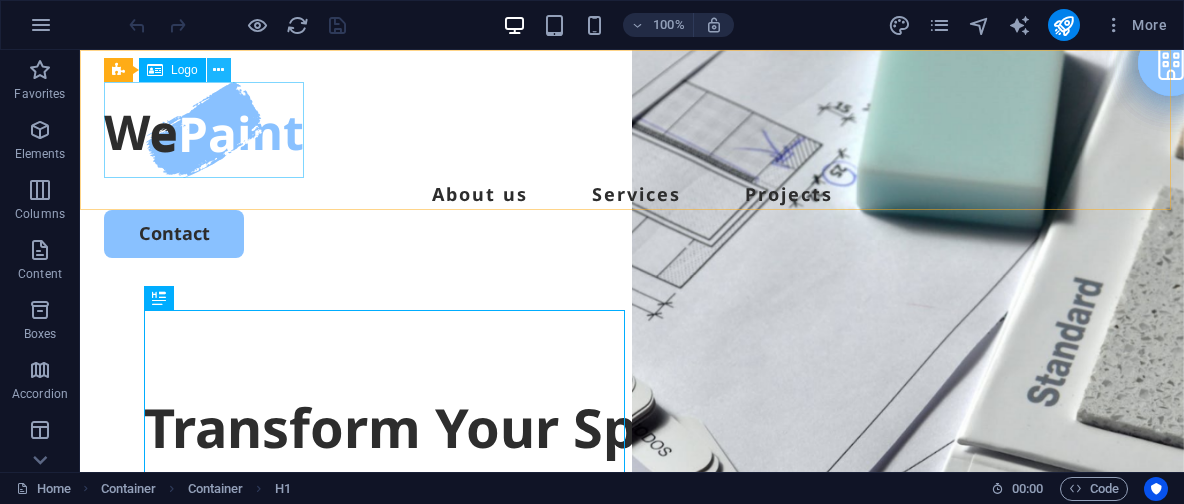click at bounding box center [218, 70] 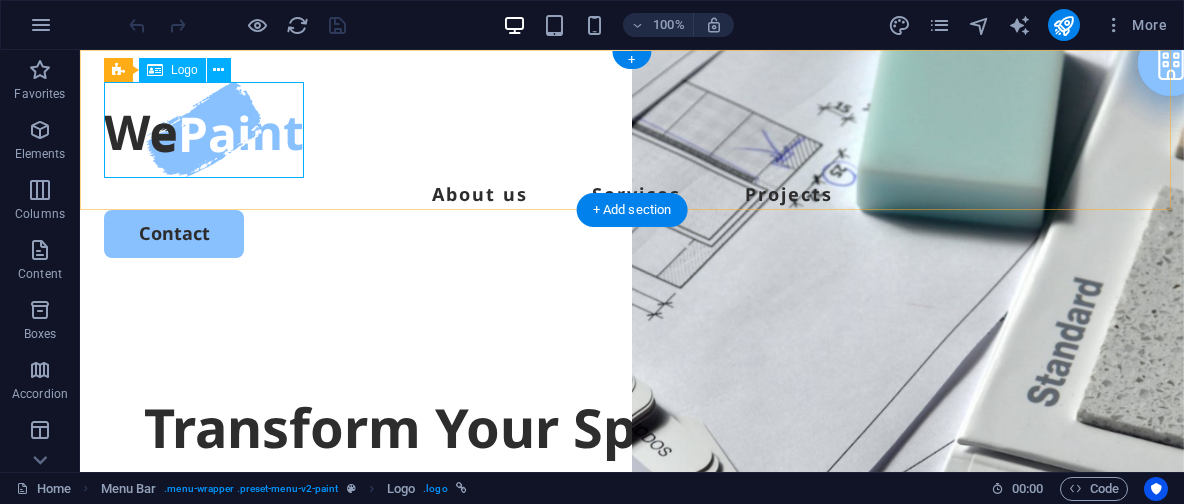 click at bounding box center [632, 130] 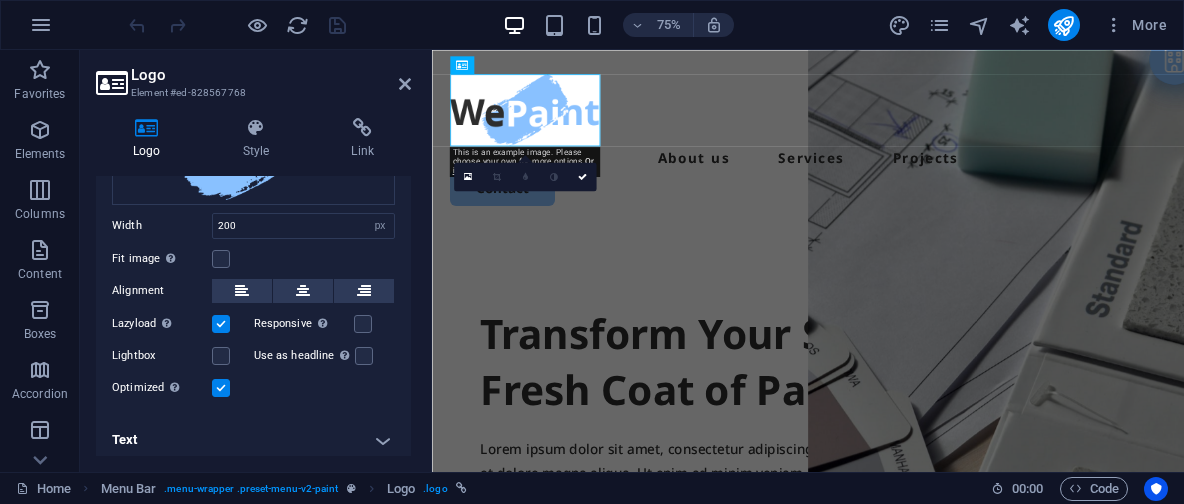 scroll, scrollTop: 0, scrollLeft: 0, axis: both 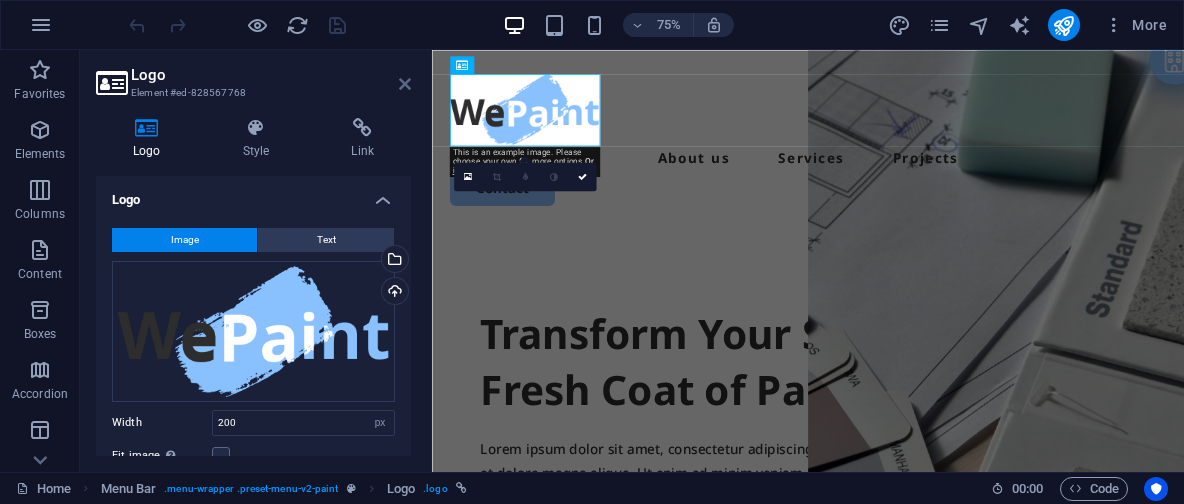 click at bounding box center (405, 84) 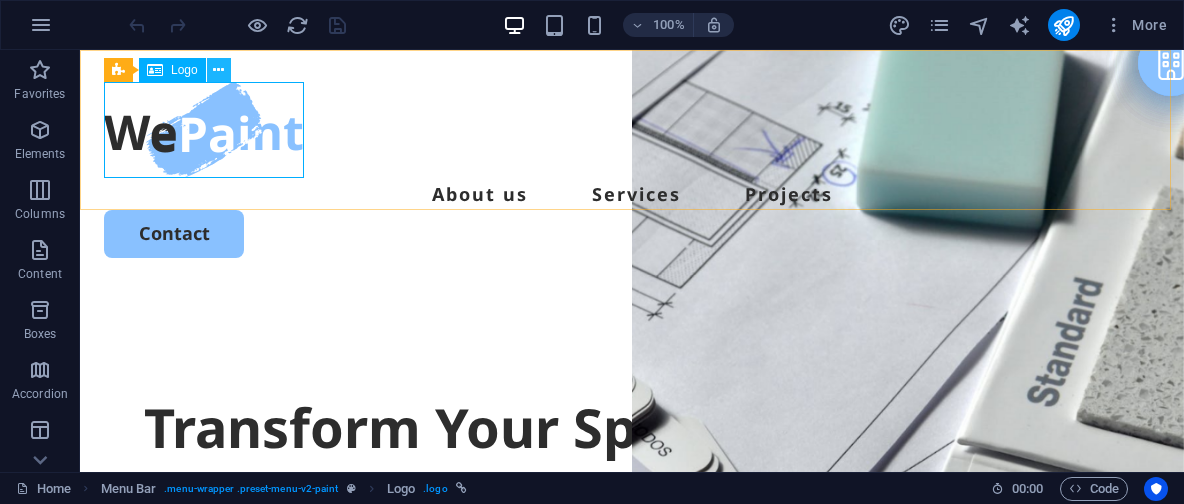 click at bounding box center [218, 70] 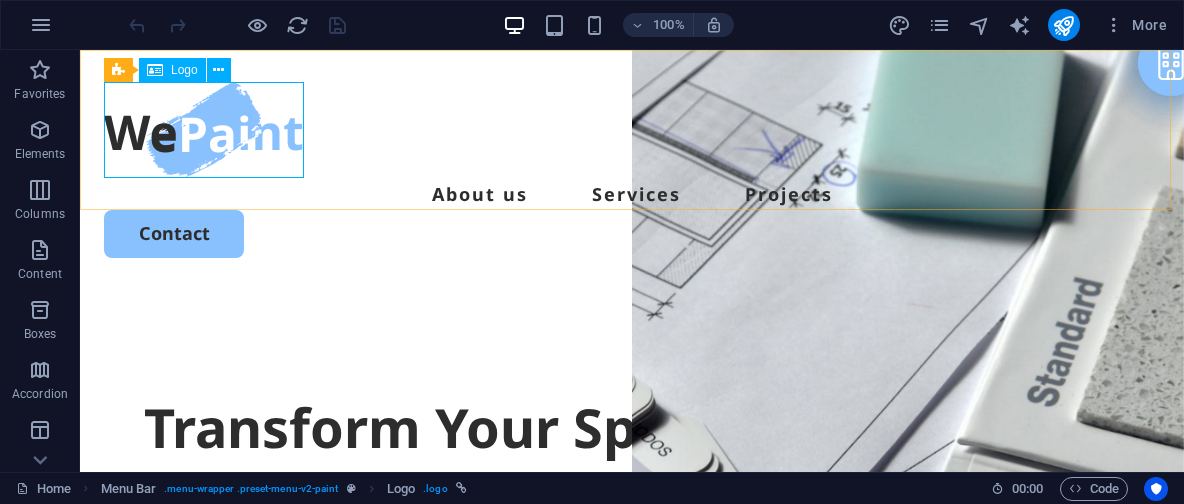click on "Logo" at bounding box center [184, 70] 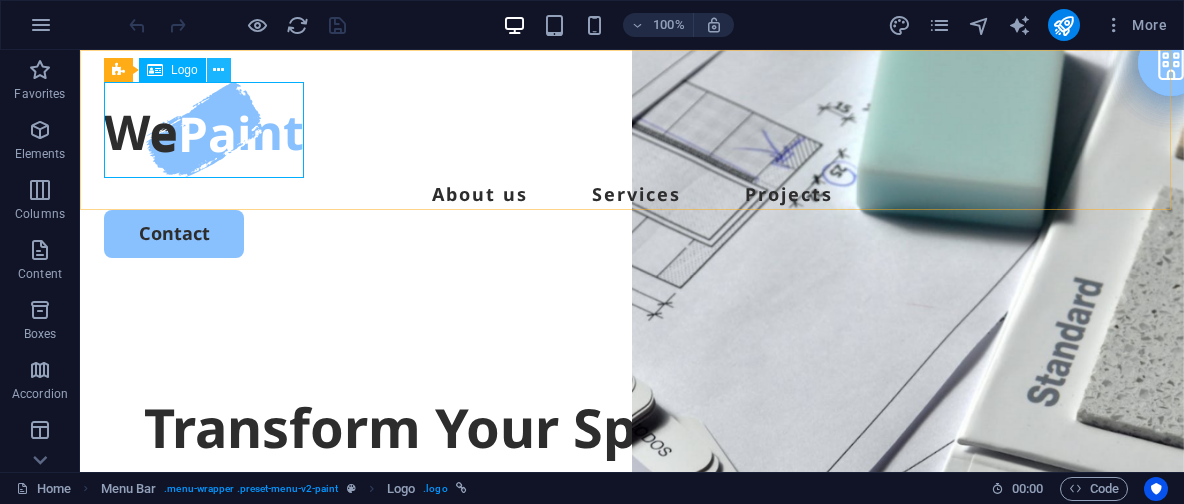 click at bounding box center (218, 70) 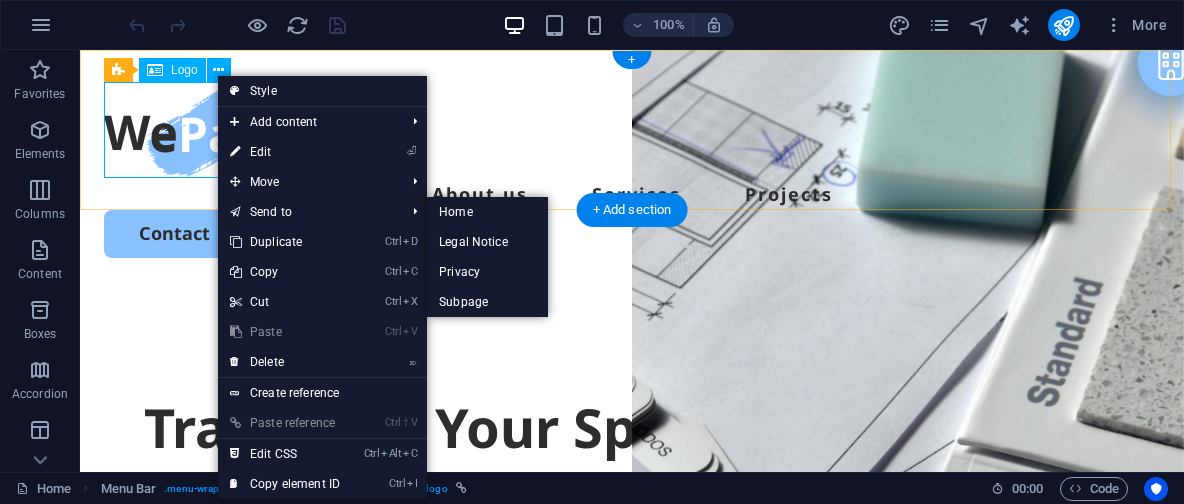 click at bounding box center [632, 130] 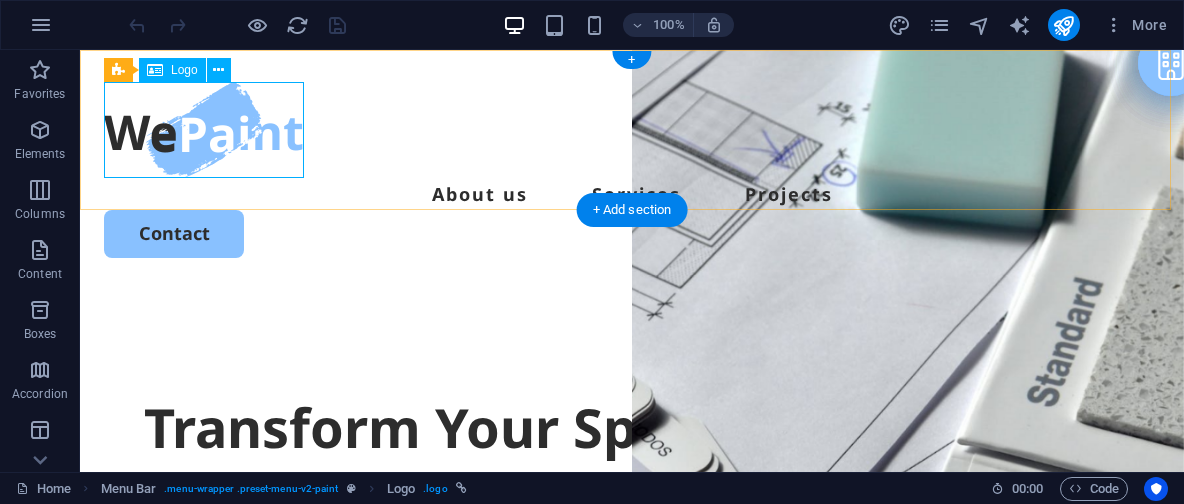 click at bounding box center (632, 130) 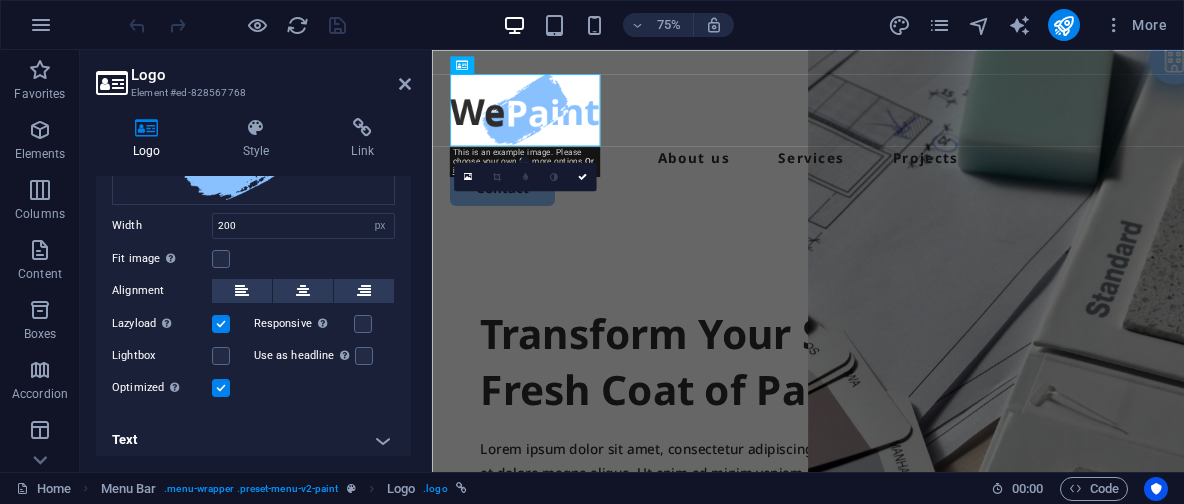 scroll, scrollTop: 0, scrollLeft: 0, axis: both 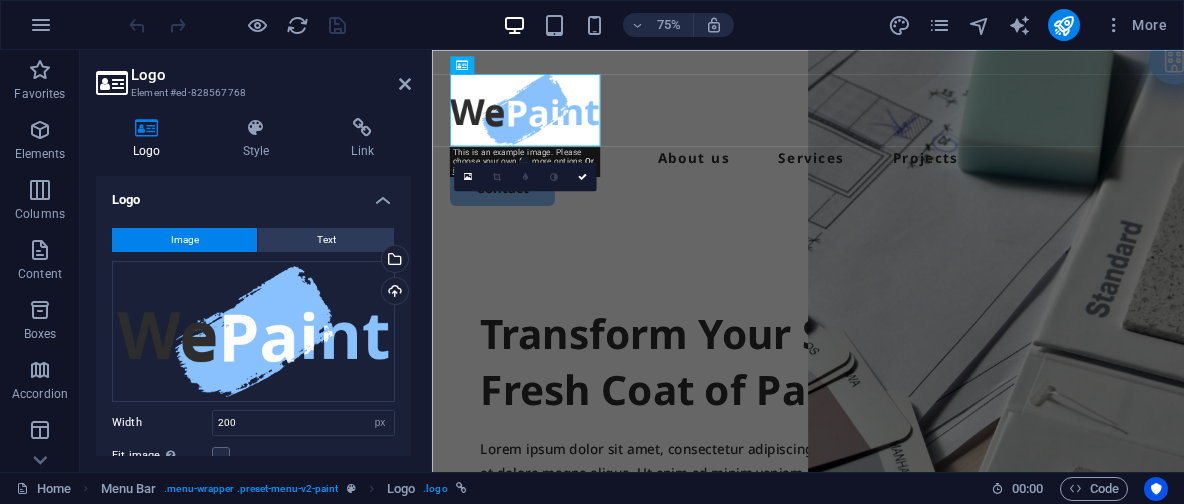 click on "Element #ed-828567768" at bounding box center (251, 93) 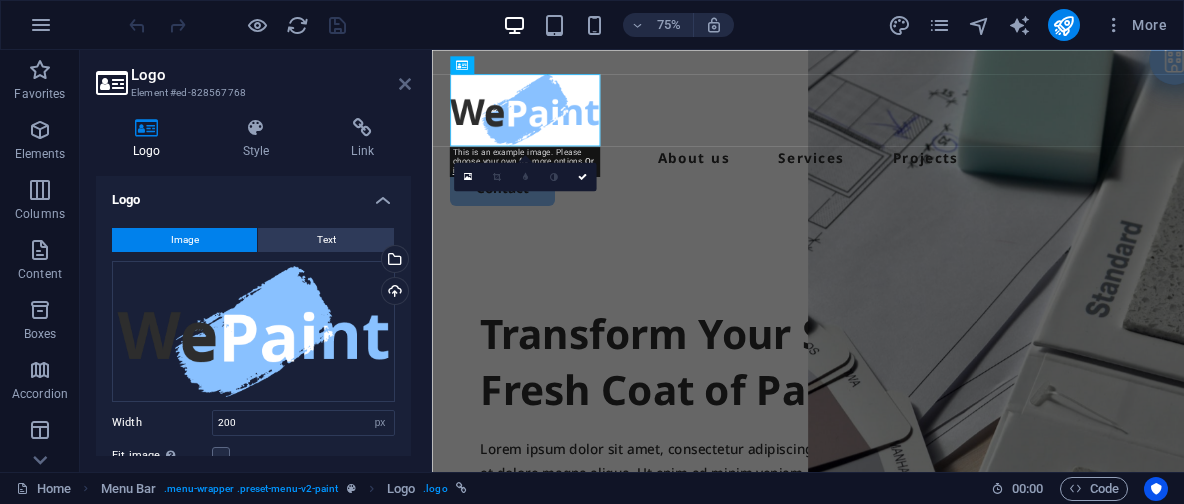 click at bounding box center [405, 84] 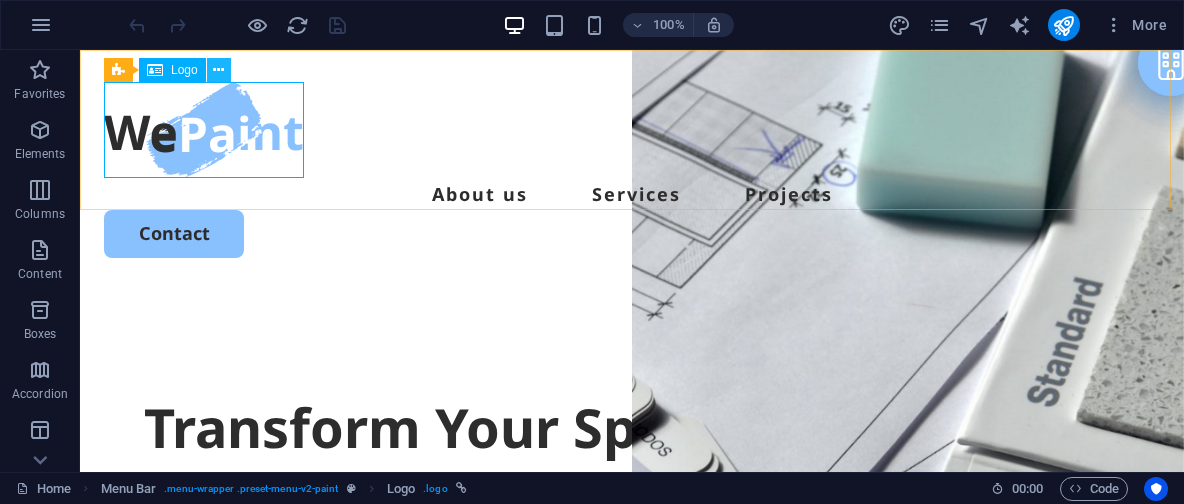 click at bounding box center (218, 70) 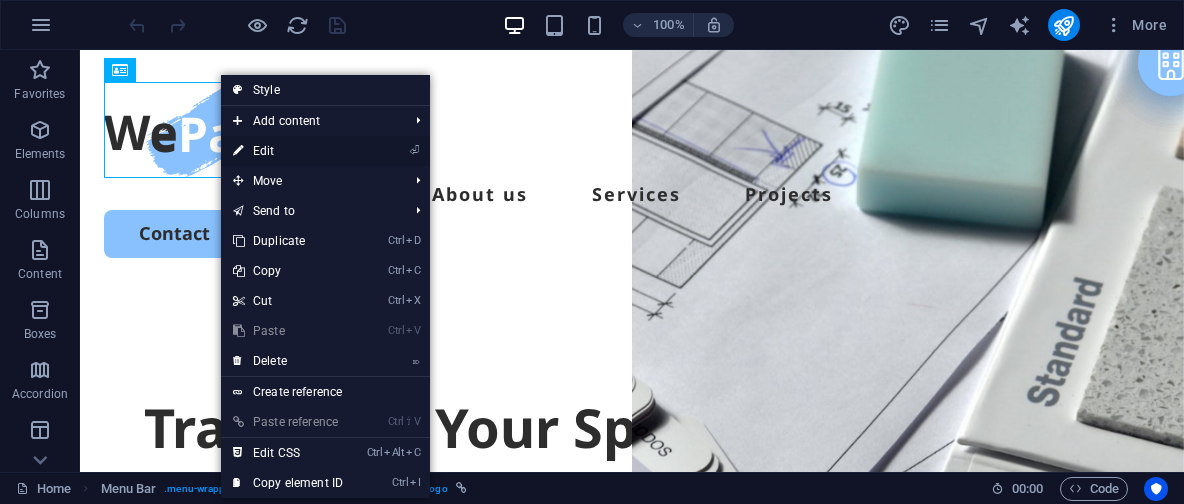 click on "⏎  Edit" at bounding box center [288, 151] 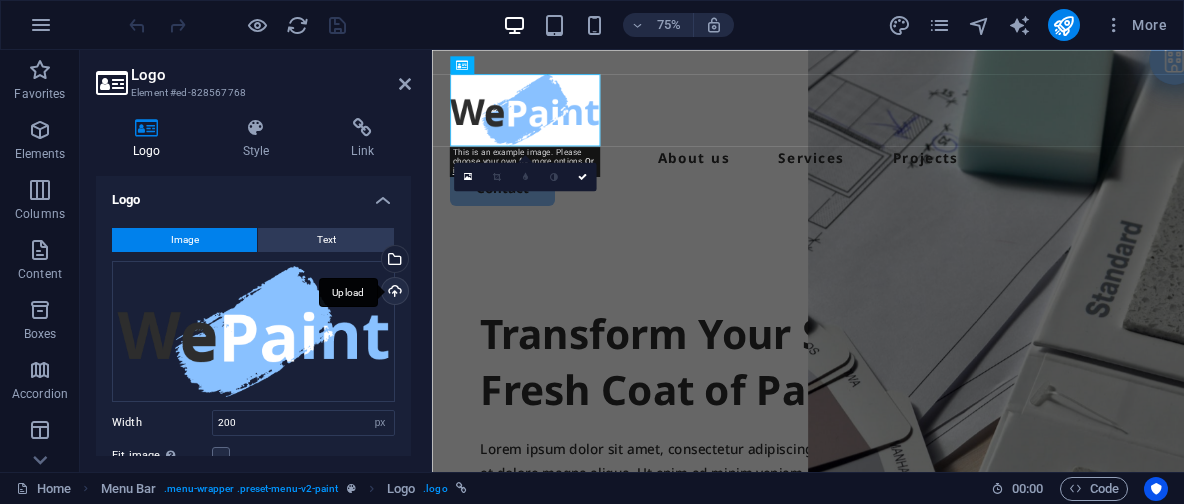 click on "Upload" at bounding box center [393, 293] 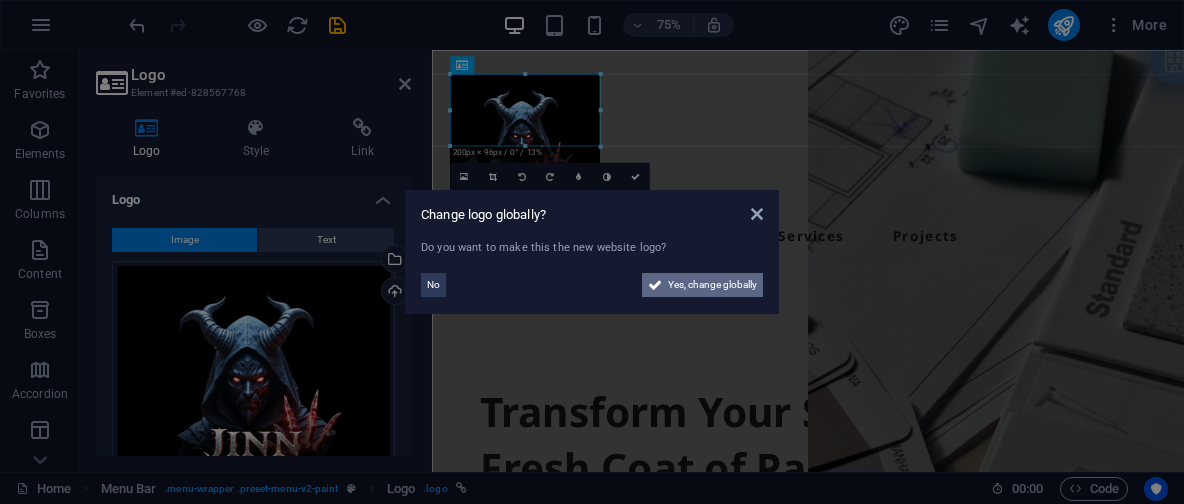 click on "Yes, change globally" at bounding box center (712, 285) 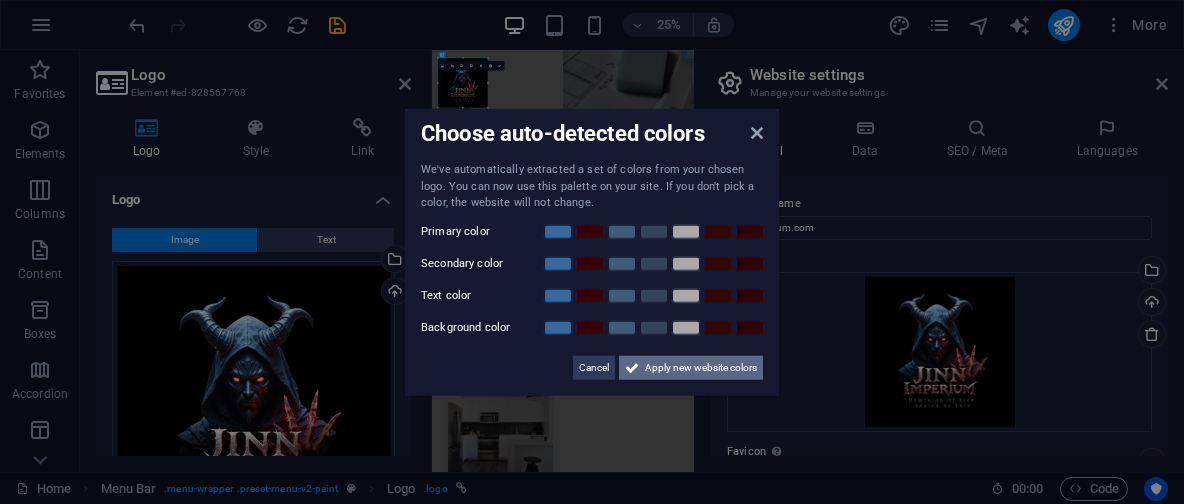 drag, startPoint x: 668, startPoint y: 367, endPoint x: 938, endPoint y: 1287, distance: 958.80133 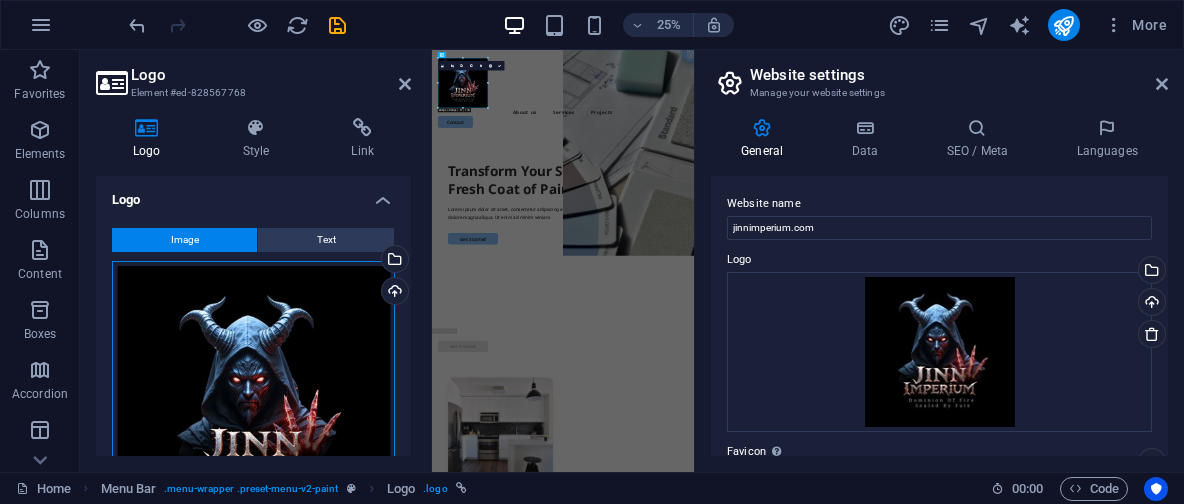drag, startPoint x: 231, startPoint y: 387, endPoint x: 275, endPoint y: 197, distance: 195.0282 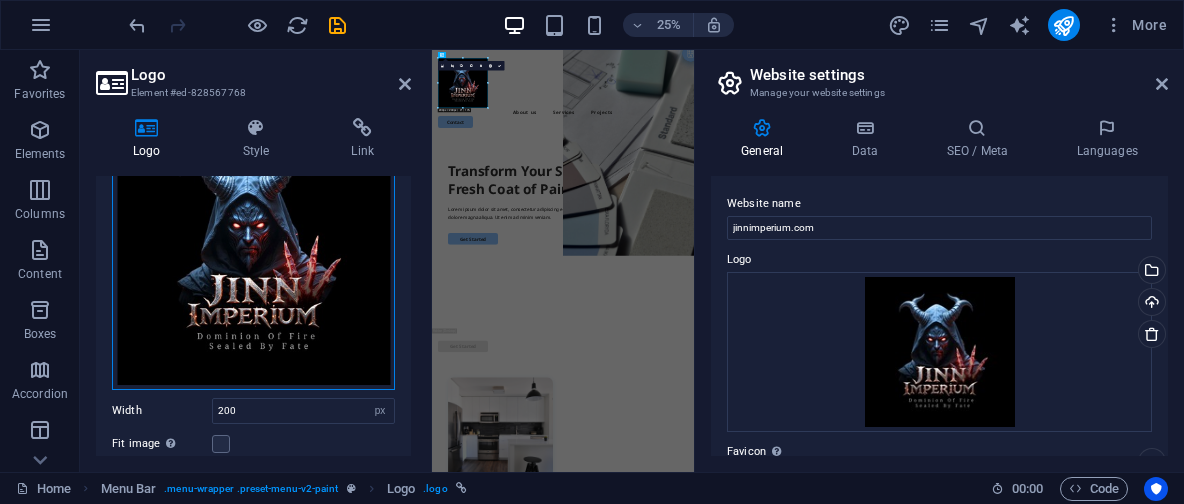 scroll, scrollTop: 308, scrollLeft: 0, axis: vertical 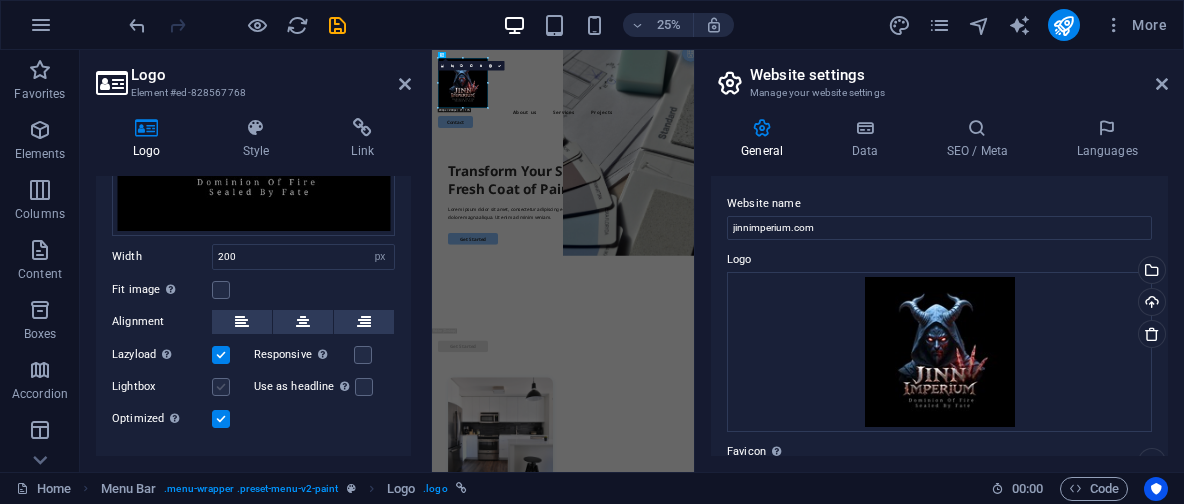 click at bounding box center (221, 387) 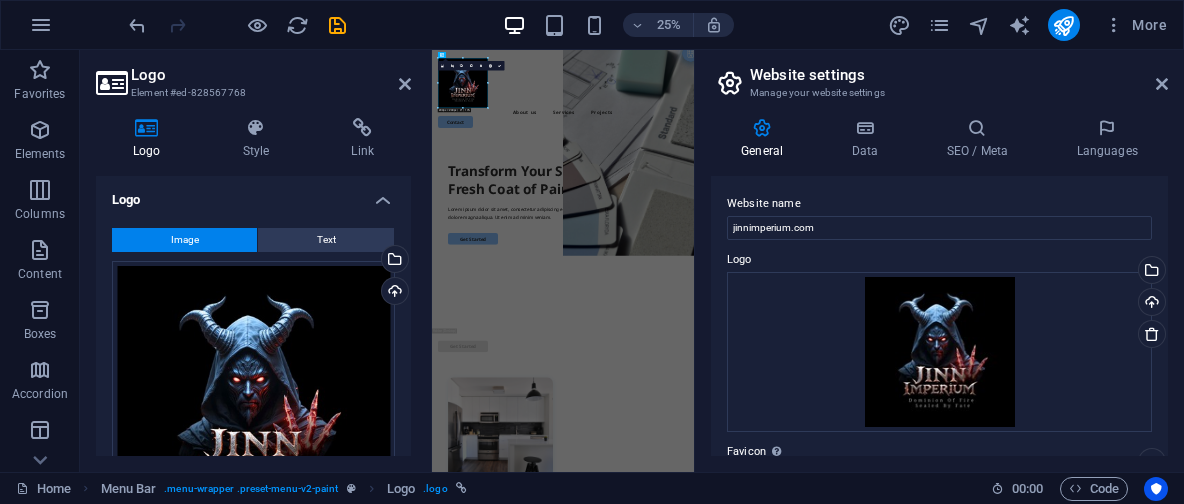 scroll, scrollTop: 308, scrollLeft: 0, axis: vertical 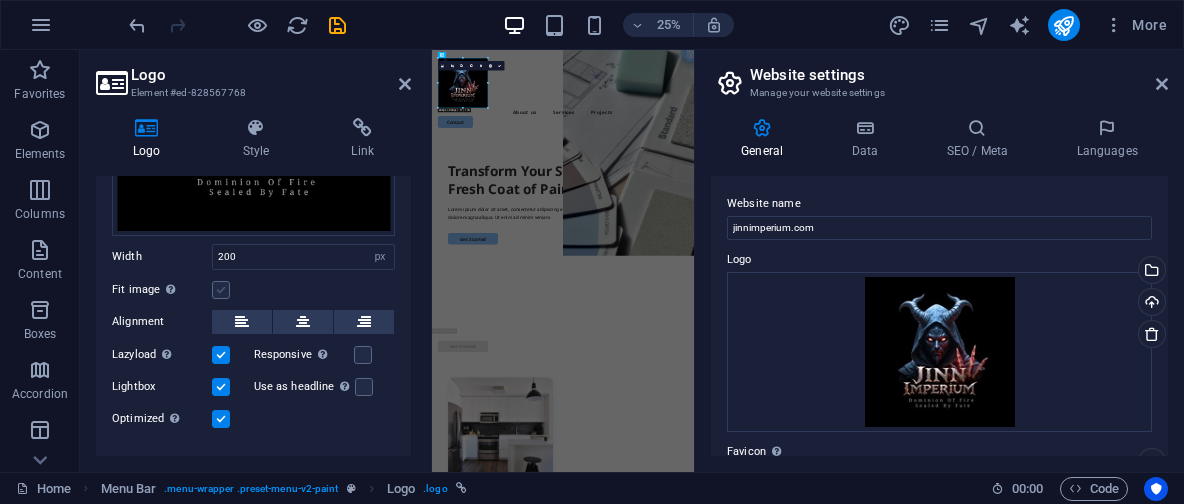 click at bounding box center [221, 290] 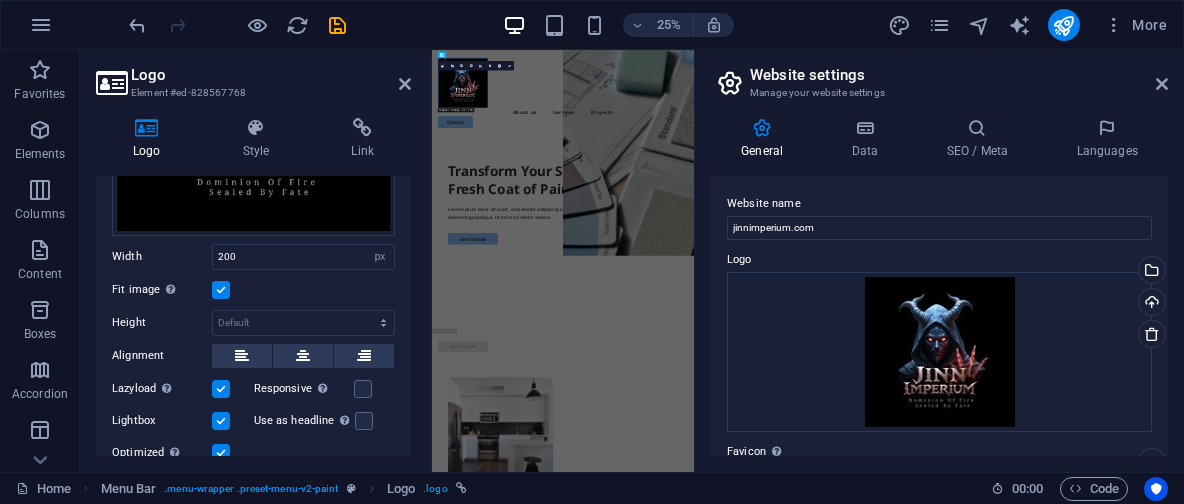scroll, scrollTop: 462, scrollLeft: 0, axis: vertical 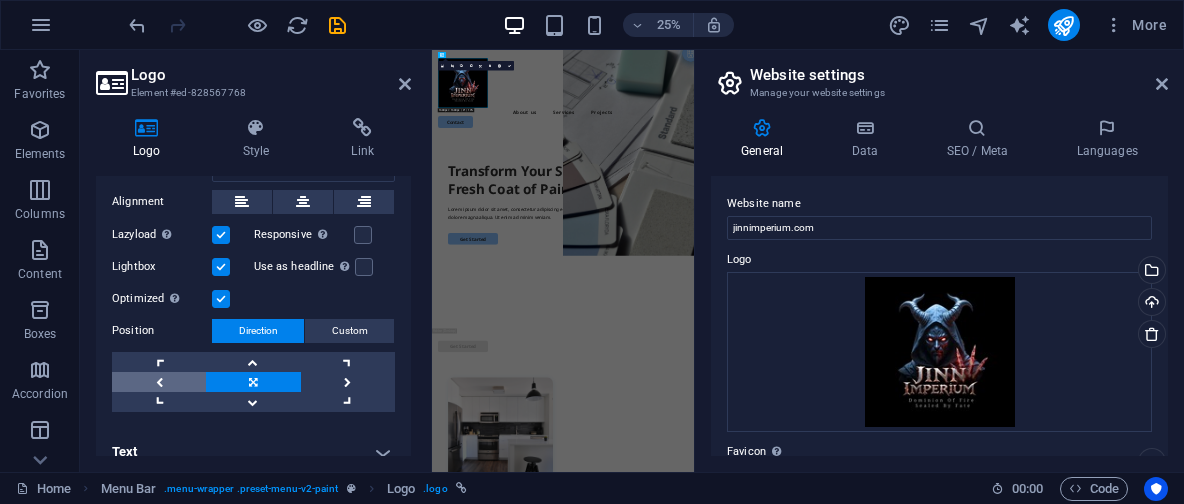 click at bounding box center (159, 382) 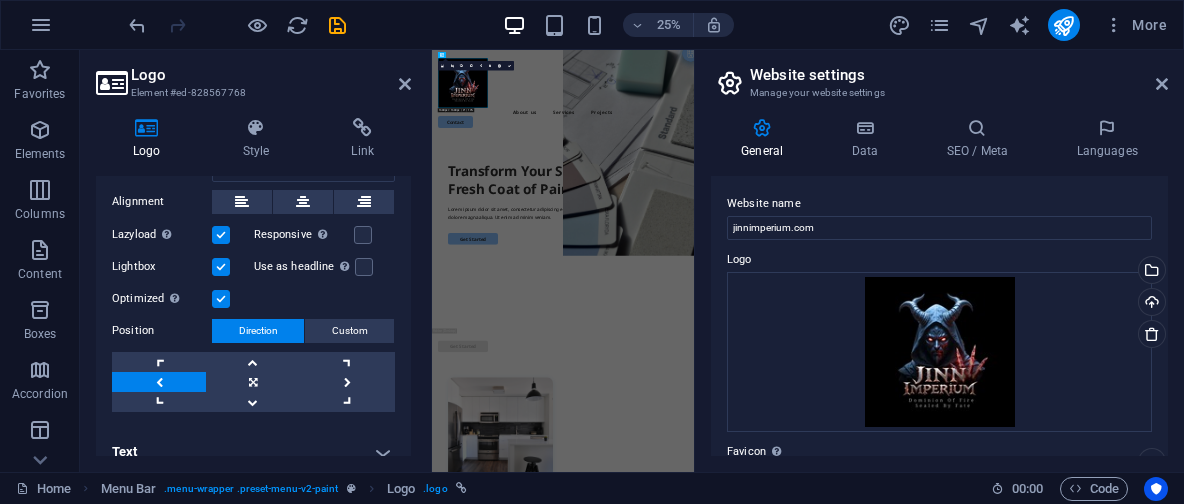 click at bounding box center (159, 382) 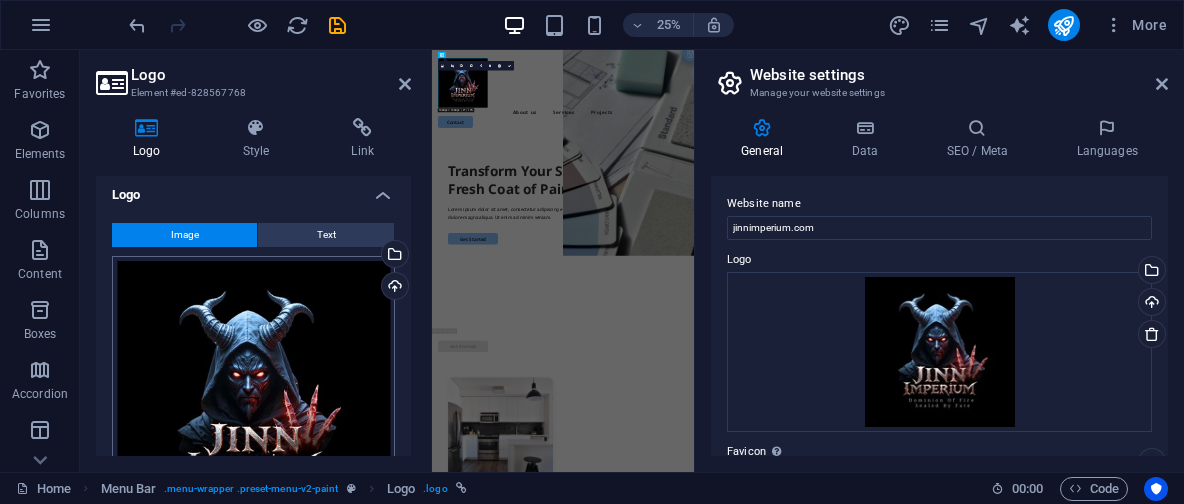 scroll, scrollTop: 0, scrollLeft: 0, axis: both 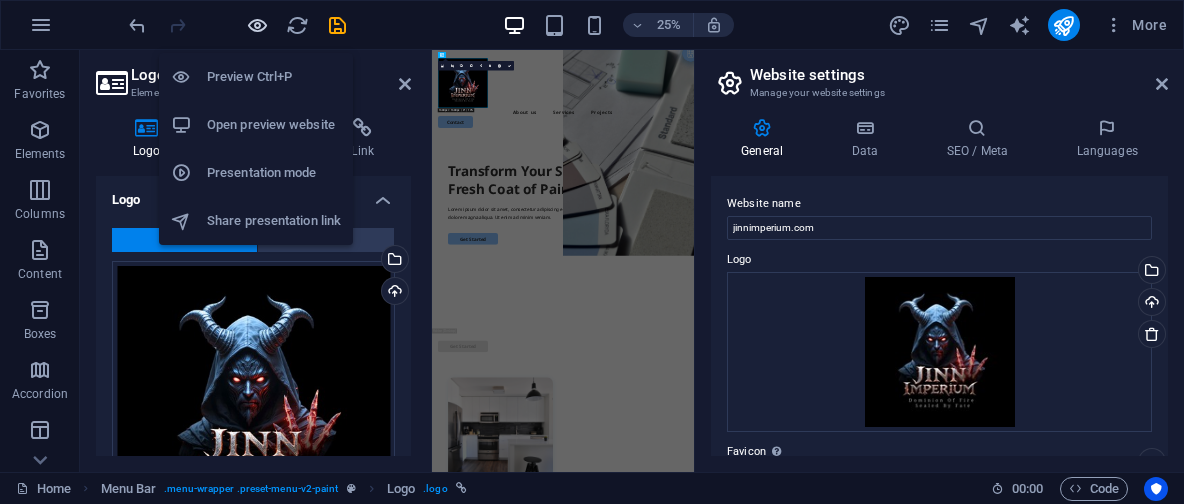 click at bounding box center [257, 25] 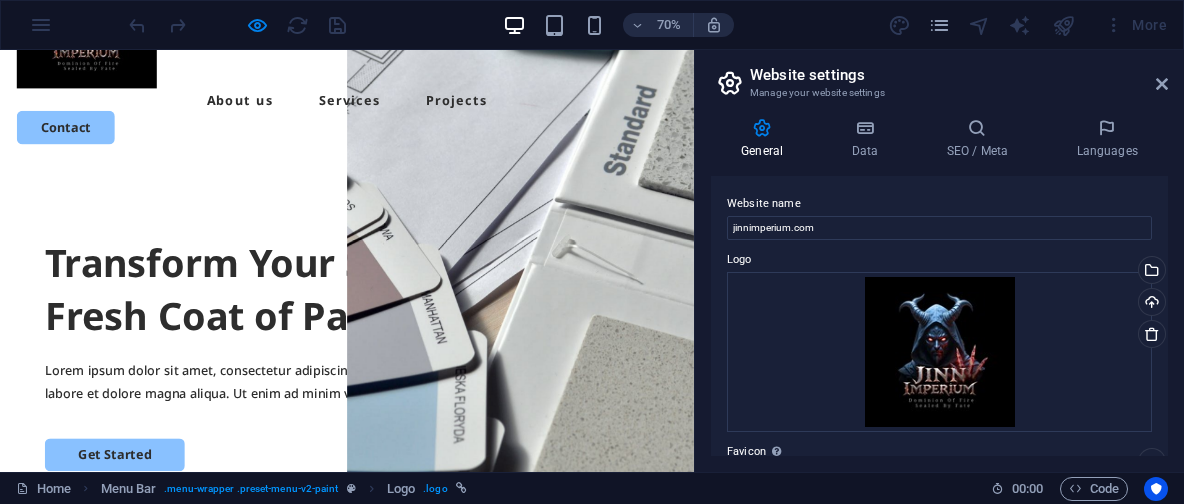 scroll, scrollTop: 0, scrollLeft: 0, axis: both 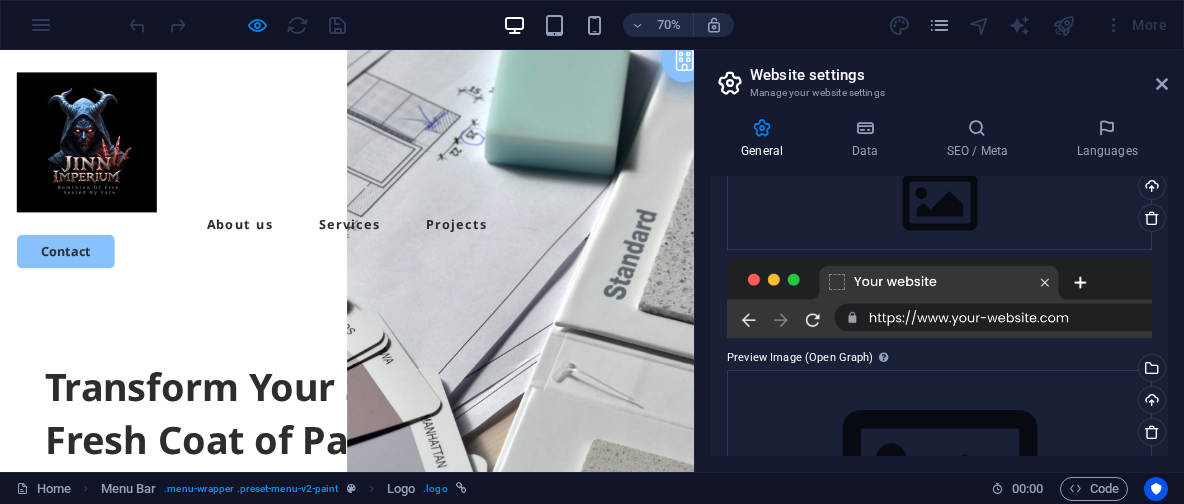 click at bounding box center (939, 298) 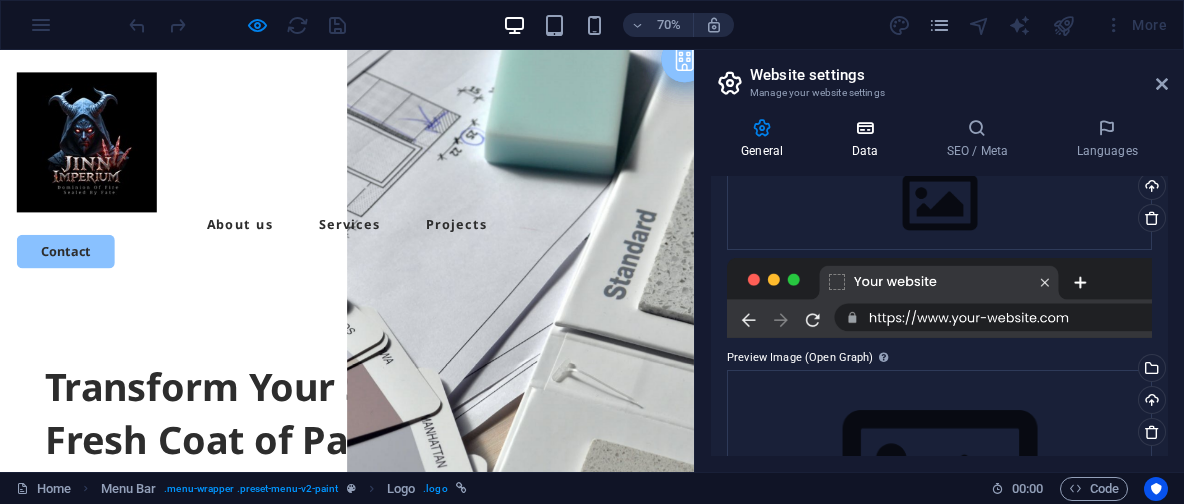 click at bounding box center [864, 128] 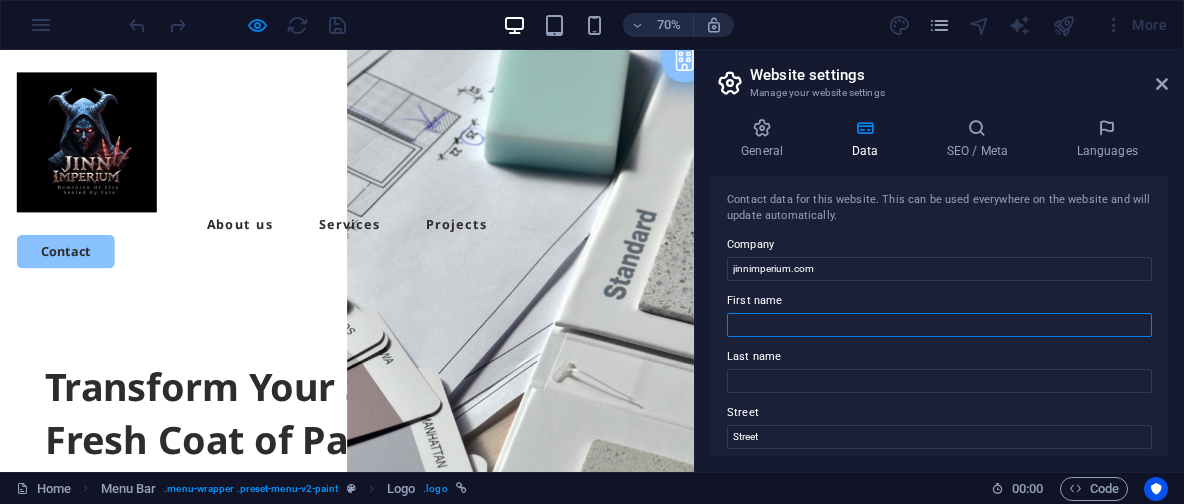 click on "First name" at bounding box center (939, 325) 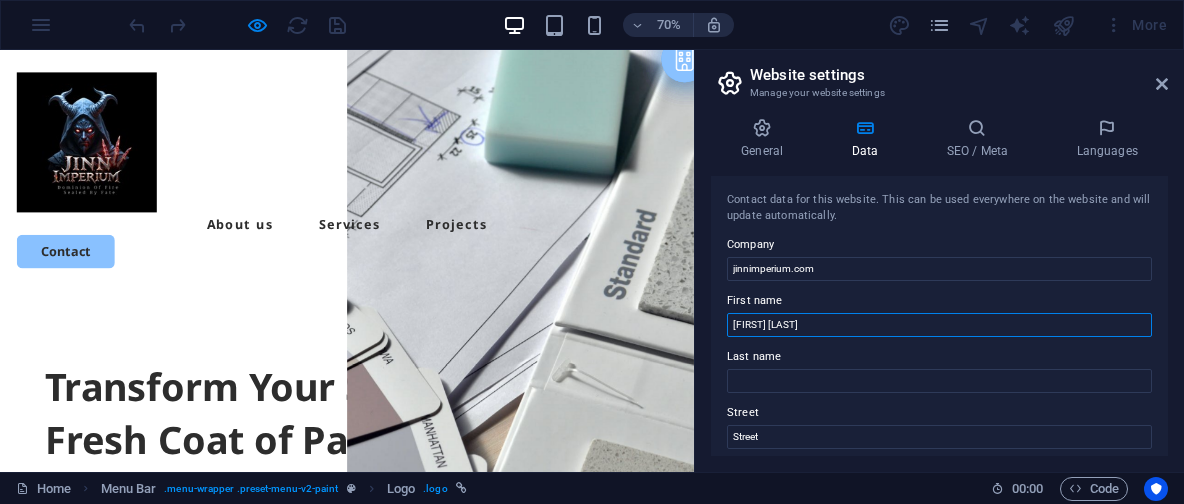 drag, startPoint x: 818, startPoint y: 326, endPoint x: 755, endPoint y: 323, distance: 63.07139 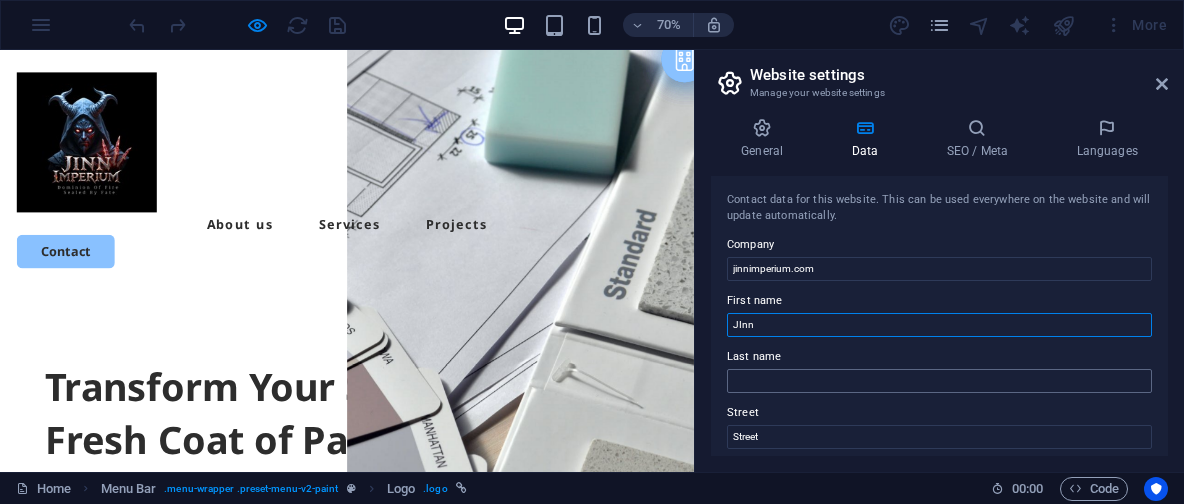 type on "JInn" 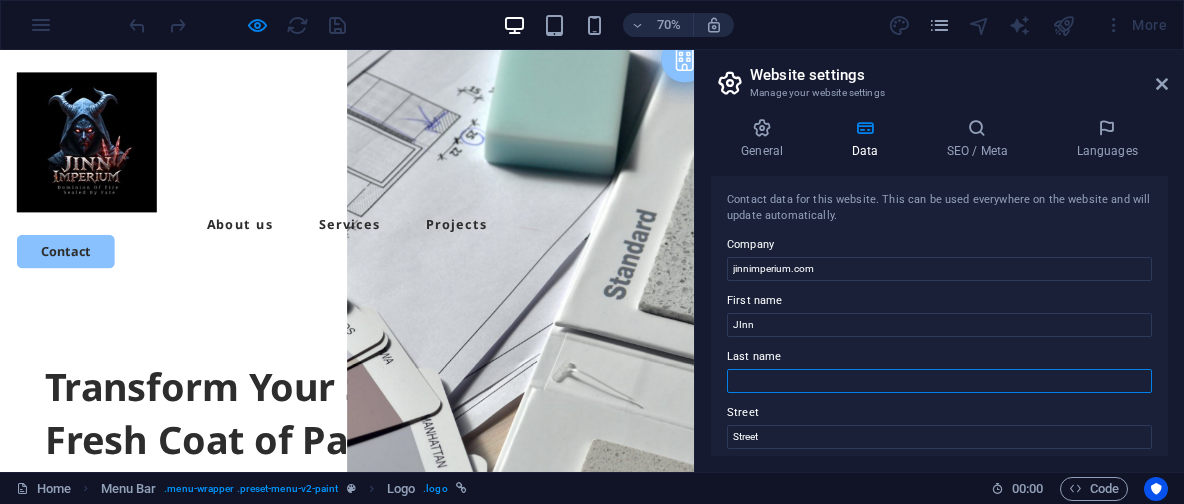 click on "Last name" at bounding box center [939, 381] 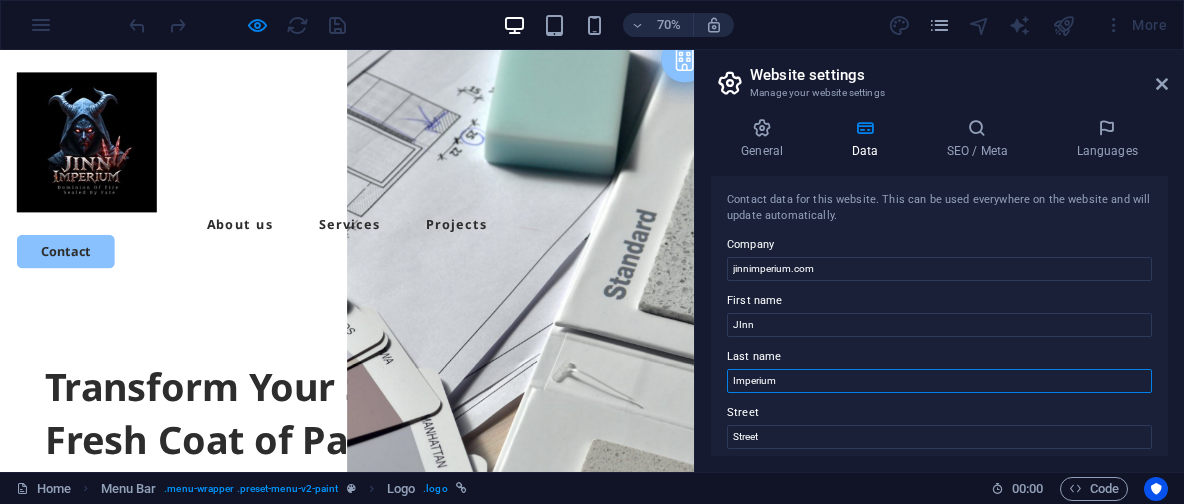 scroll, scrollTop: 154, scrollLeft: 0, axis: vertical 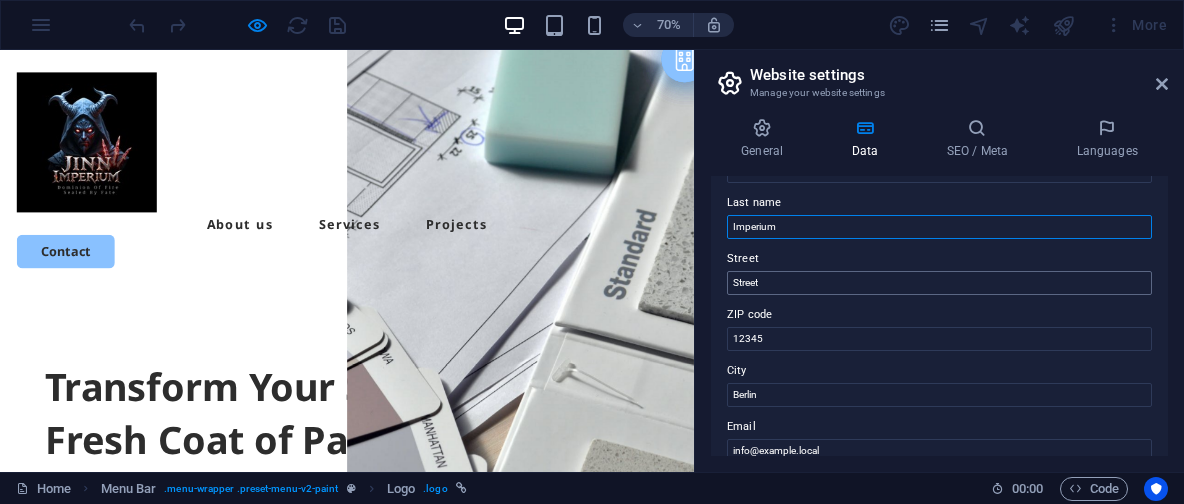 type on "Imperium" 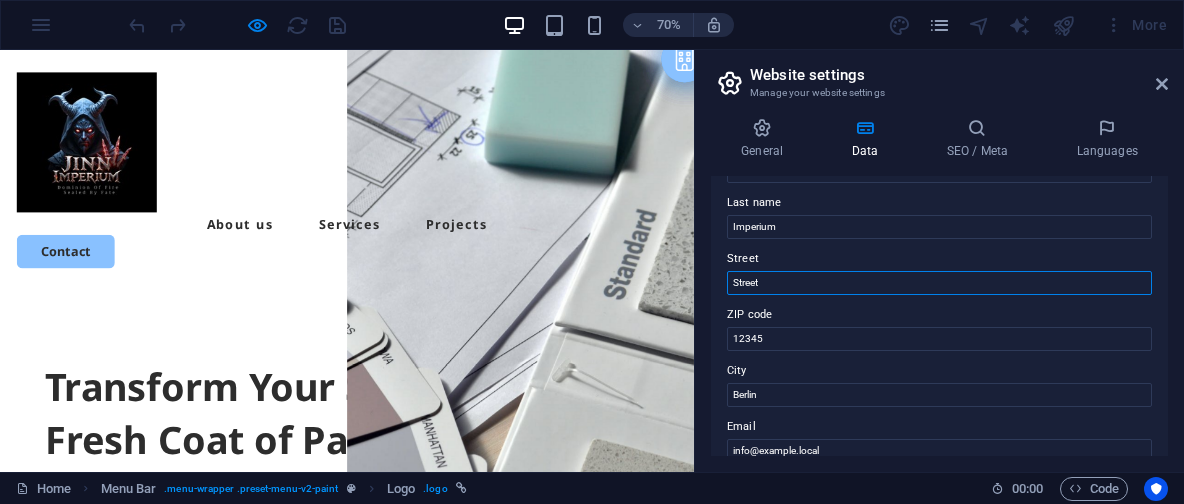 drag, startPoint x: 778, startPoint y: 282, endPoint x: 681, endPoint y: 281, distance: 97.00516 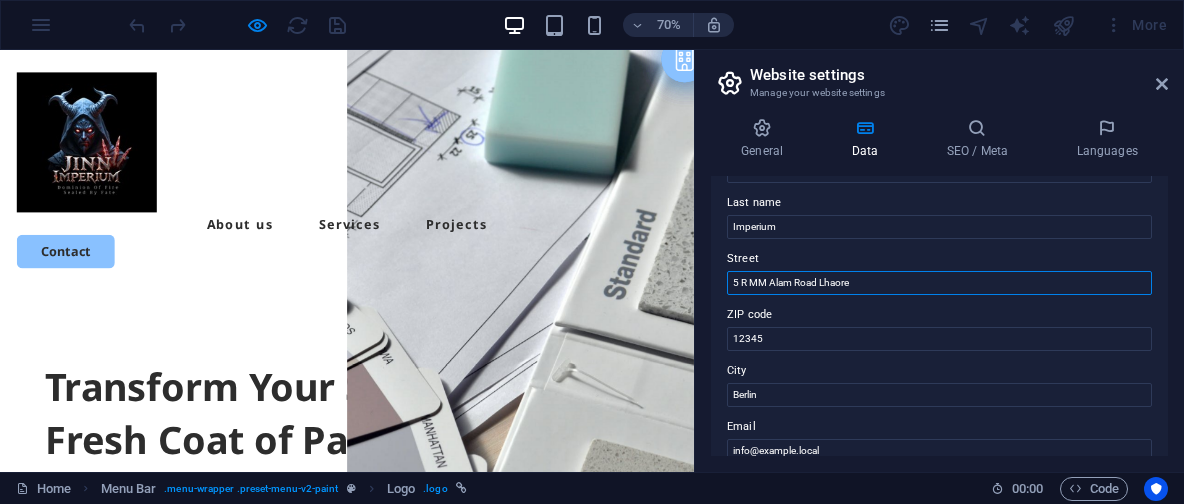 type on "5 R MM Alam Road Lhaore" 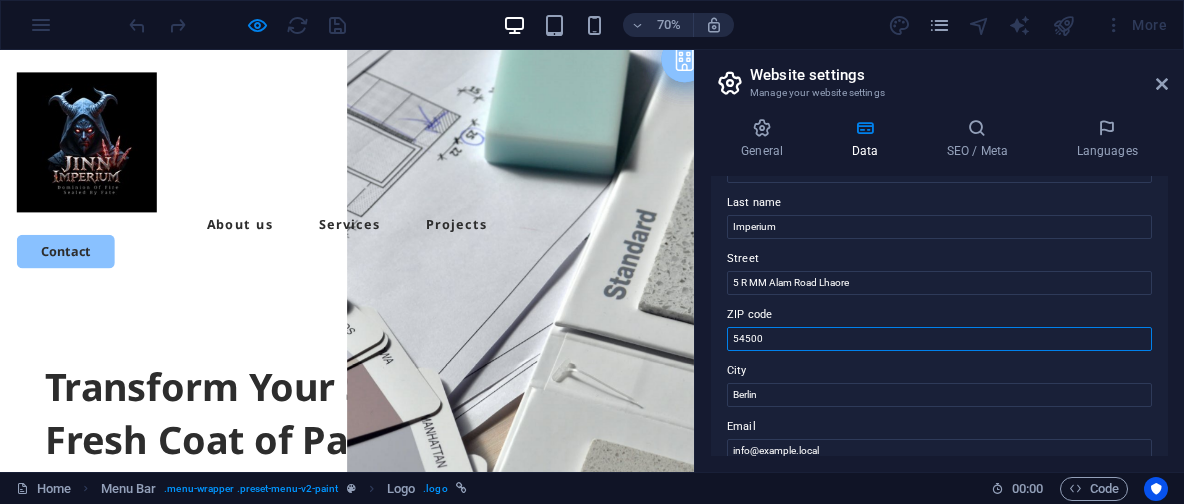 type on "54500" 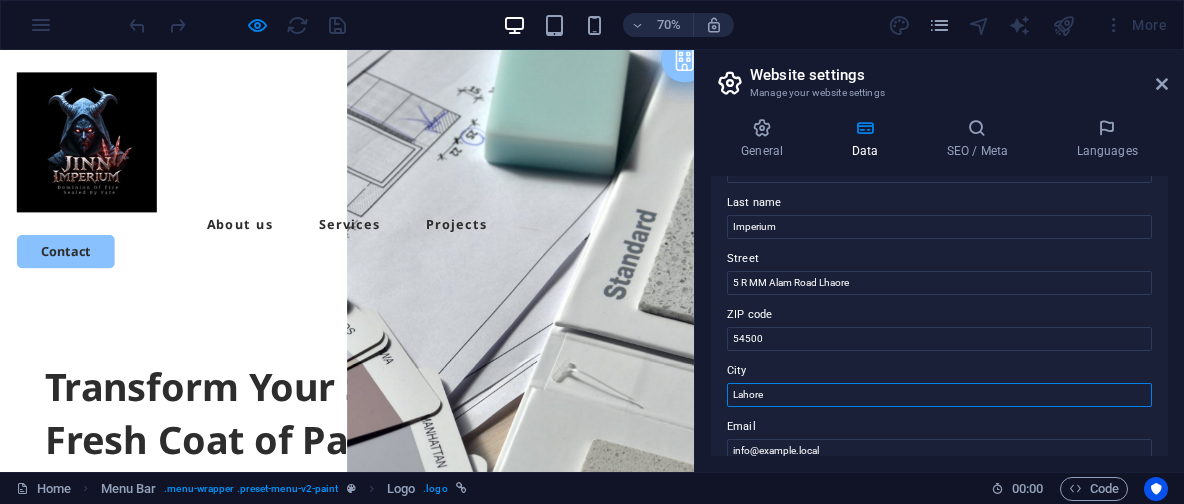 type on "Lahore" 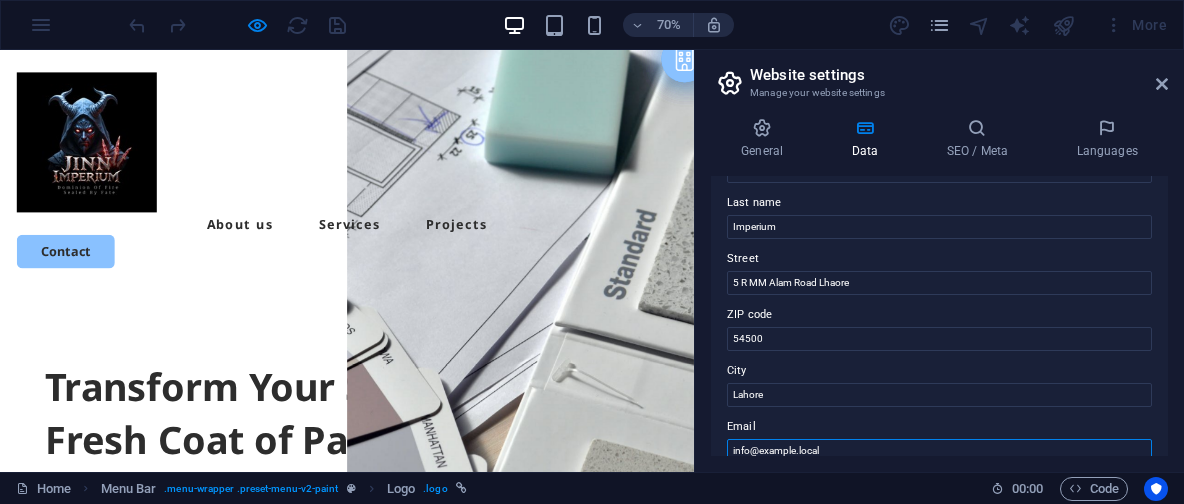 scroll, scrollTop: 178, scrollLeft: 0, axis: vertical 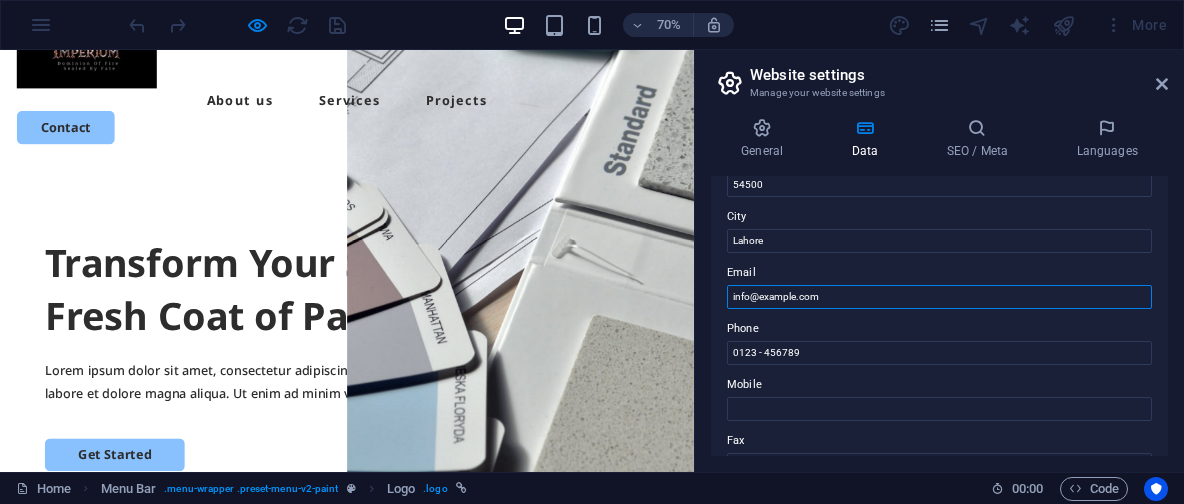 type on "[EMAIL]" 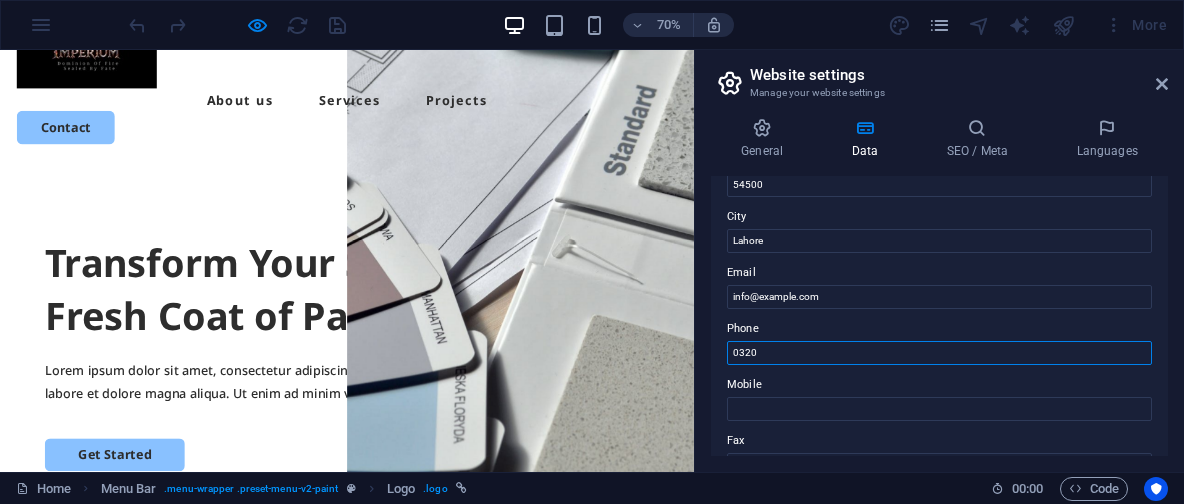type on "0320" 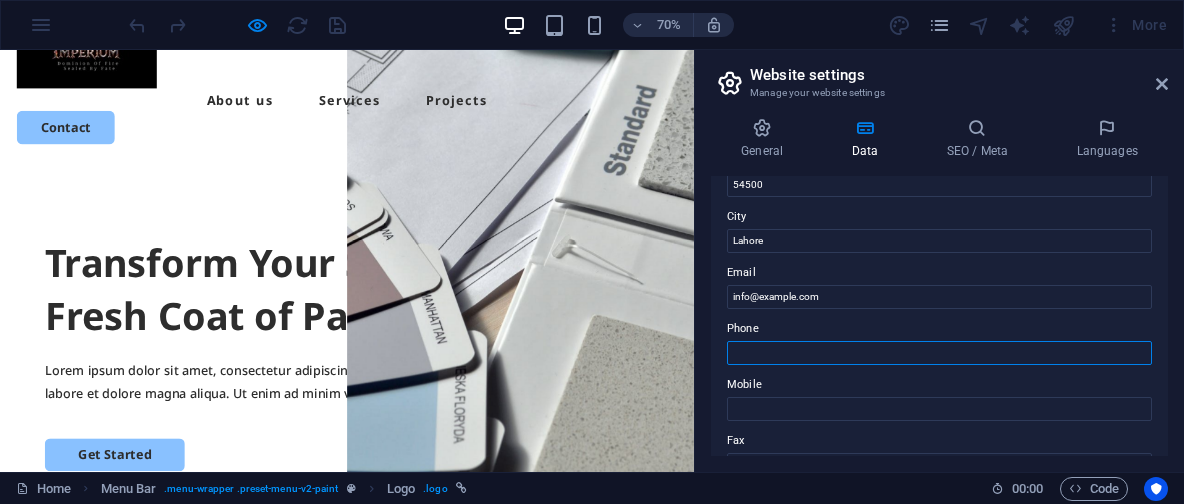 type 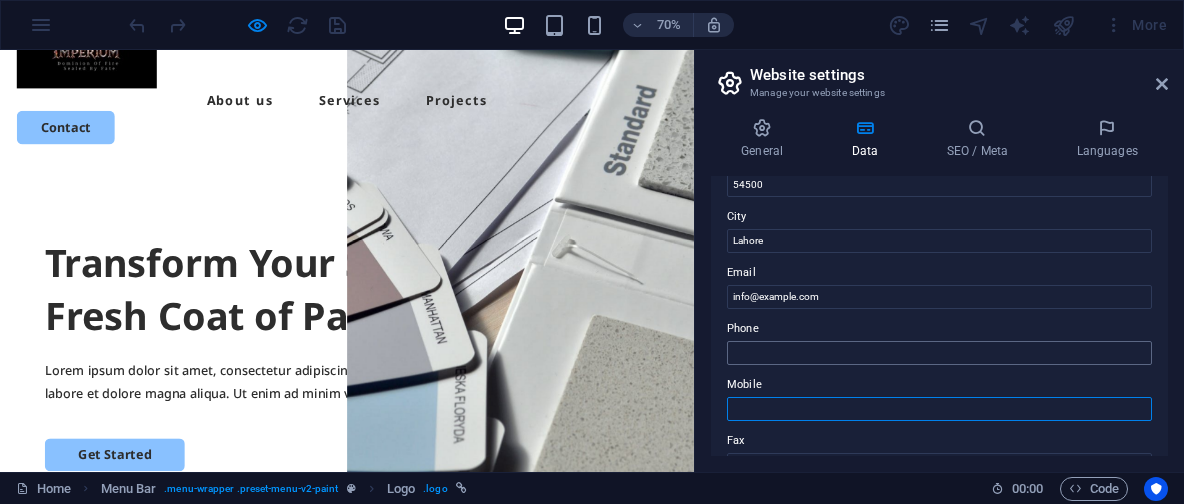 paste on "320-8445516" 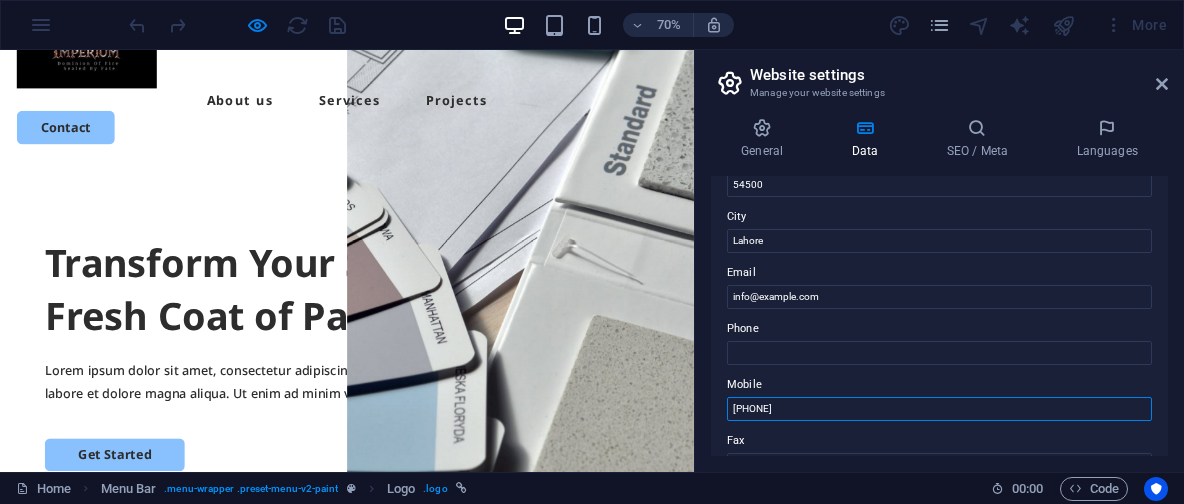 click on "320-8445516" at bounding box center (939, 409) 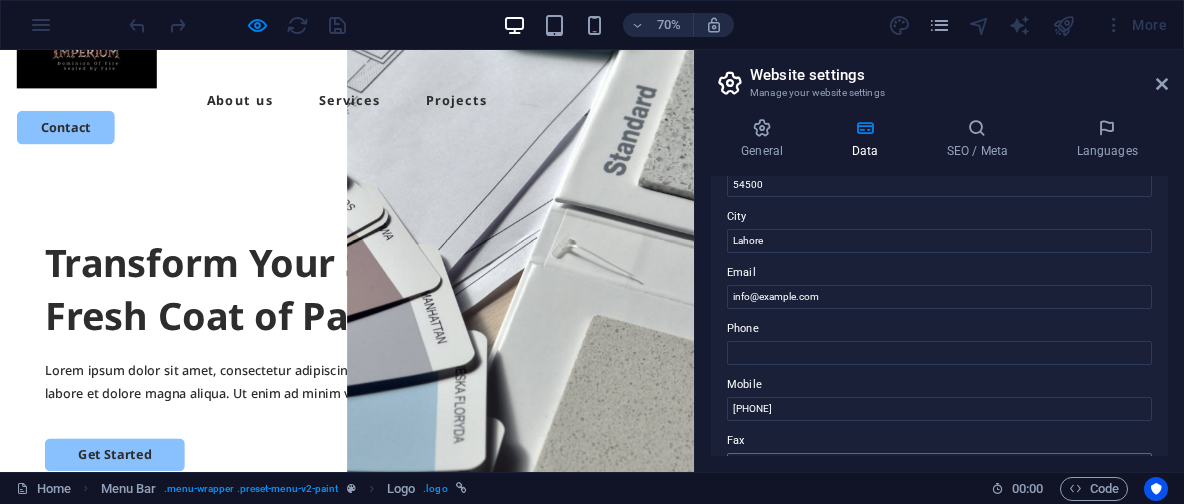 scroll, scrollTop: 456, scrollLeft: 0, axis: vertical 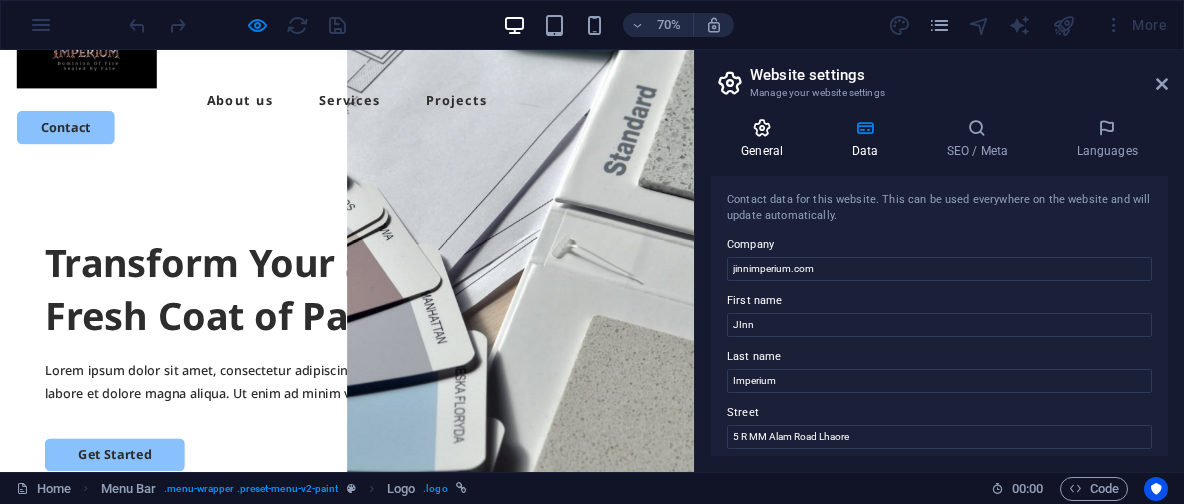 click at bounding box center [762, 128] 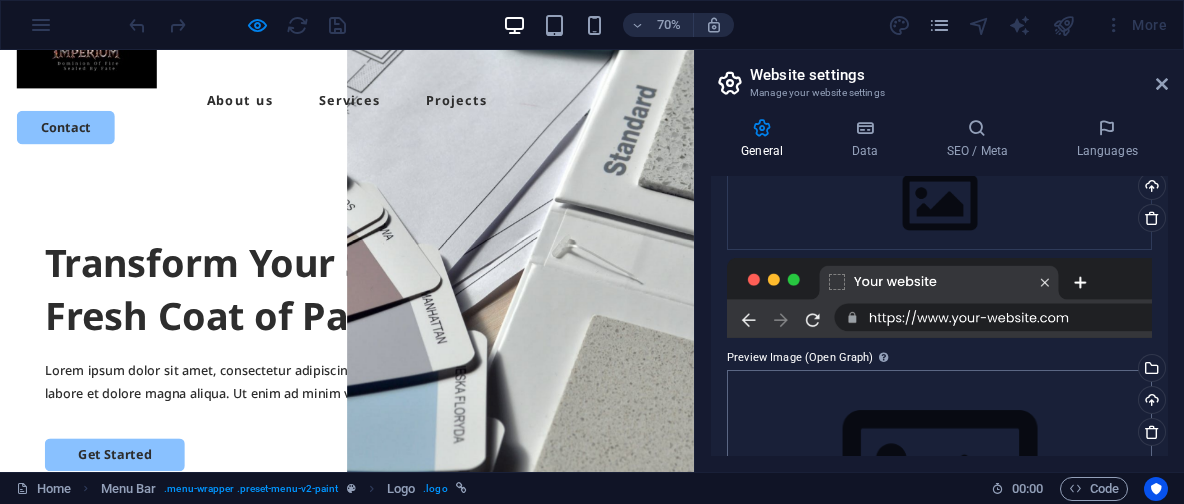 scroll, scrollTop: 467, scrollLeft: 0, axis: vertical 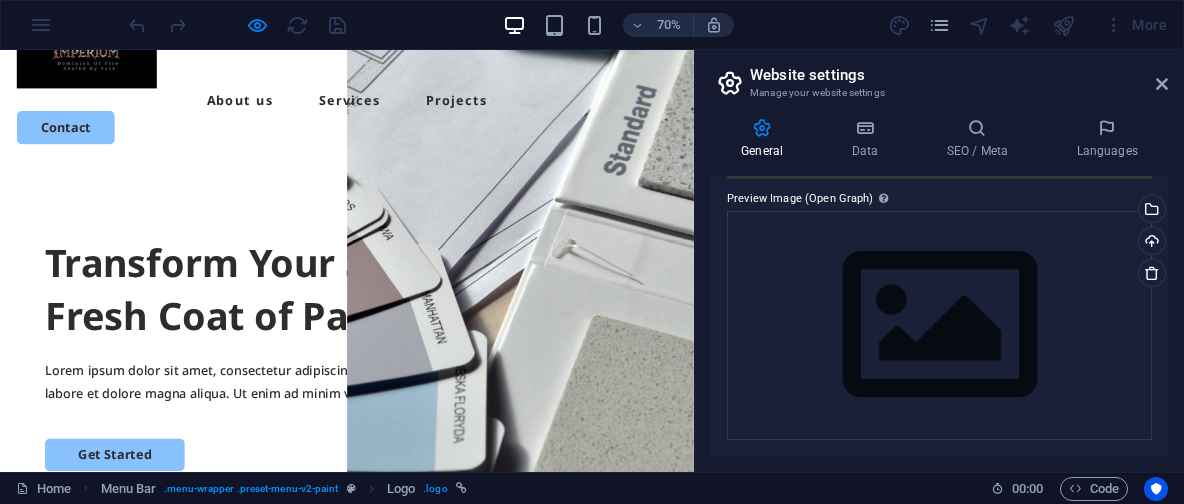 click at bounding box center [237, 25] 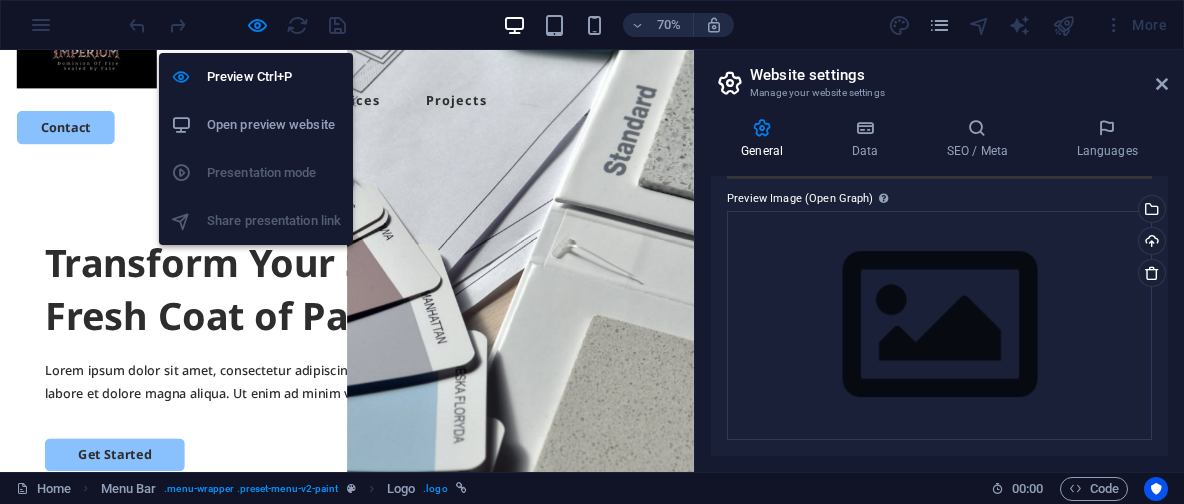 click on "Open preview website" at bounding box center (274, 125) 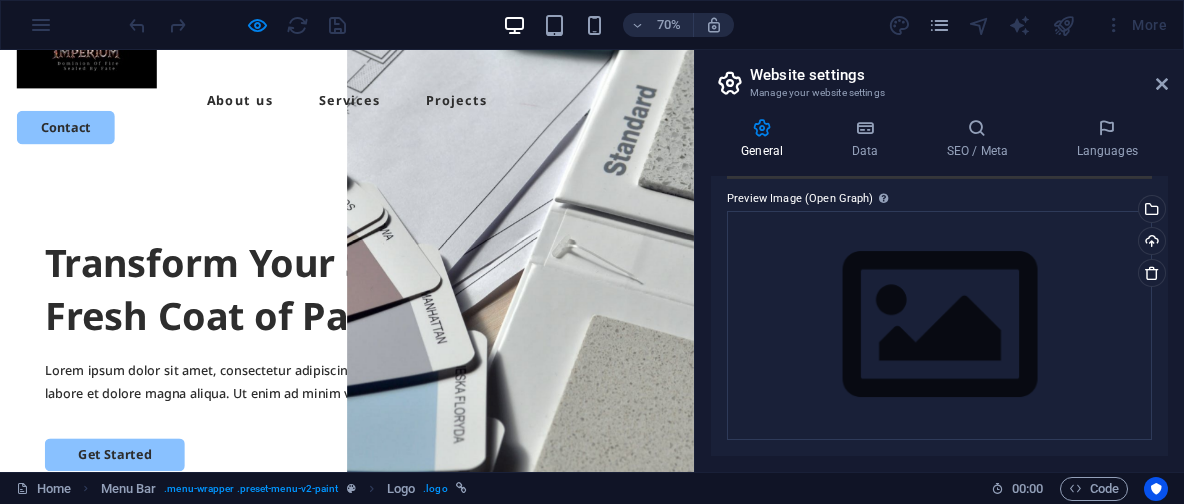 click at bounding box center [237, 25] 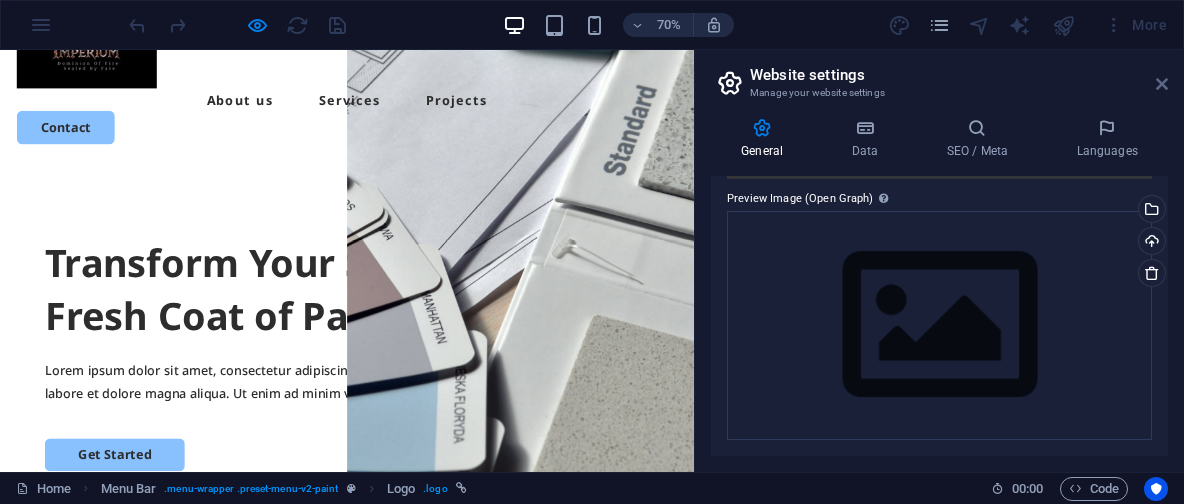 click at bounding box center (1162, 84) 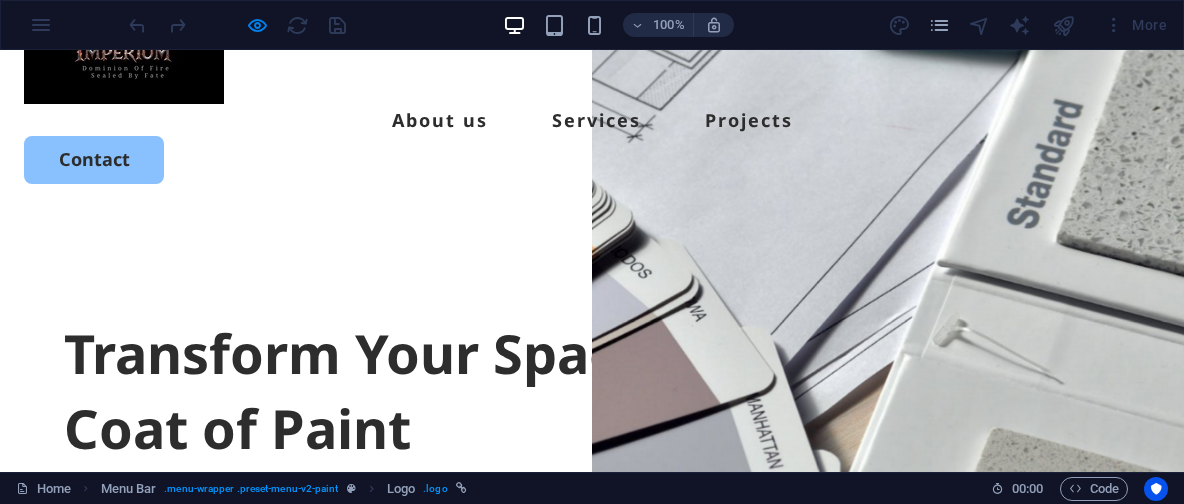 scroll, scrollTop: 0, scrollLeft: 0, axis: both 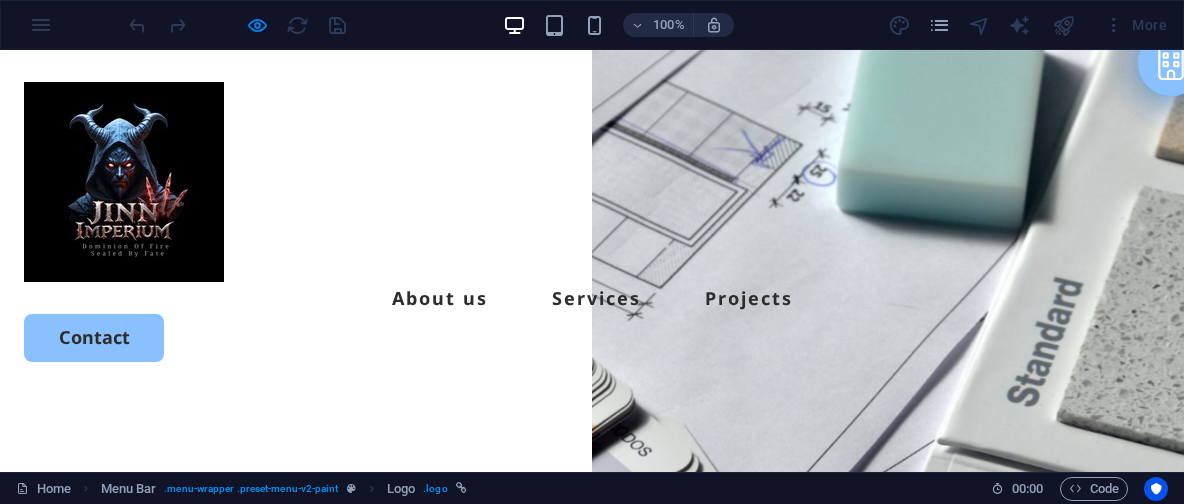 click at bounding box center (237, 25) 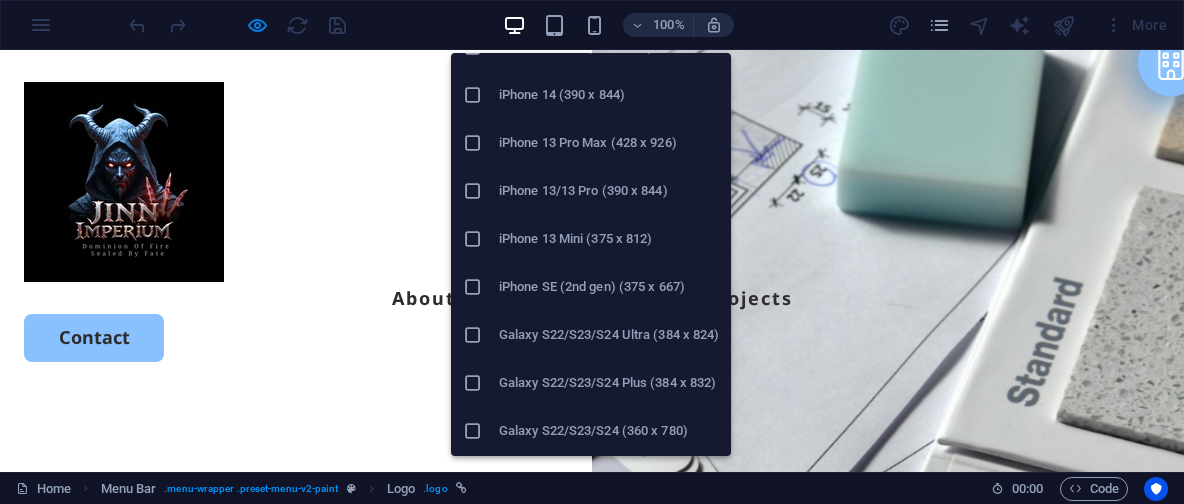 scroll, scrollTop: 616, scrollLeft: 0, axis: vertical 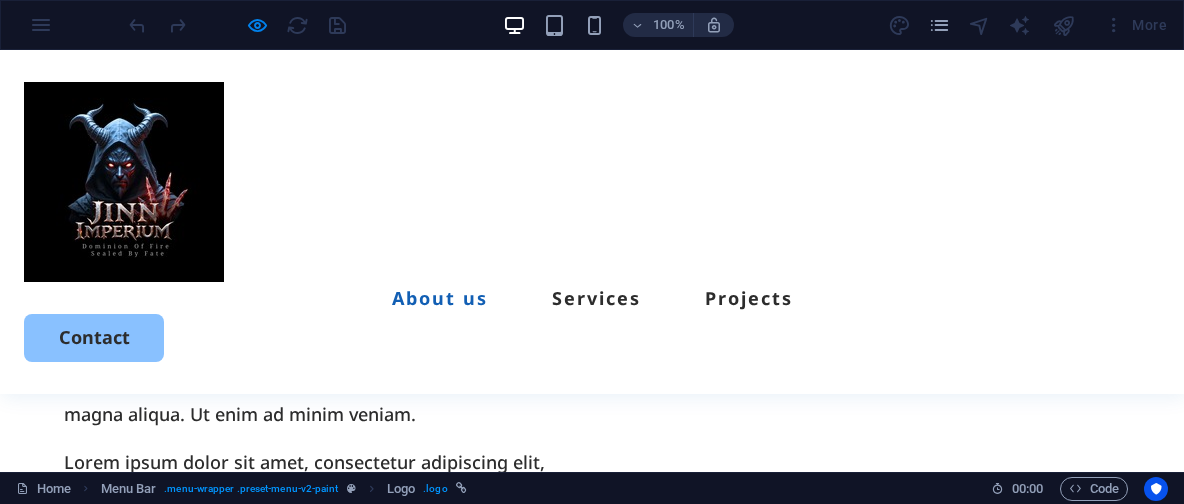 click at bounding box center [237, 25] 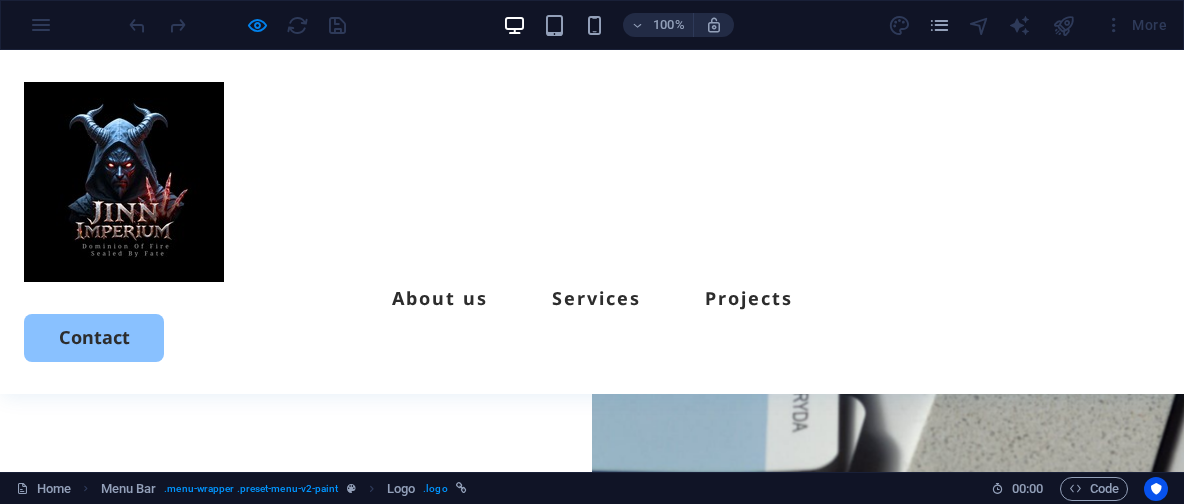 scroll, scrollTop: 0, scrollLeft: 0, axis: both 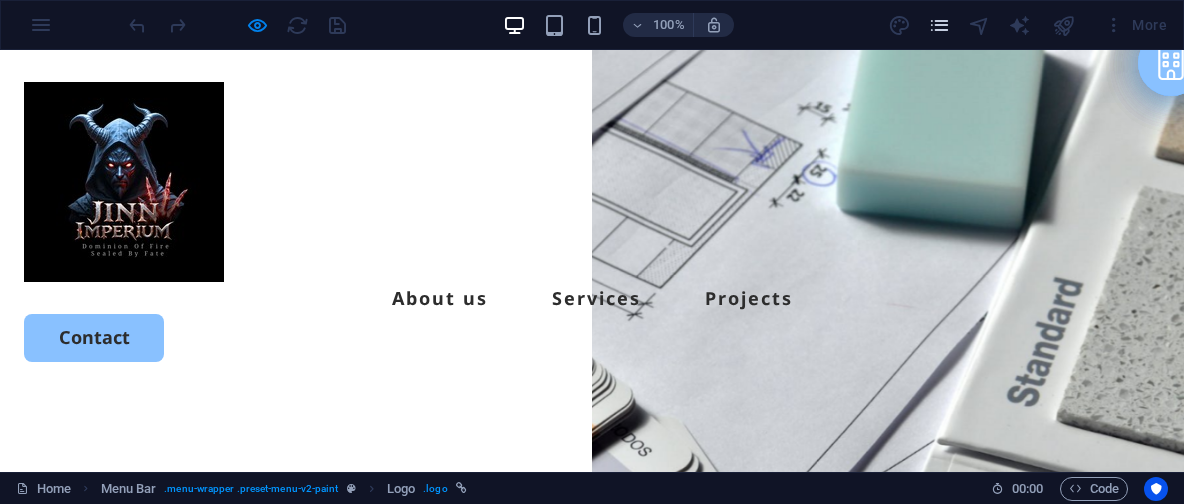 click at bounding box center (939, 25) 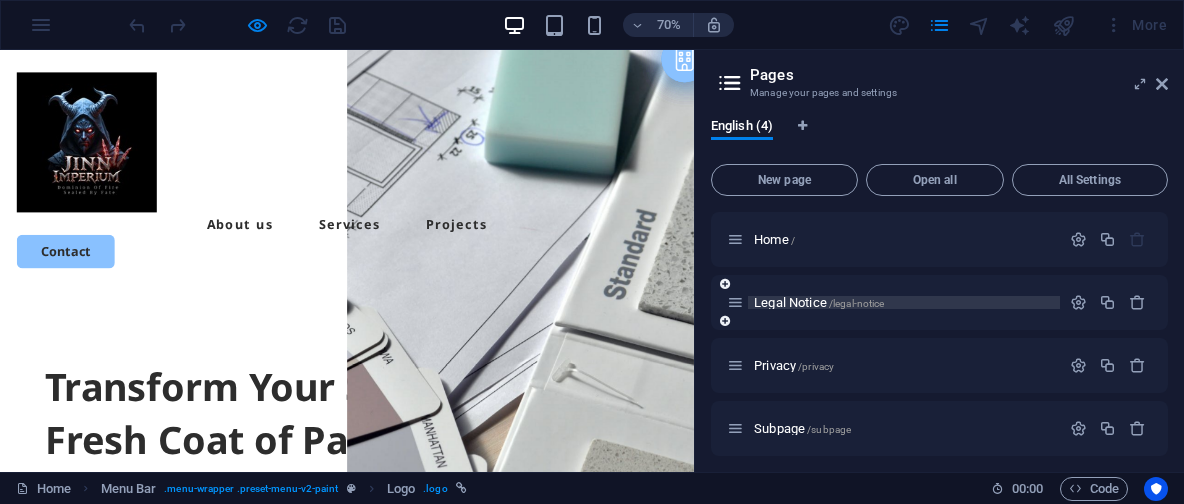 click on "Legal Notice /legal-notice" at bounding box center [904, 302] 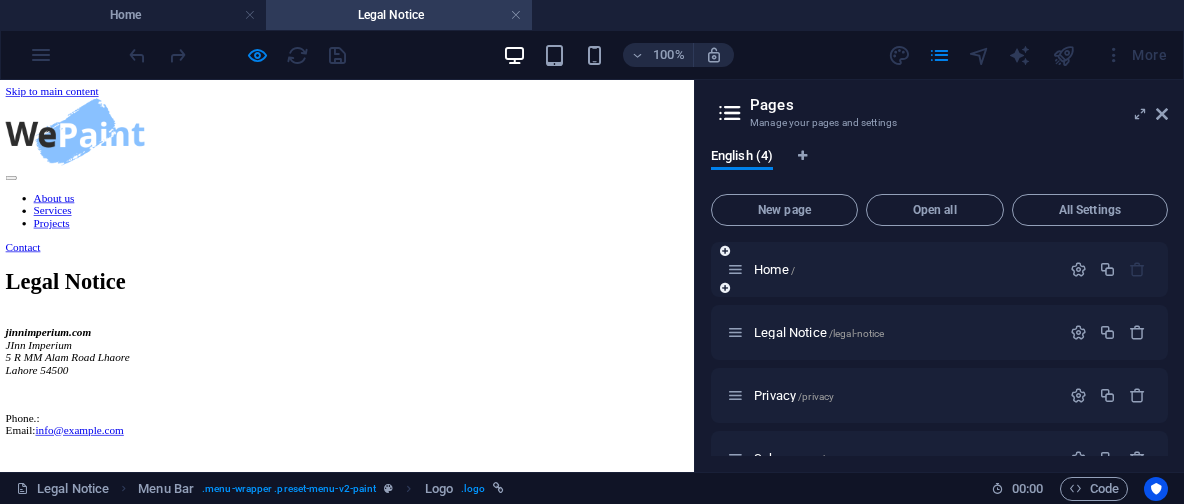 scroll, scrollTop: 0, scrollLeft: 0, axis: both 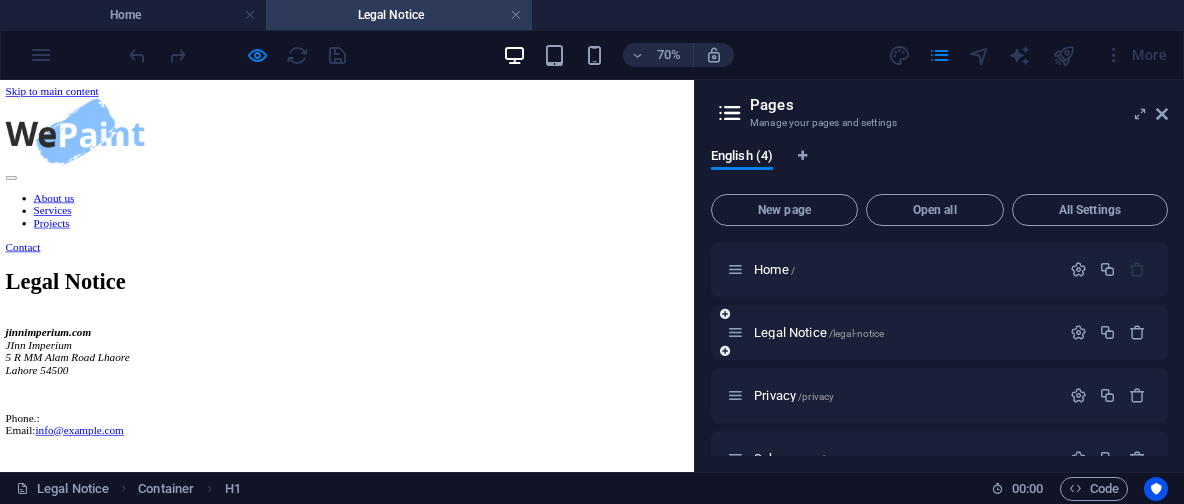 click at bounding box center [735, 332] 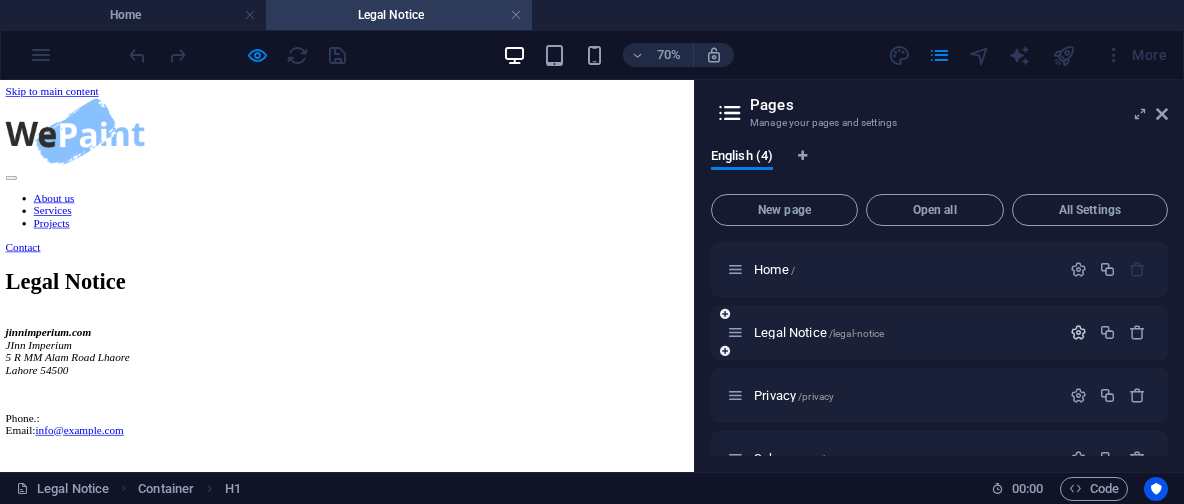 click at bounding box center (1078, 332) 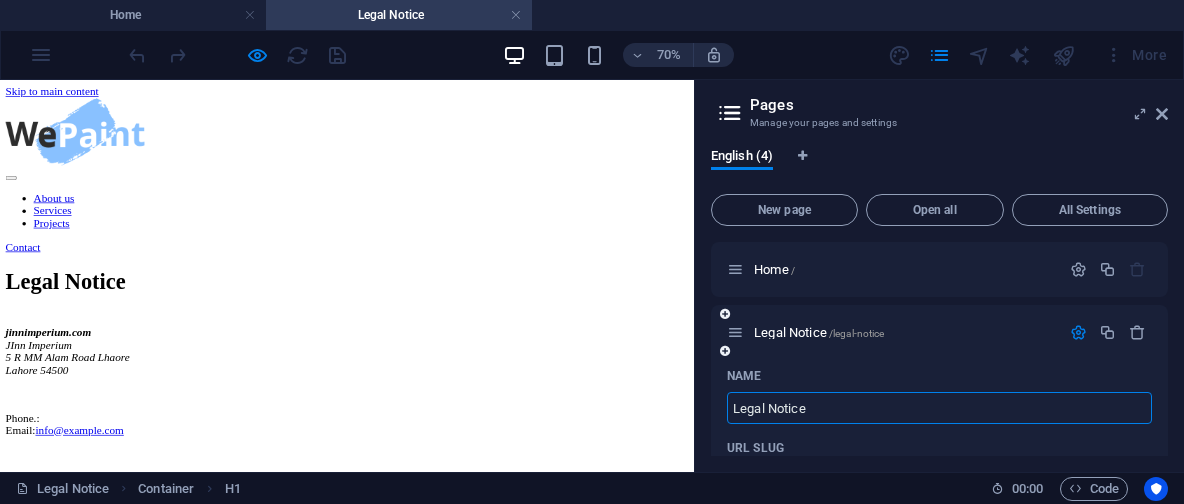 drag, startPoint x: 837, startPoint y: 403, endPoint x: 642, endPoint y: 393, distance: 195.25624 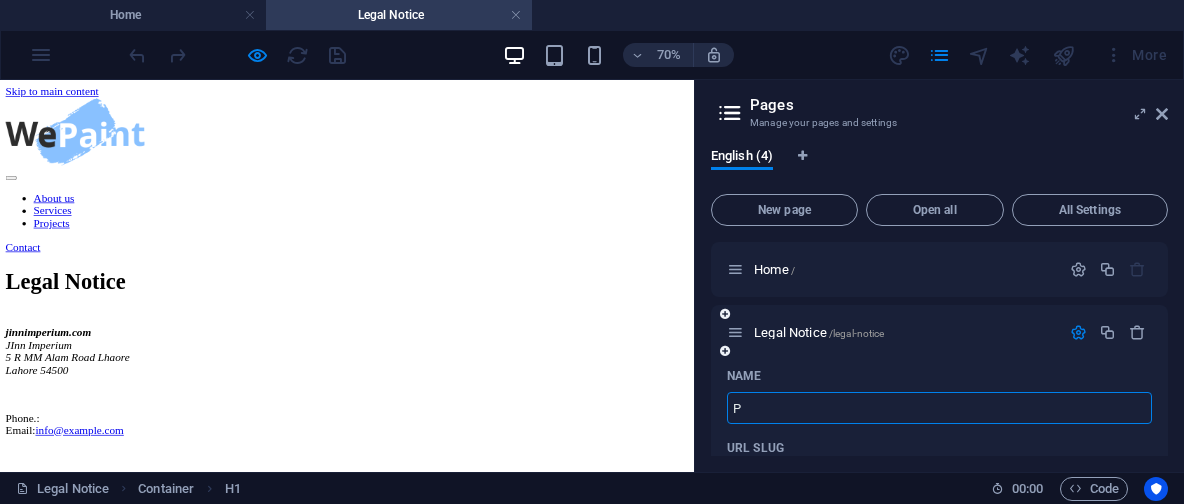 type on "P" 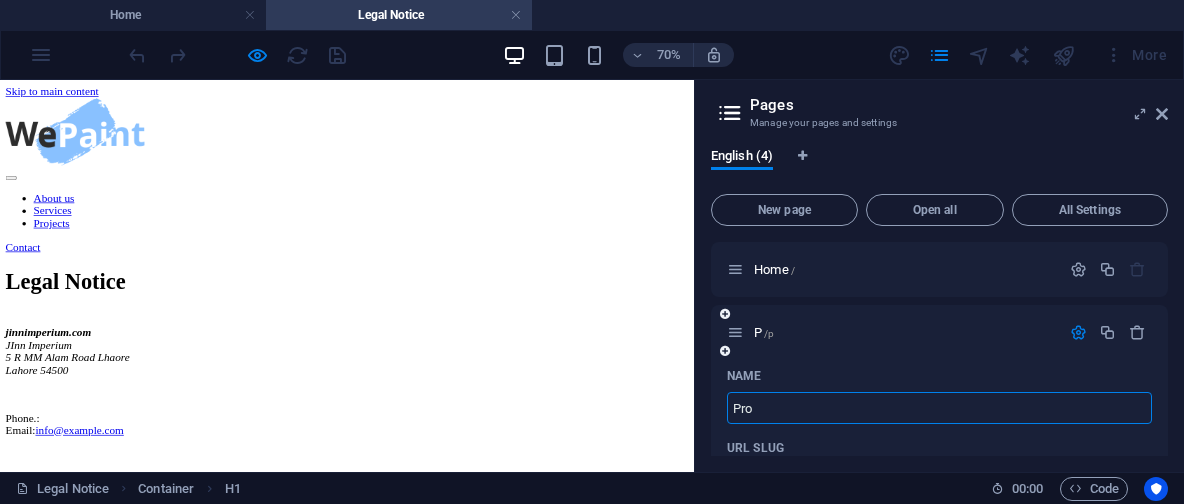 type on "Pro" 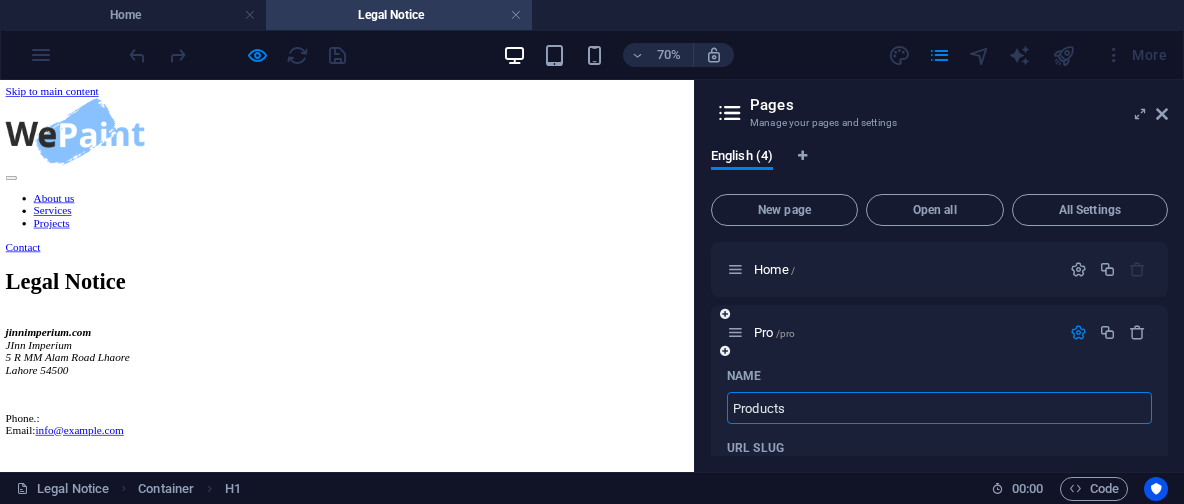 type on "Products" 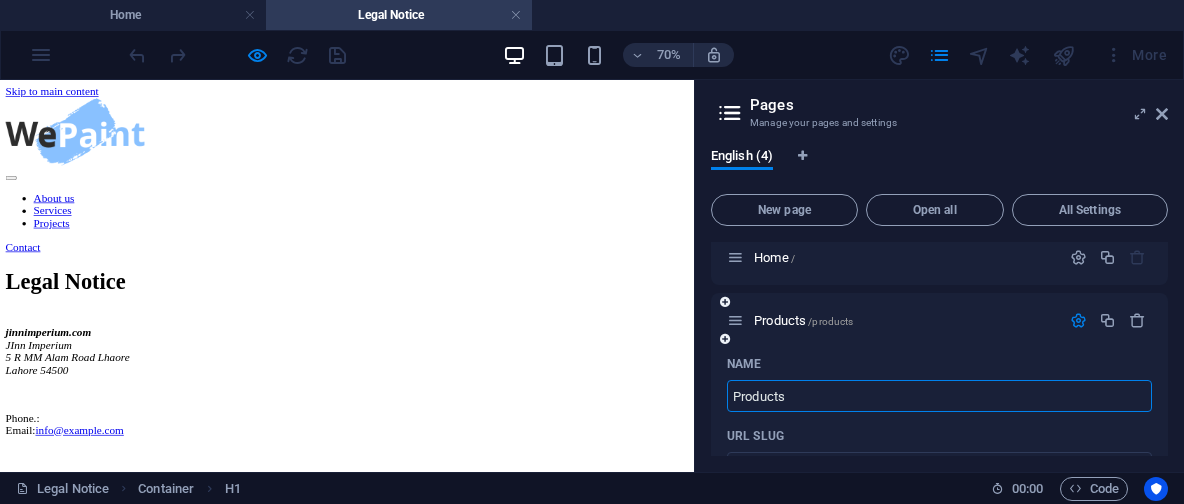 scroll, scrollTop: 0, scrollLeft: 0, axis: both 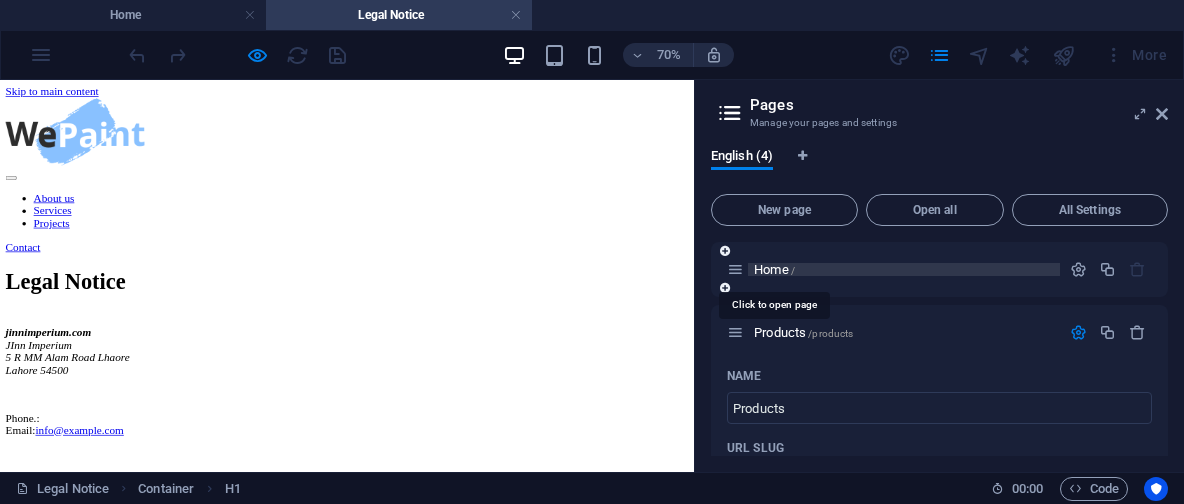 click on "Home /" at bounding box center [774, 269] 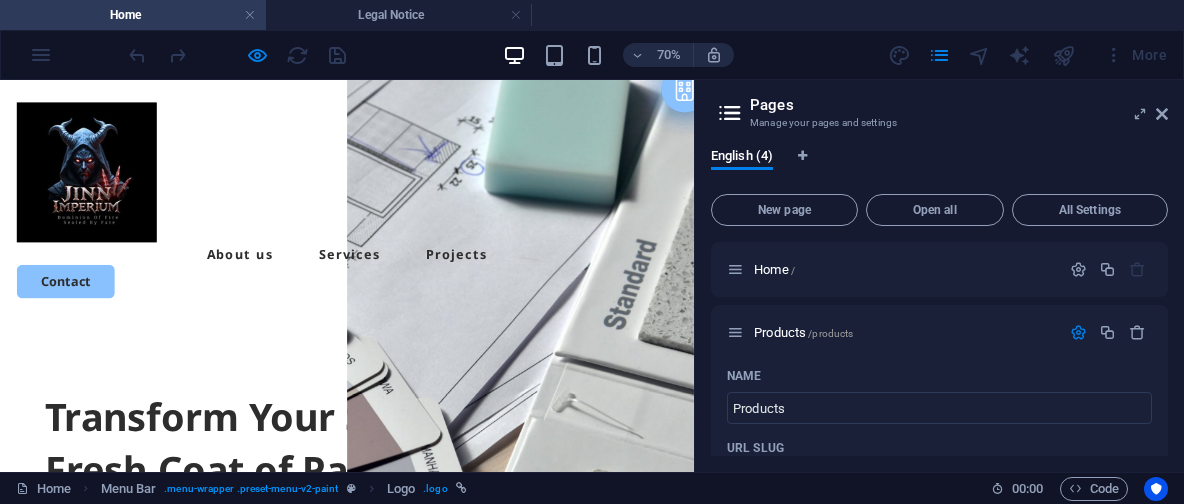 scroll, scrollTop: 178, scrollLeft: 0, axis: vertical 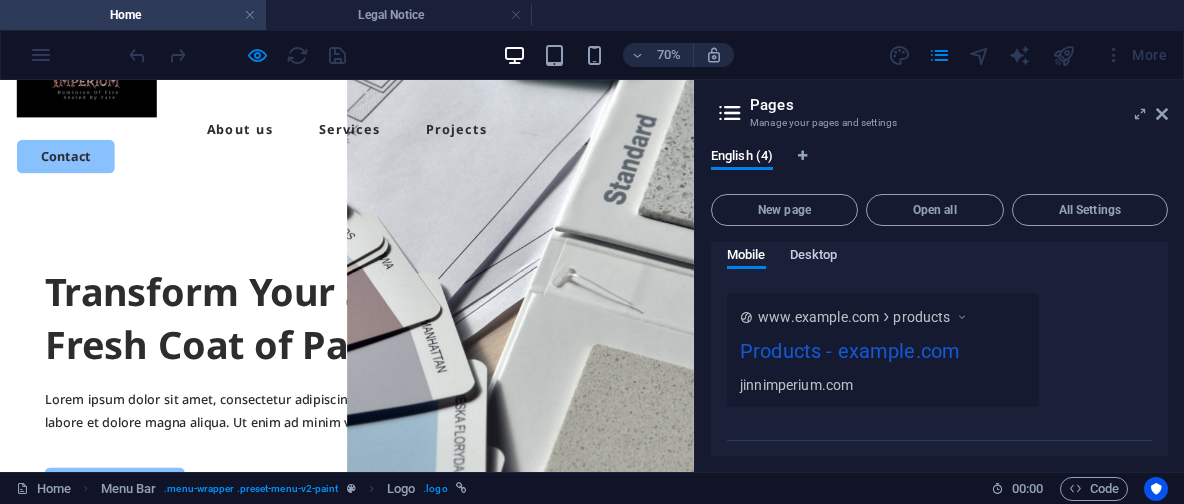 click on "Desktop" at bounding box center [814, 257] 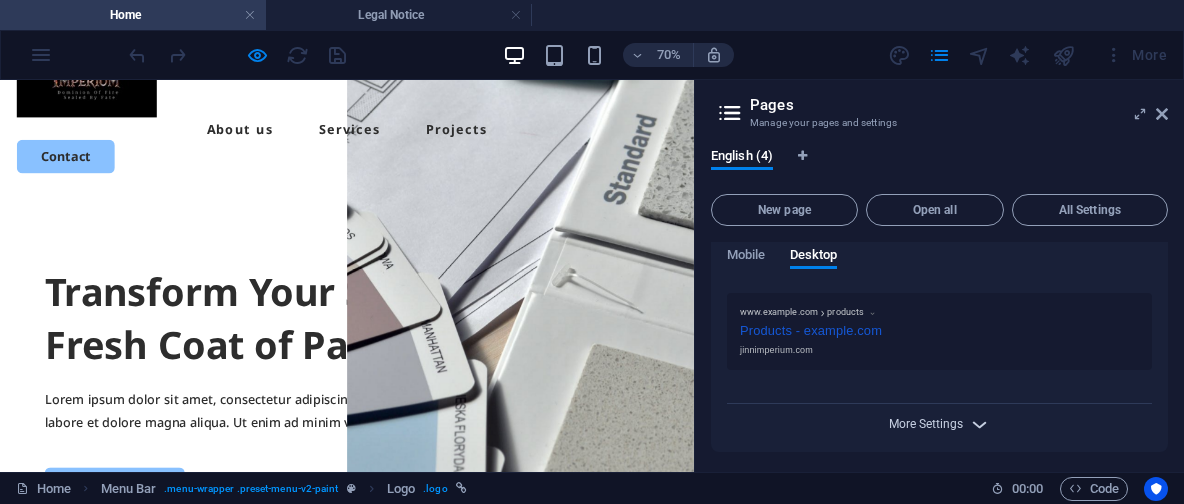 click on "More Settings" at bounding box center [926, 424] 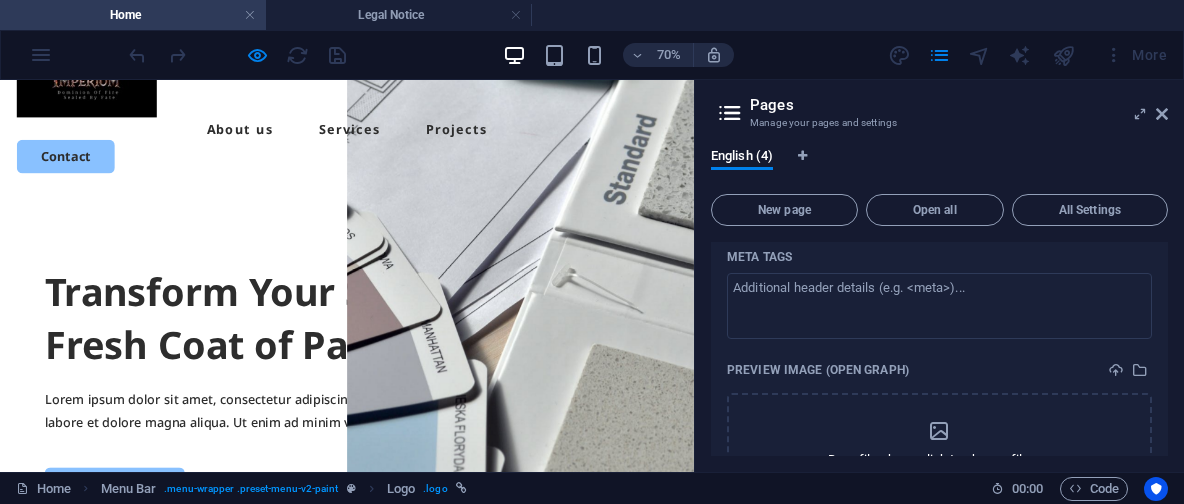 scroll, scrollTop: 1032, scrollLeft: 0, axis: vertical 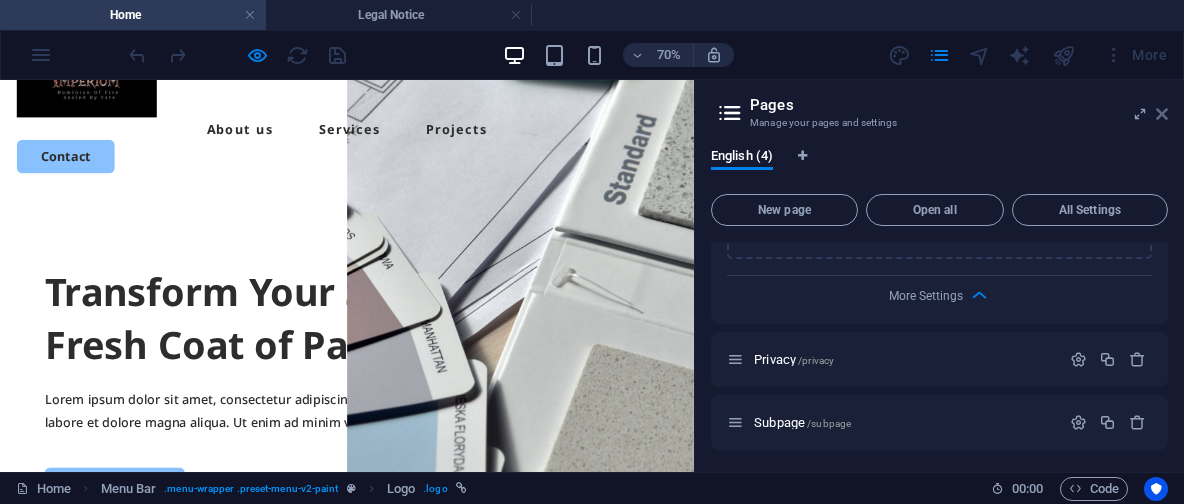 click at bounding box center [1162, 114] 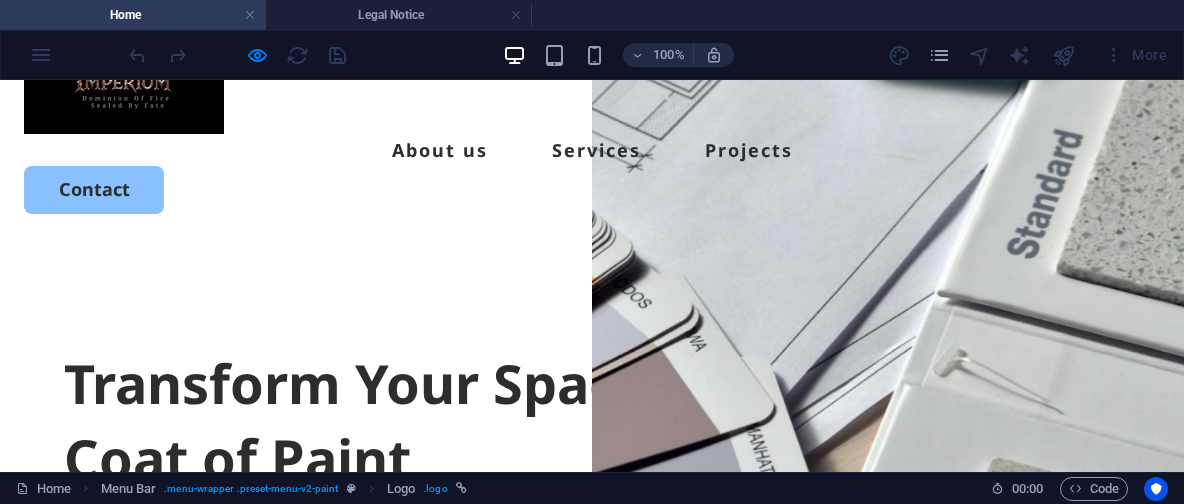 click on "100% More" at bounding box center (592, 55) 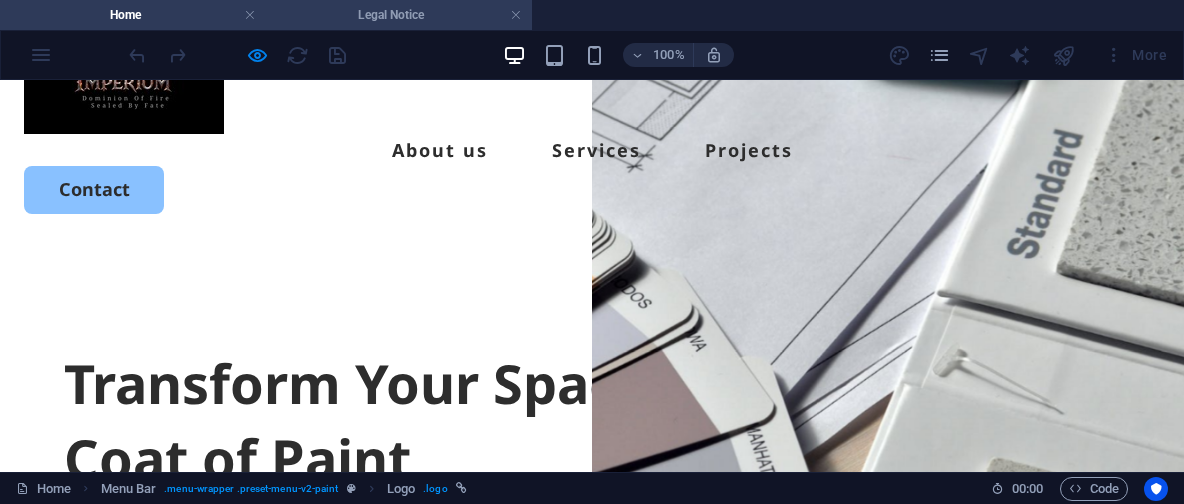 click on "Legal Notice" at bounding box center (399, 15) 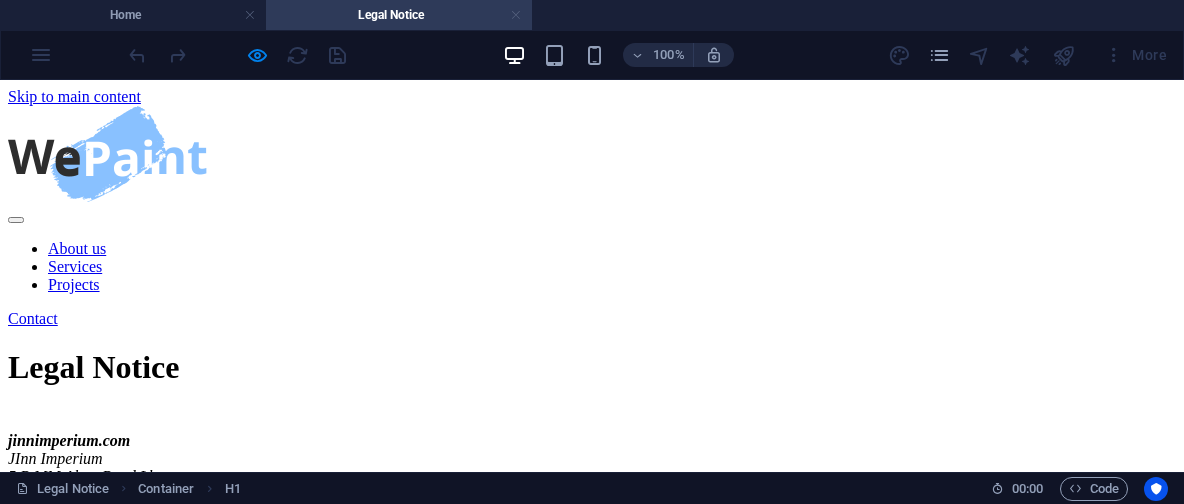 click at bounding box center (516, 15) 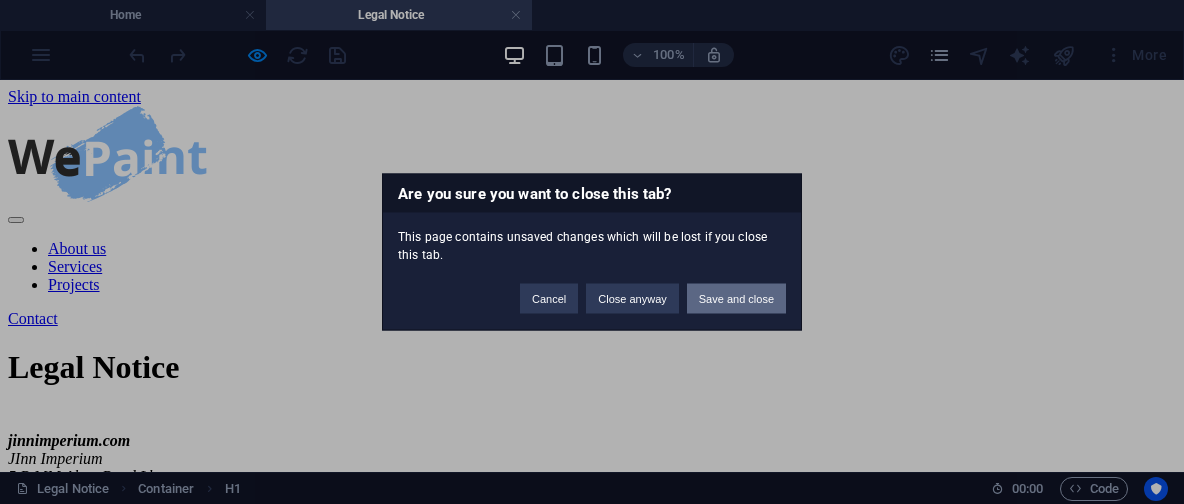 drag, startPoint x: 759, startPoint y: 295, endPoint x: 759, endPoint y: 222, distance: 73 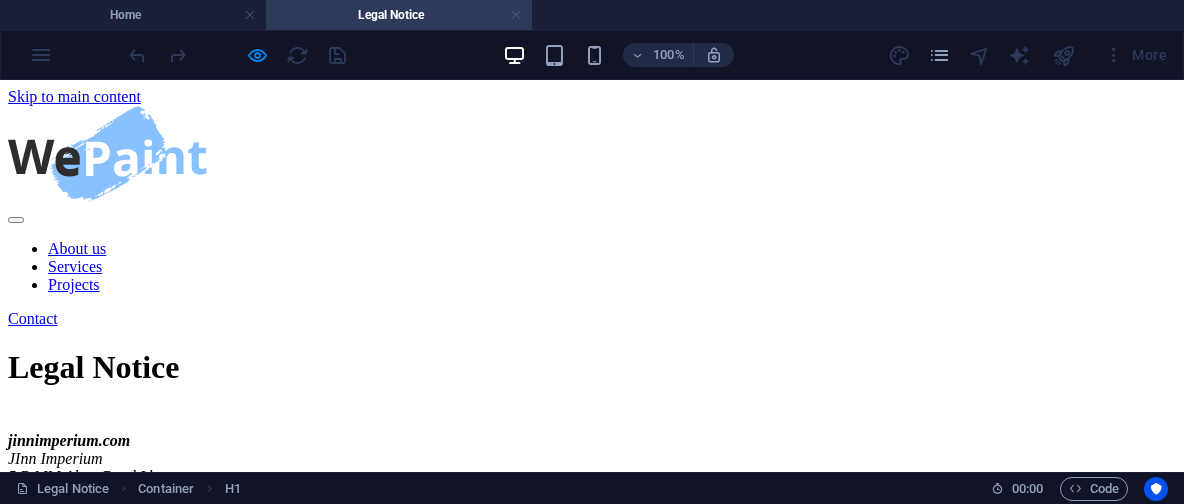 click at bounding box center (516, 15) 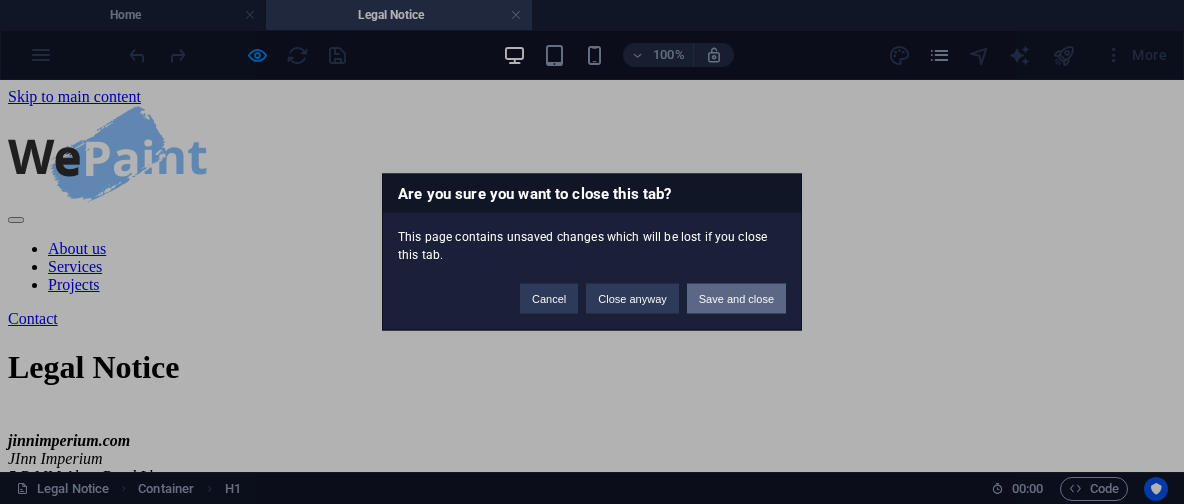 click on "Save and close" at bounding box center [736, 299] 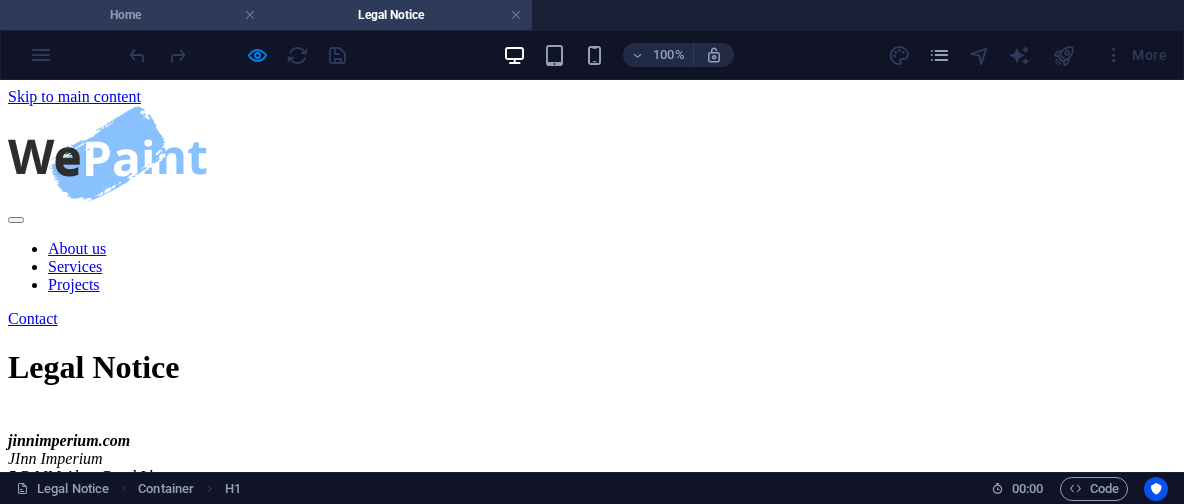 click on "Home" at bounding box center [133, 15] 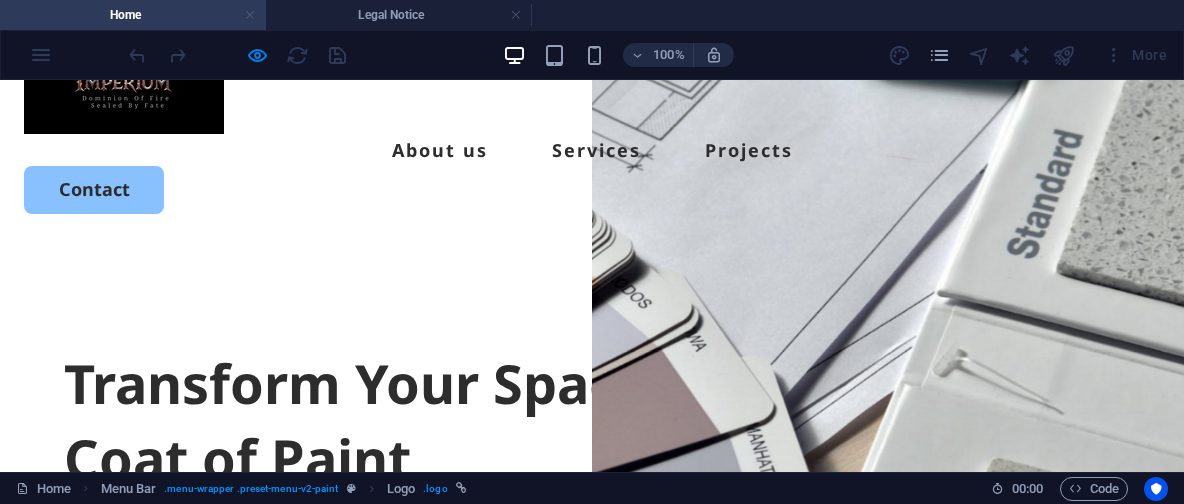 click at bounding box center (250, 15) 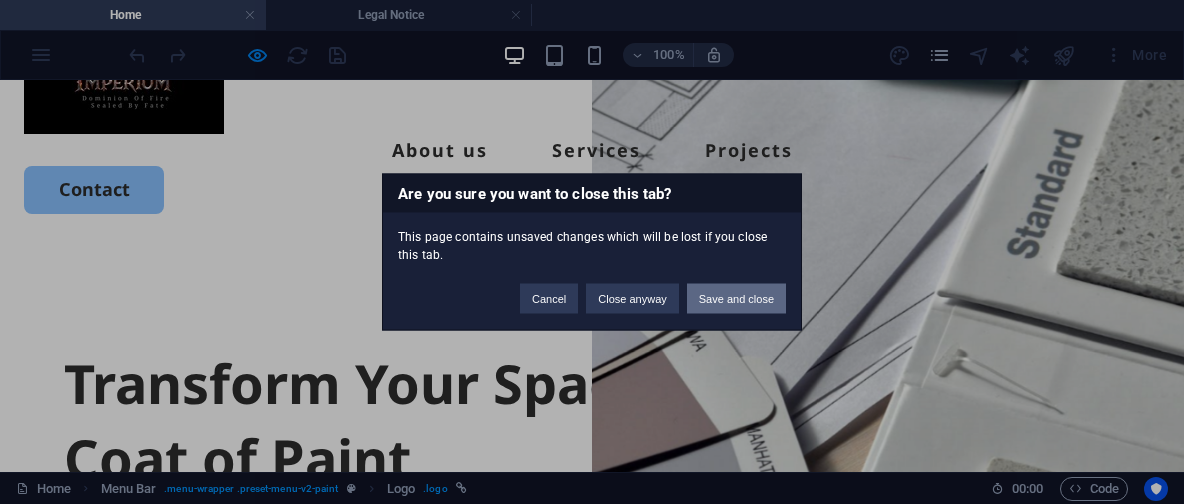 click on "Save and close" at bounding box center [736, 299] 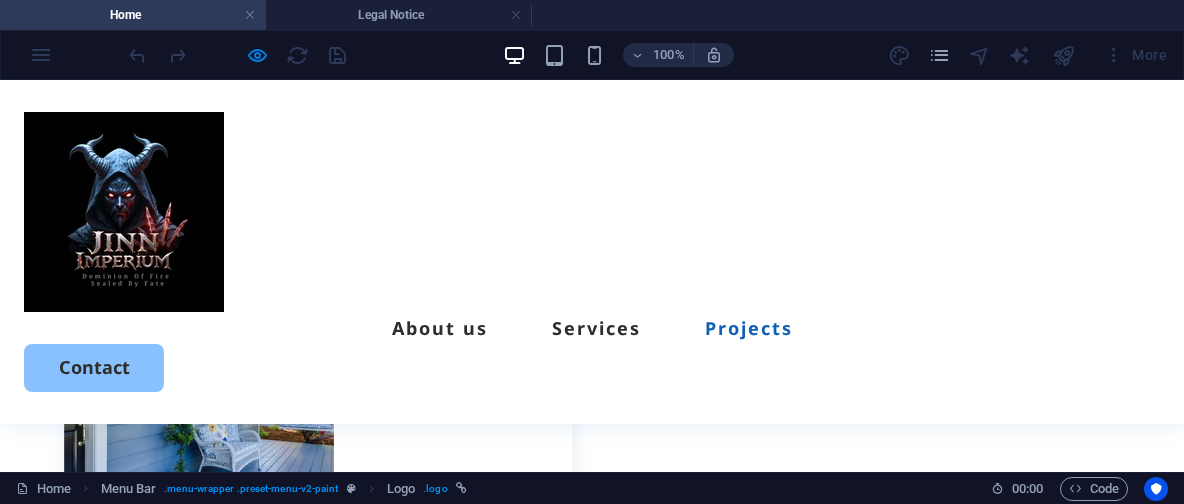 scroll, scrollTop: 3219, scrollLeft: 0, axis: vertical 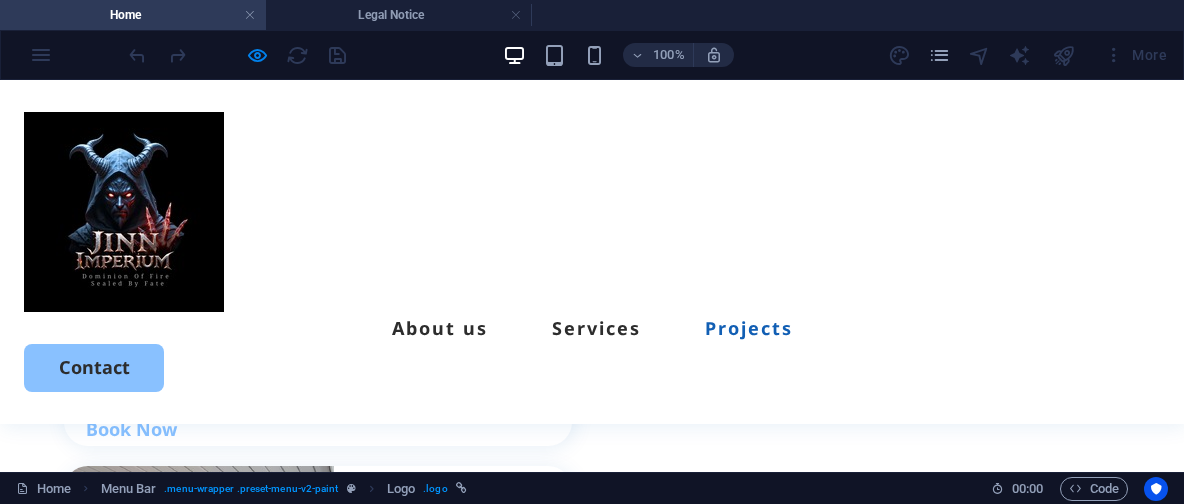 click on "100% More" at bounding box center [592, 55] 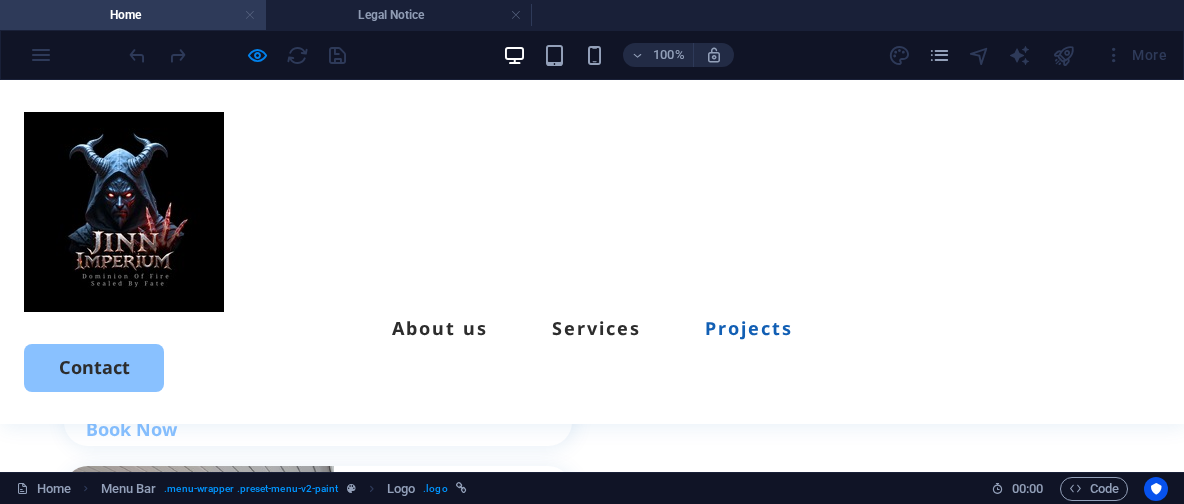 click at bounding box center [250, 15] 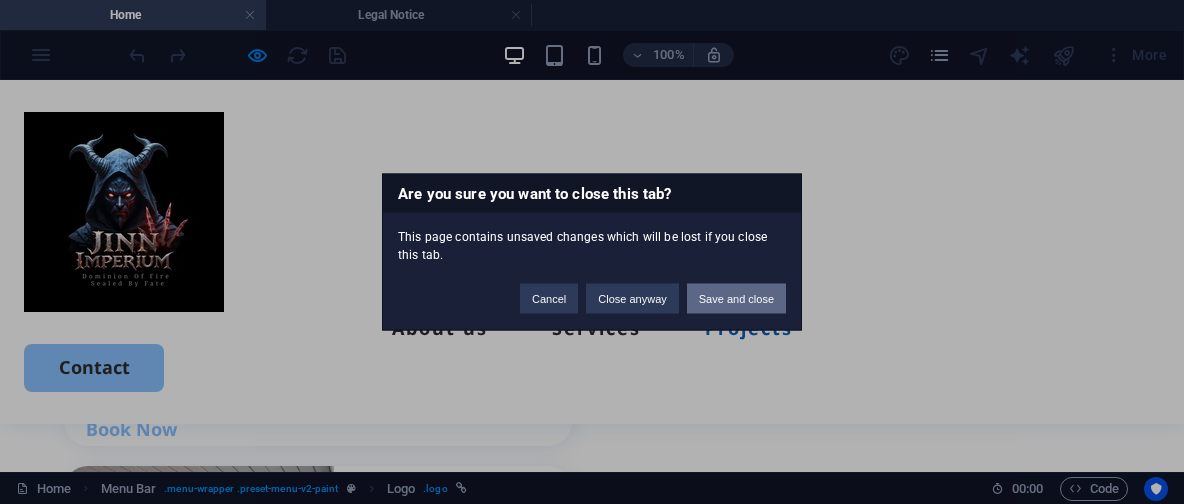 click on "Save and close" at bounding box center [736, 299] 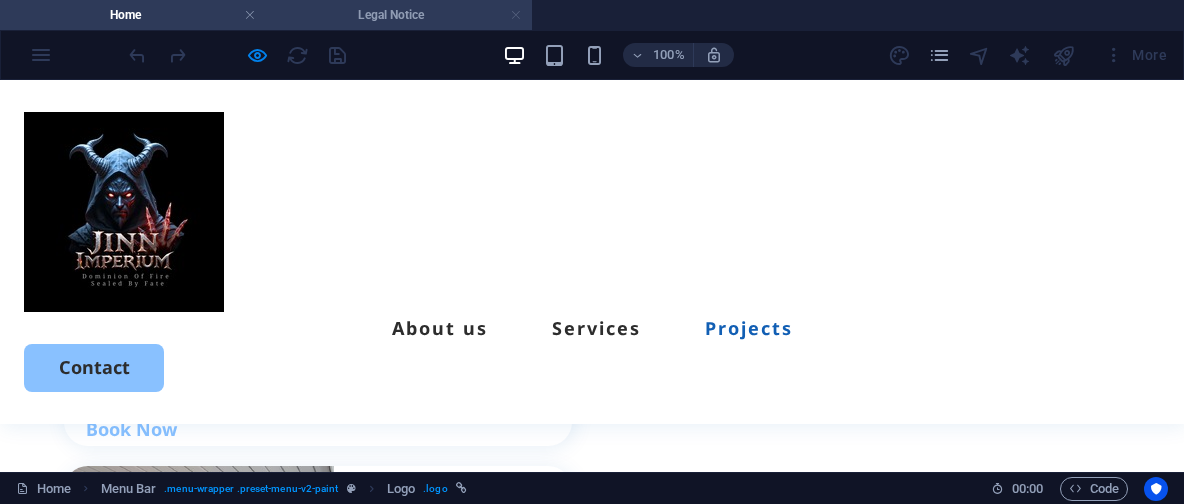 click at bounding box center (516, 15) 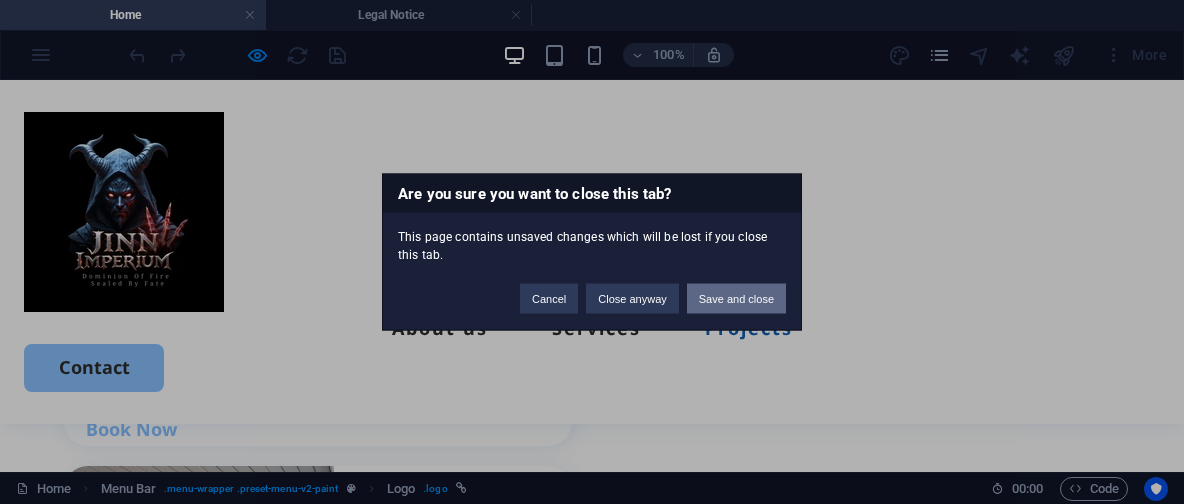 click on "Save and close" at bounding box center (736, 299) 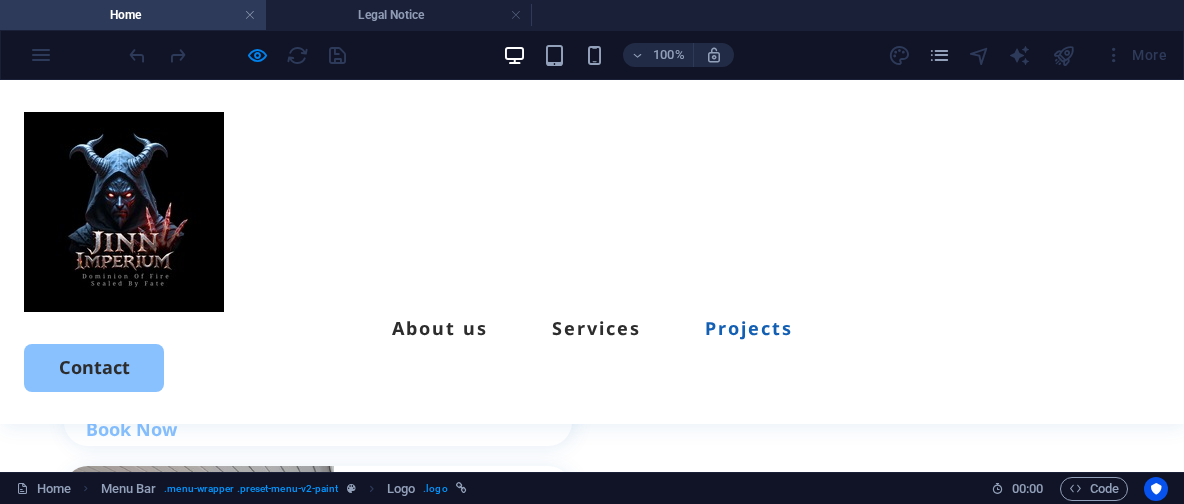 click at bounding box center [237, 55] 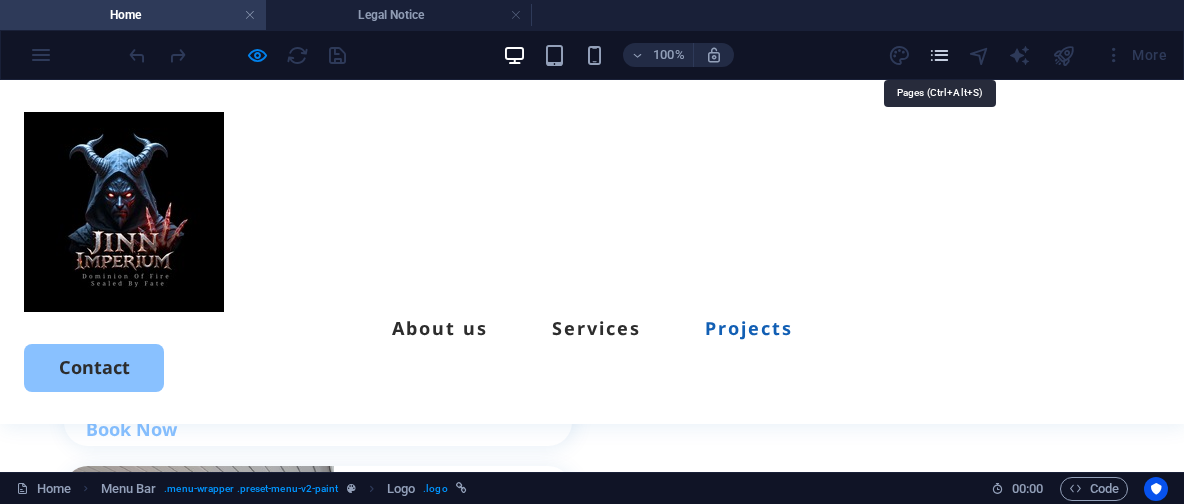 click at bounding box center (939, 55) 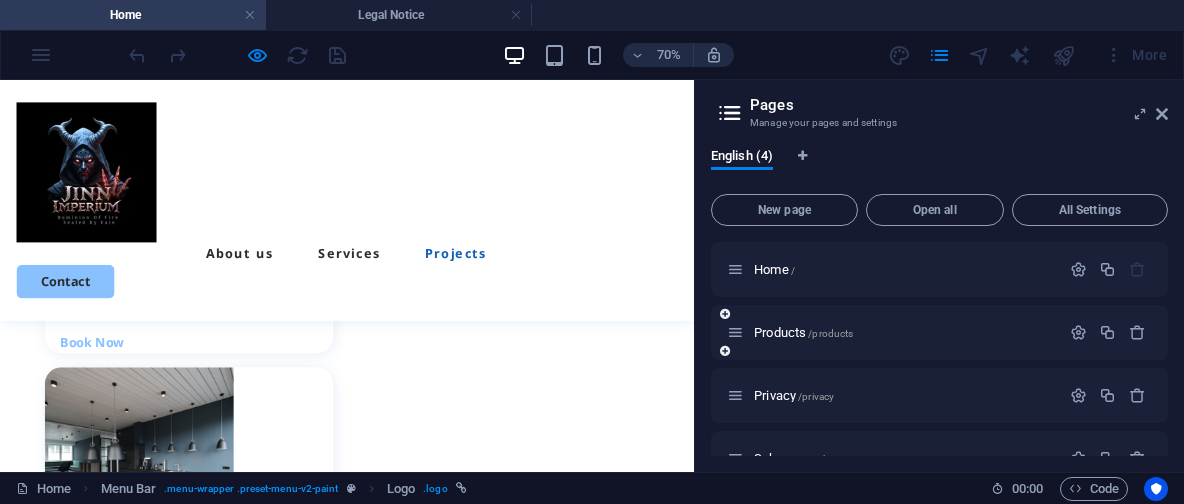 scroll, scrollTop: 38, scrollLeft: 0, axis: vertical 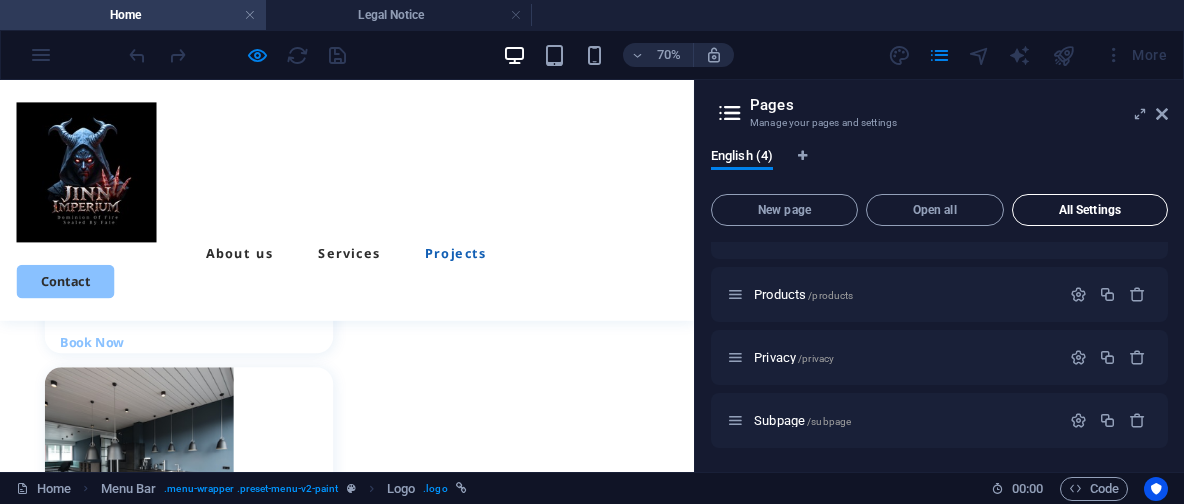 click on "All Settings" at bounding box center (1090, 210) 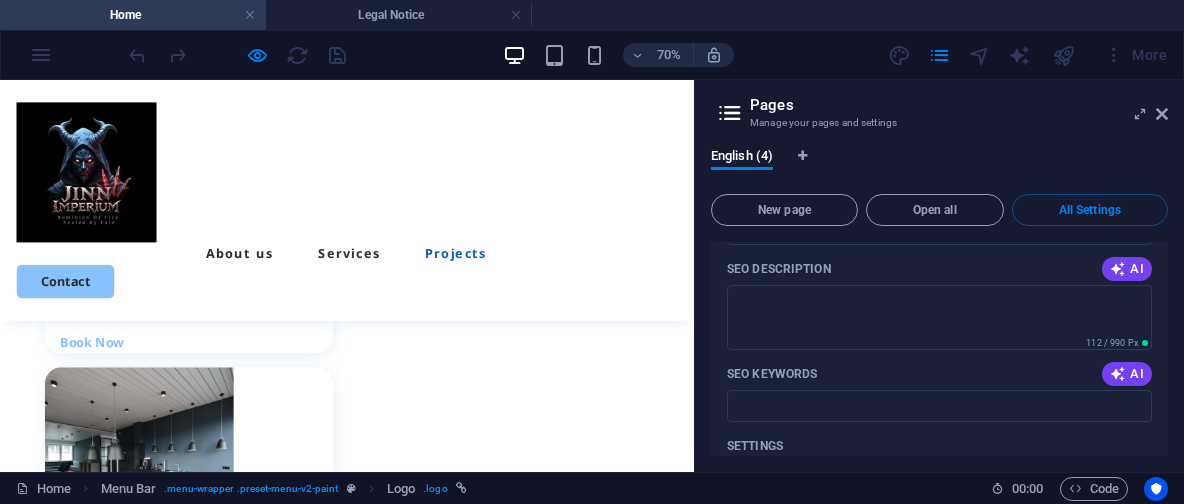 scroll, scrollTop: 0, scrollLeft: 0, axis: both 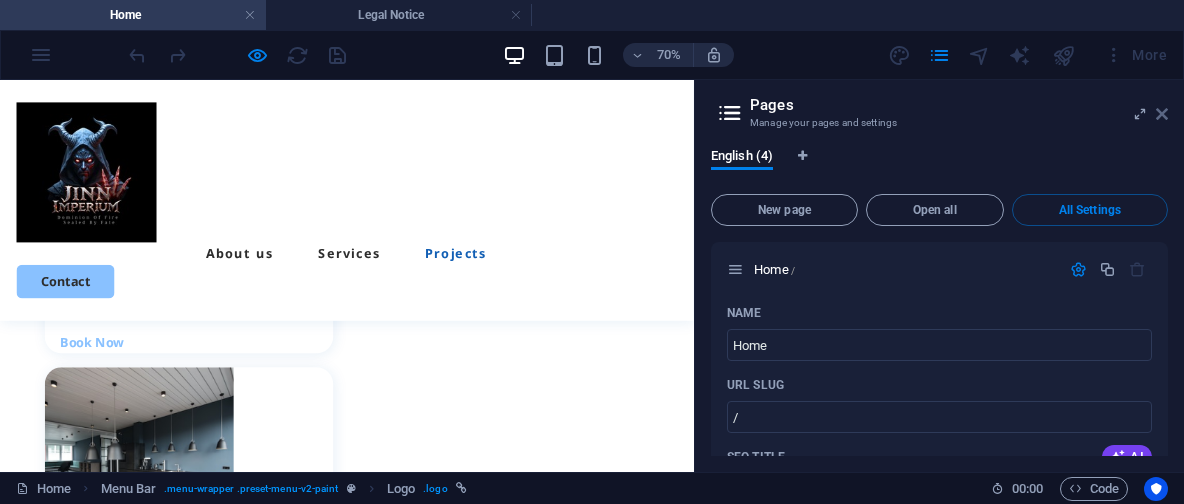 drag, startPoint x: 1164, startPoint y: 114, endPoint x: 1162, endPoint y: 21, distance: 93.0215 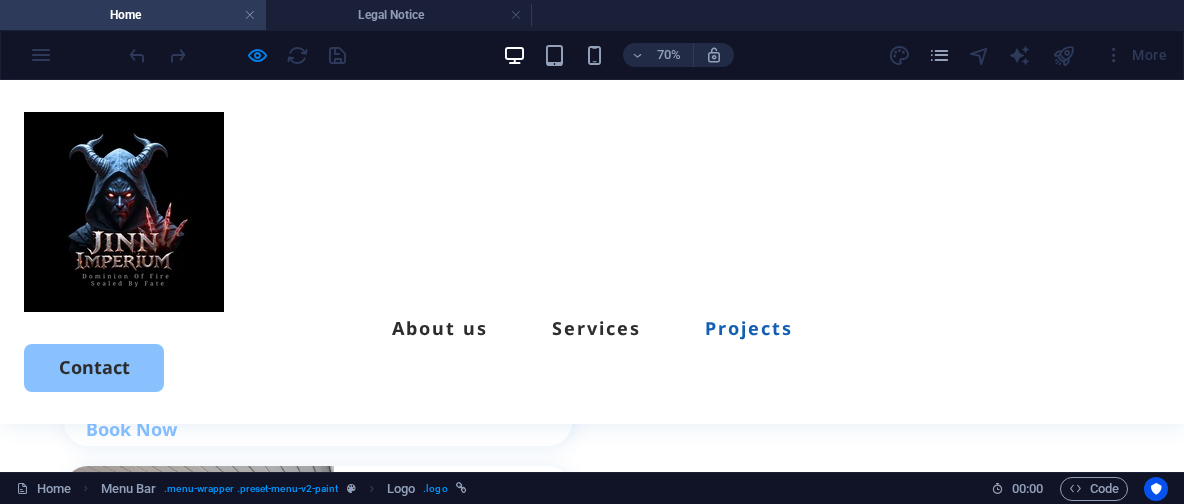 scroll, scrollTop: 3182, scrollLeft: 0, axis: vertical 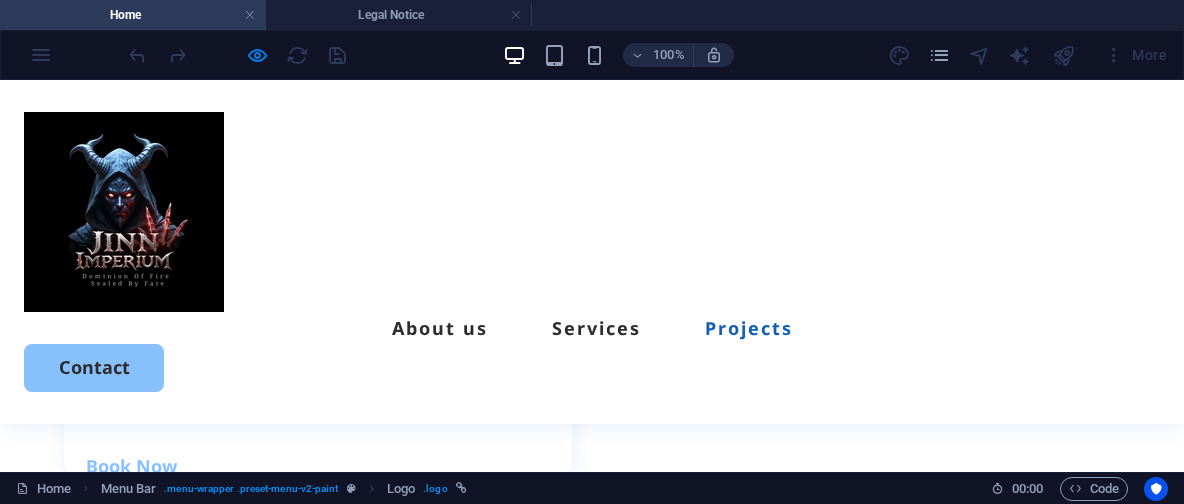 click on "More" at bounding box center (1135, 55) 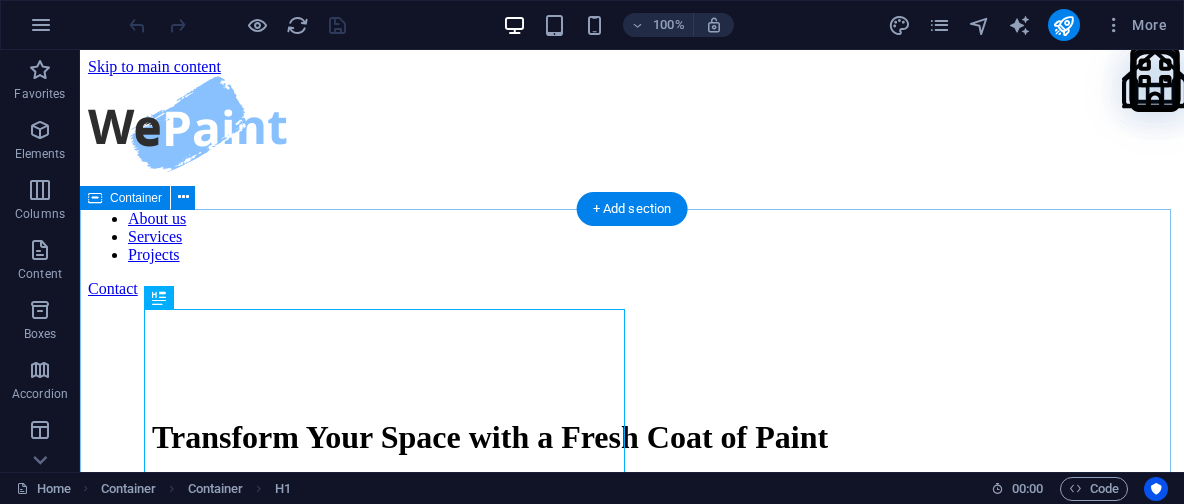 scroll, scrollTop: 0, scrollLeft: 0, axis: both 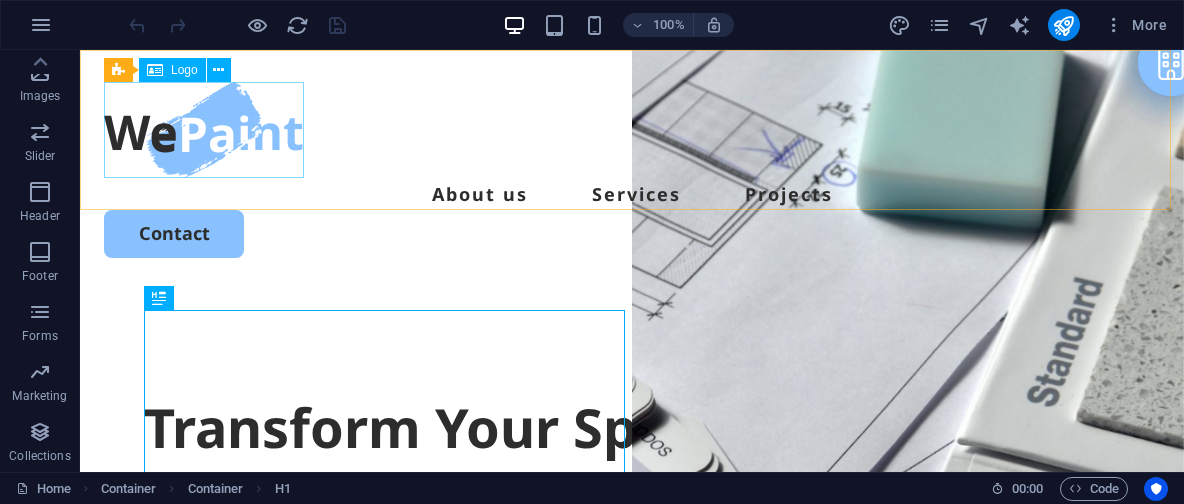 click on "Logo" at bounding box center [184, 70] 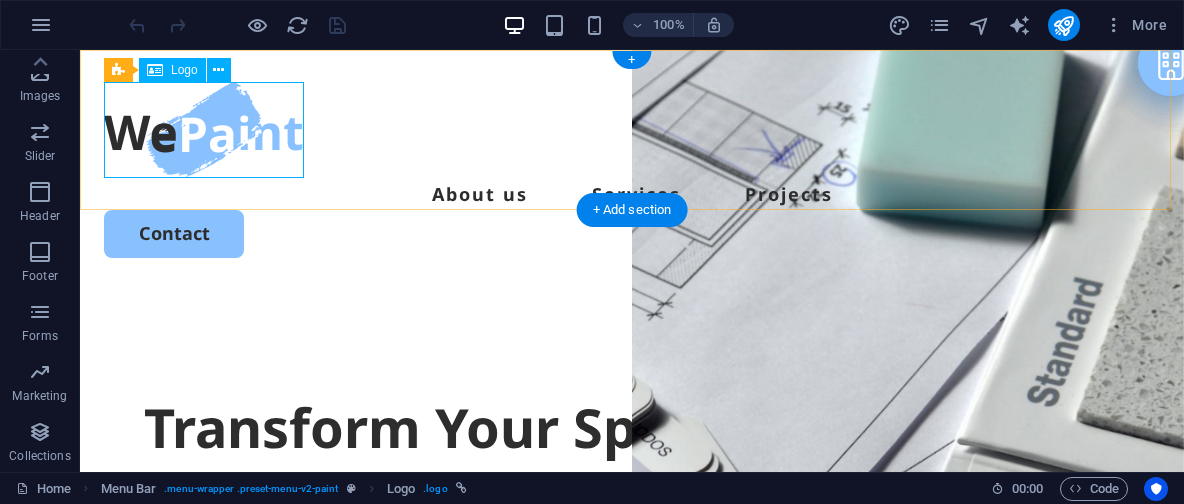 click at bounding box center (632, 130) 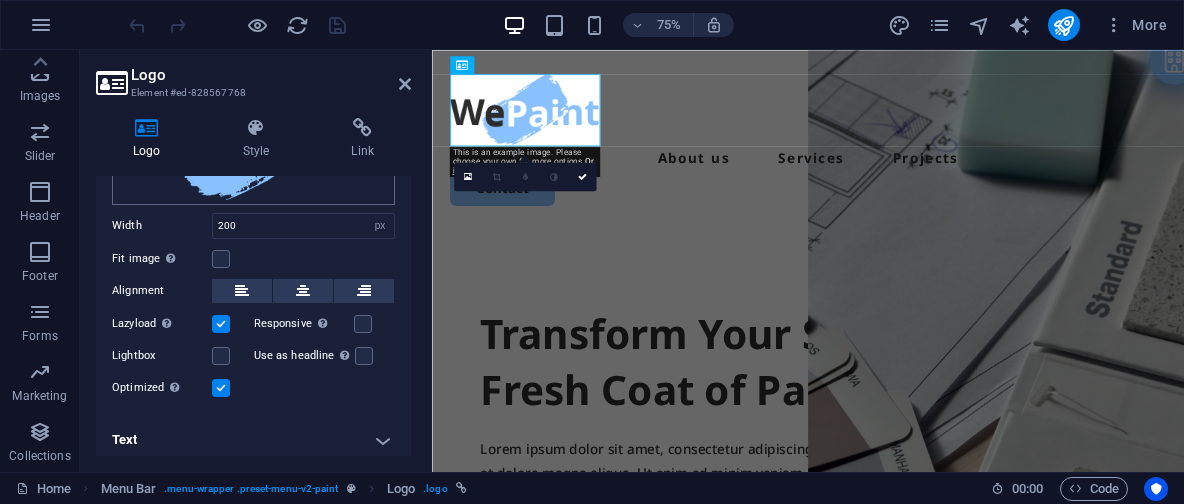 scroll, scrollTop: 0, scrollLeft: 0, axis: both 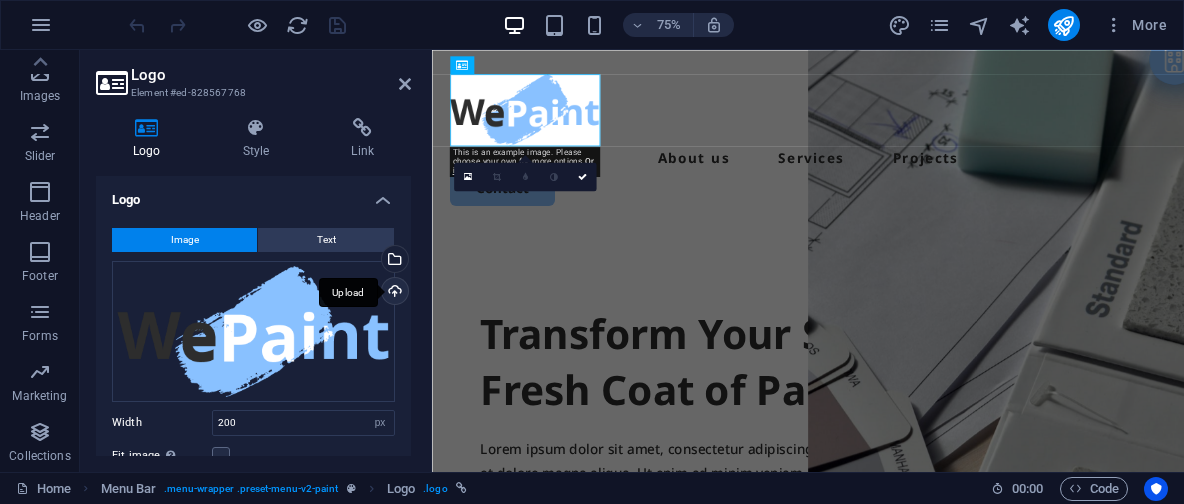 click on "Upload" at bounding box center (393, 293) 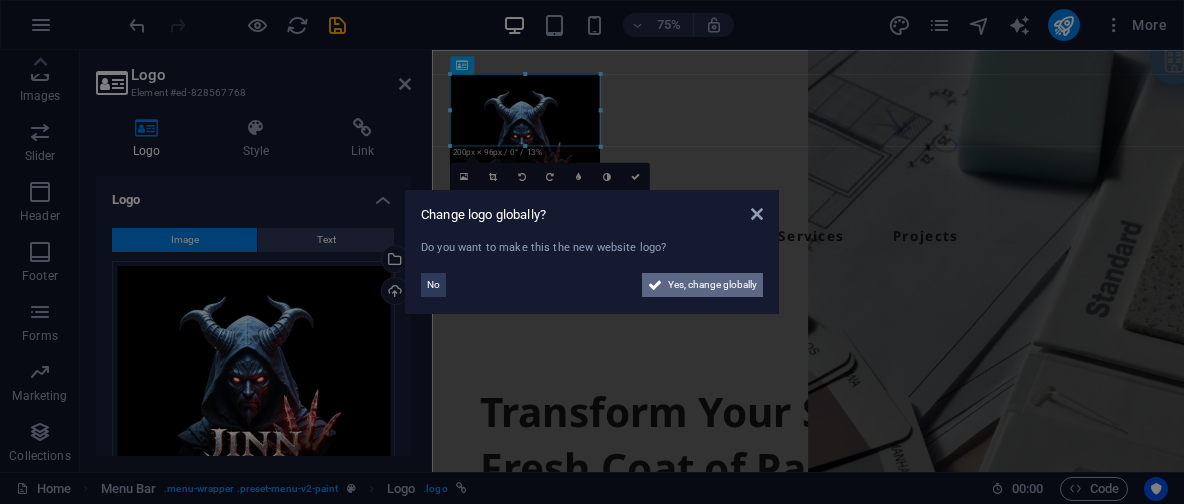 click on "Yes, change globally" at bounding box center [712, 285] 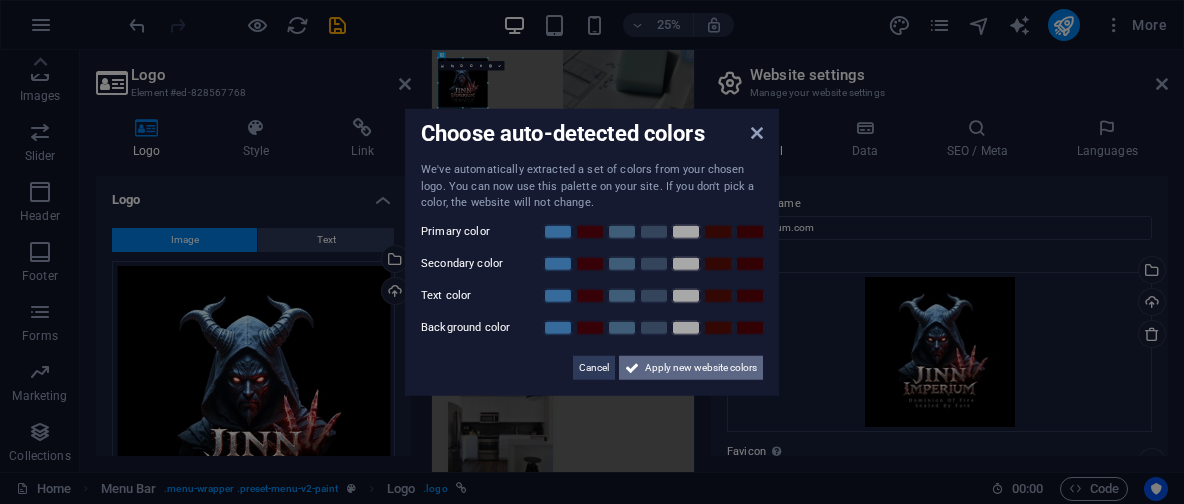 click on "Apply new website colors" at bounding box center [701, 367] 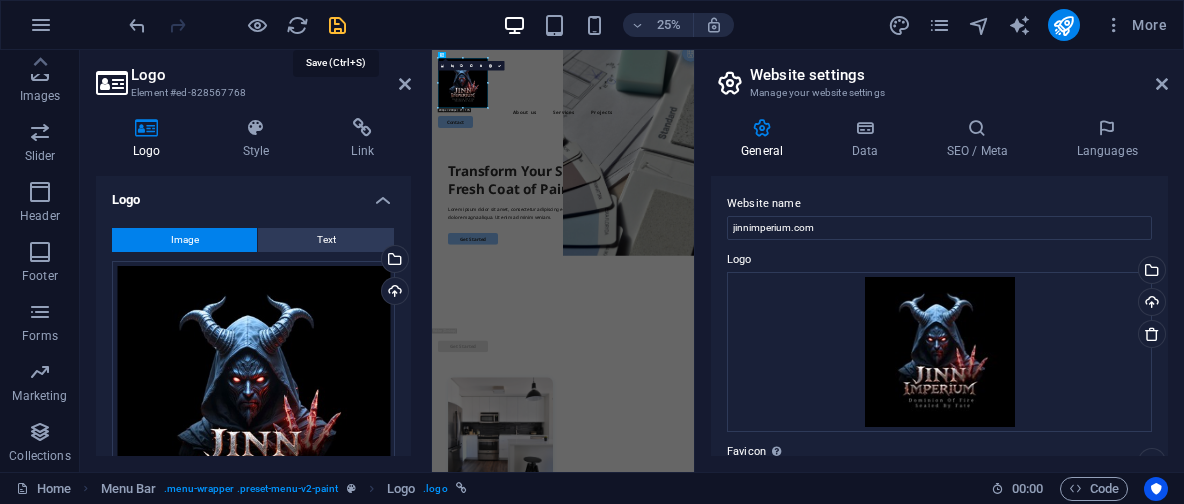click at bounding box center [337, 25] 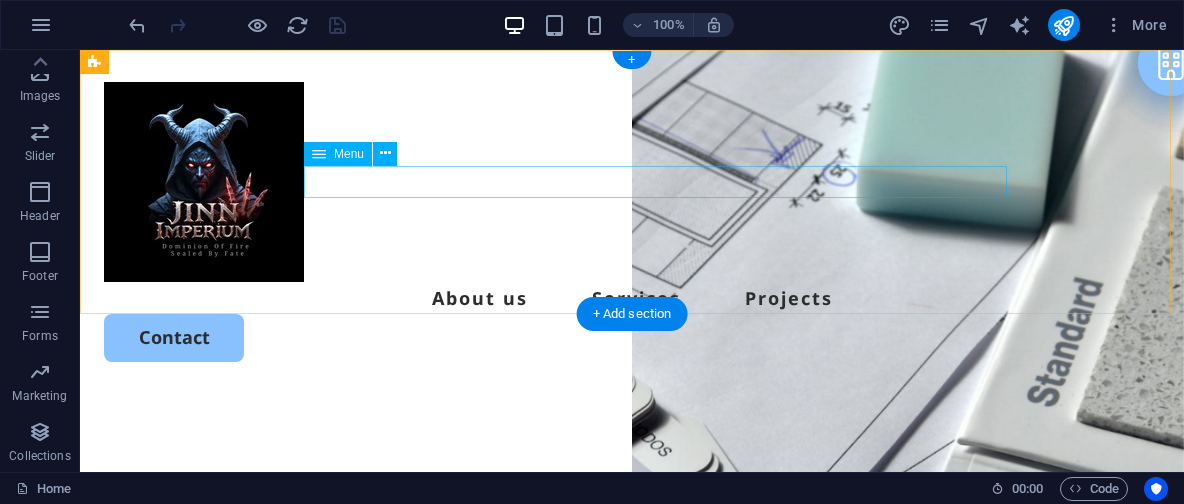 click on "About us Services Projects" at bounding box center [632, 298] 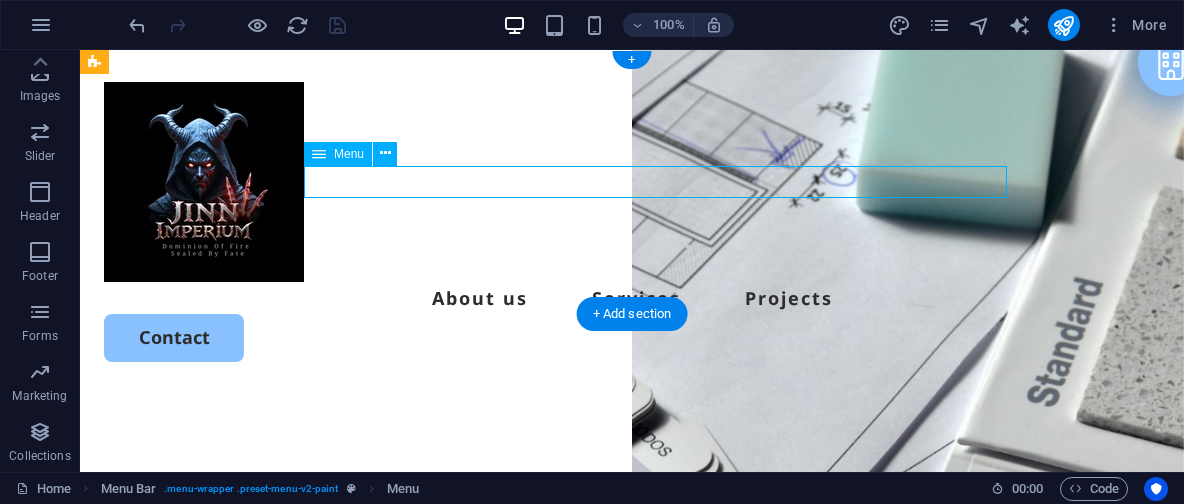 click on "About us Services Projects" at bounding box center (632, 298) 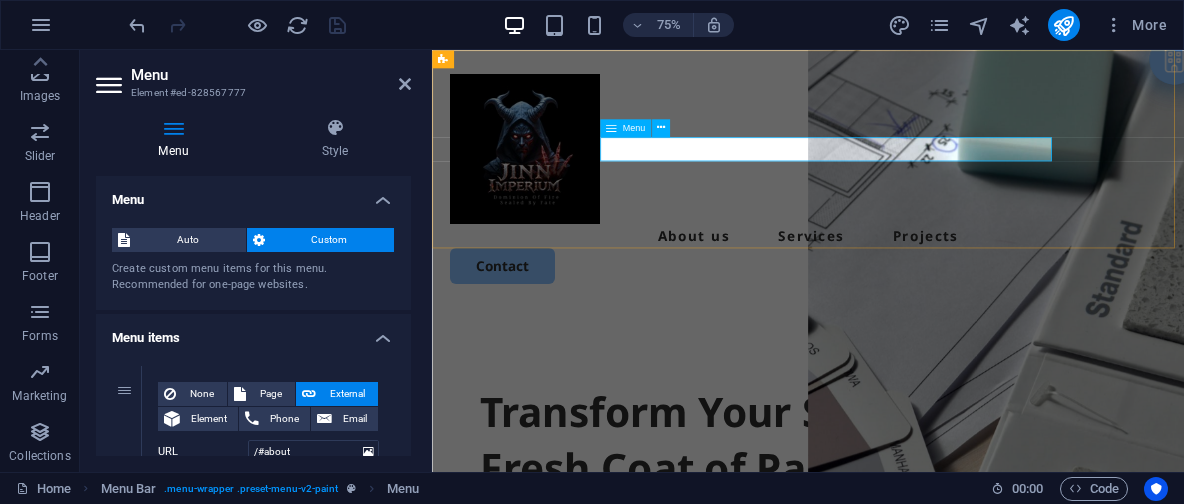 click on "About us Services Projects" at bounding box center (933, 298) 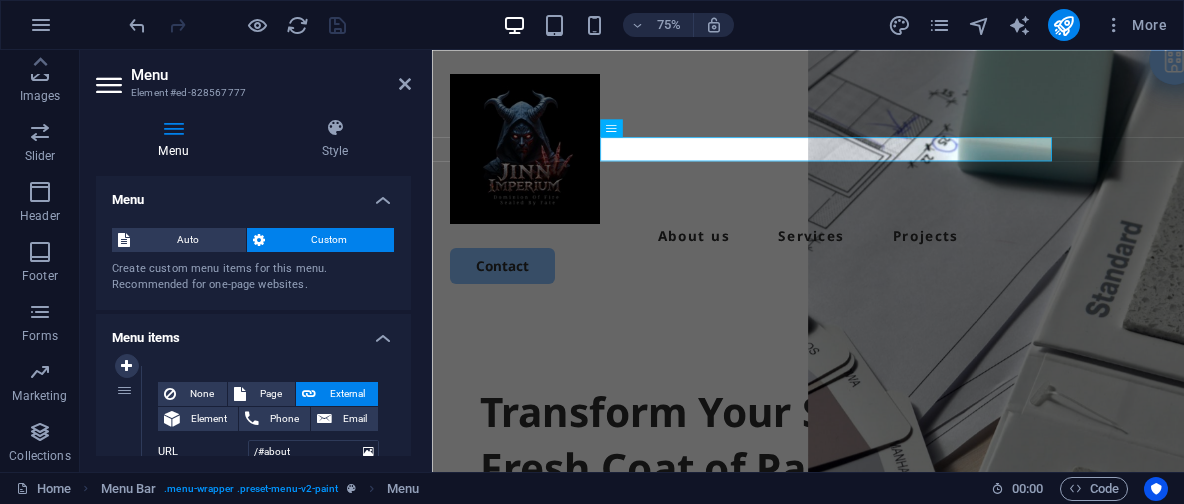 scroll, scrollTop: 154, scrollLeft: 0, axis: vertical 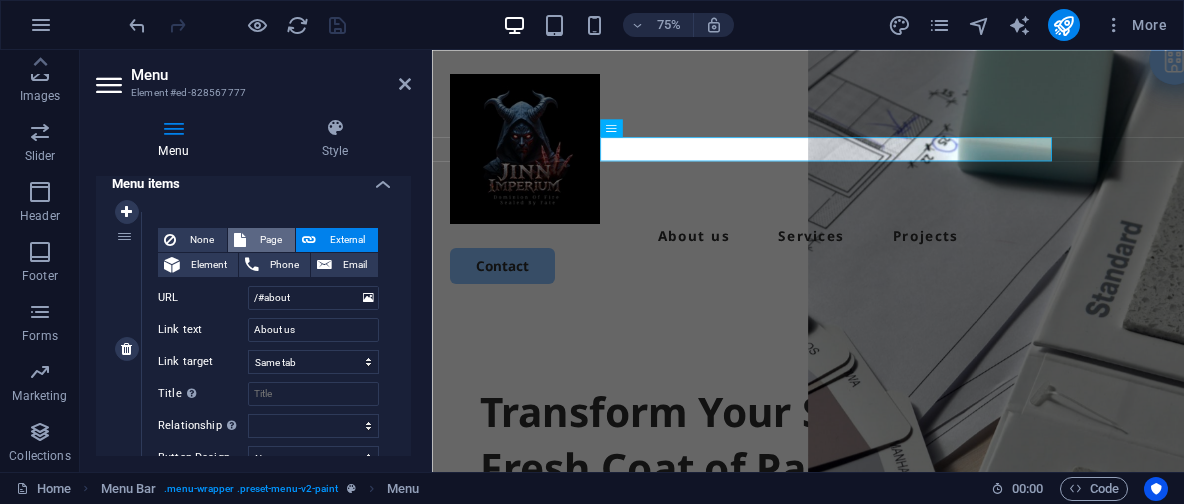 click on "Page" at bounding box center (270, 240) 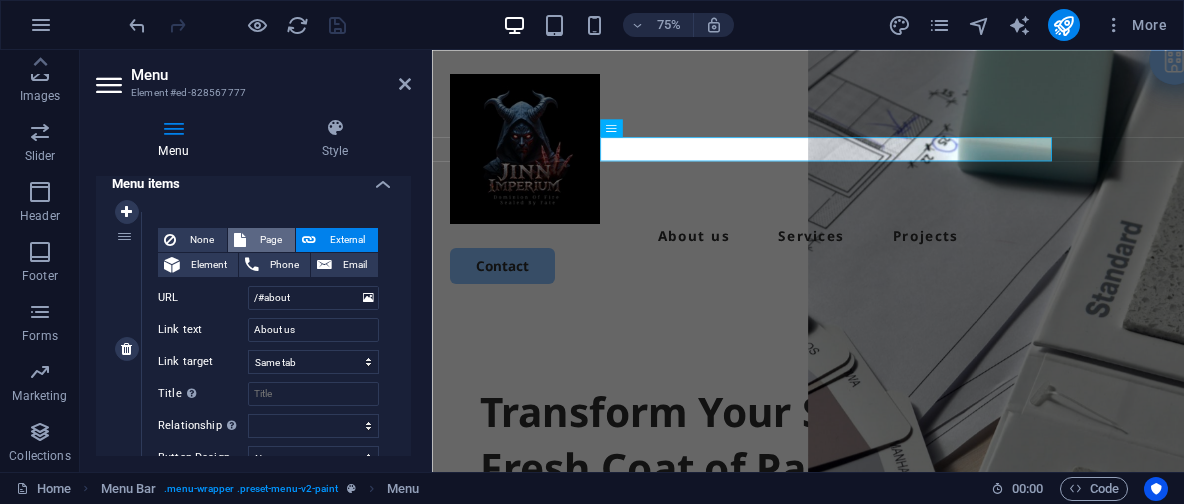 select 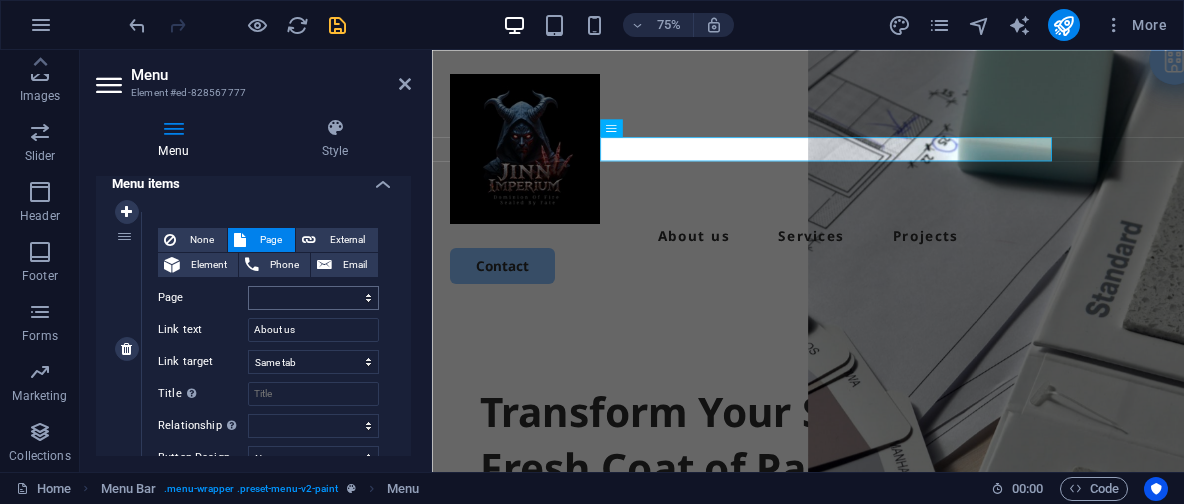 click on "About us Services Projects Contact" at bounding box center (933, 222) 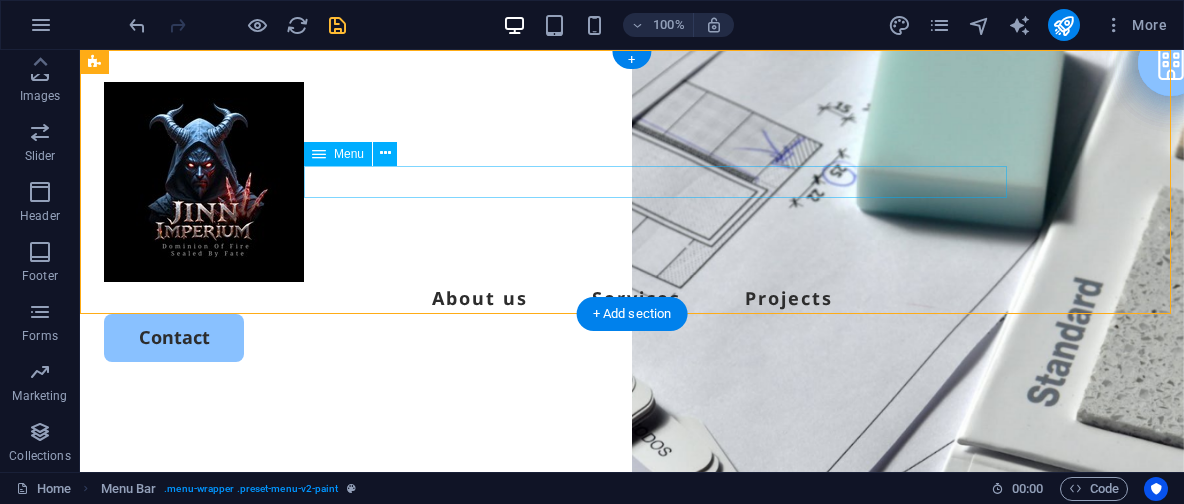click on "About us Services Projects" at bounding box center (632, 298) 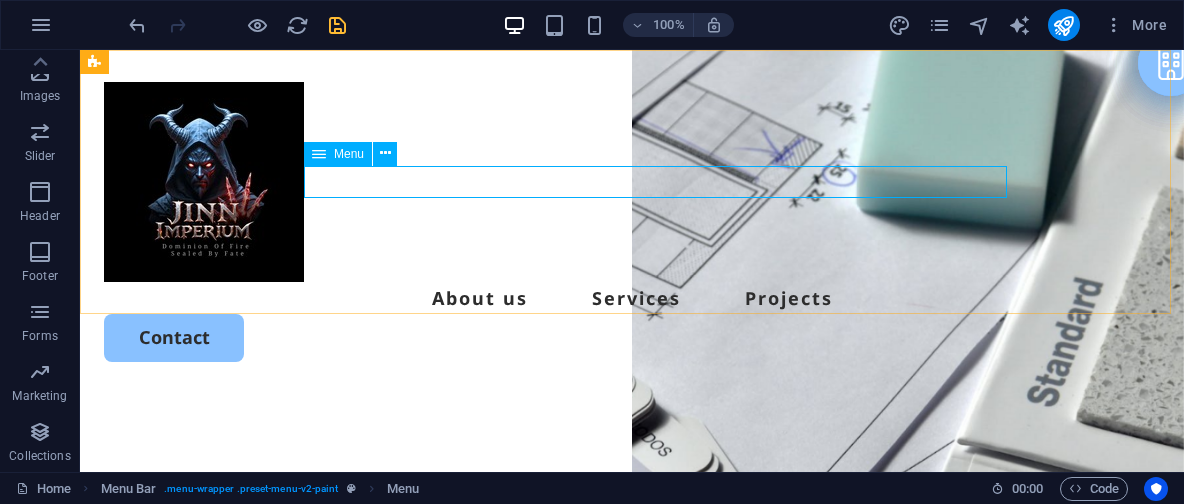 click at bounding box center [319, 154] 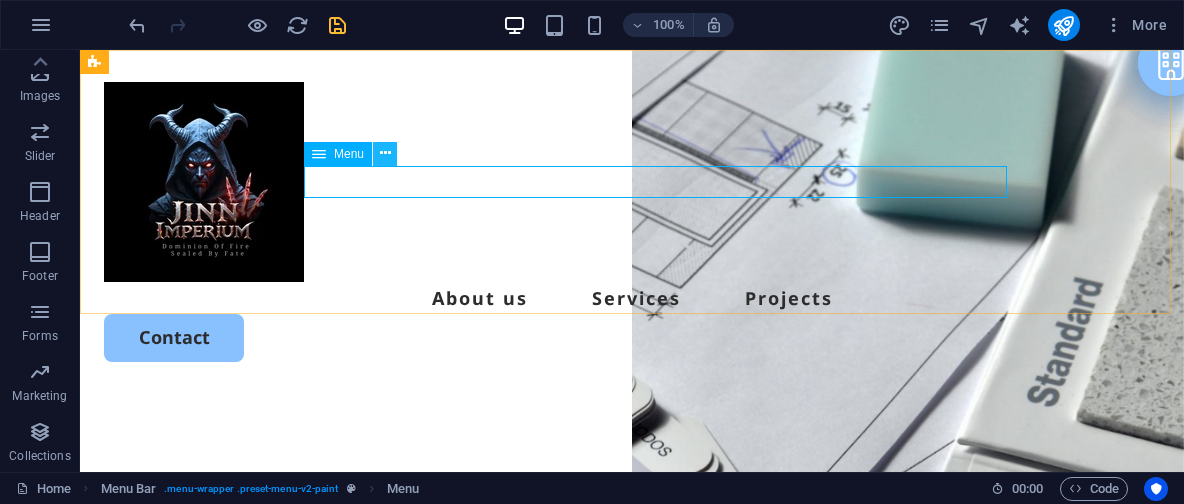 click at bounding box center [385, 154] 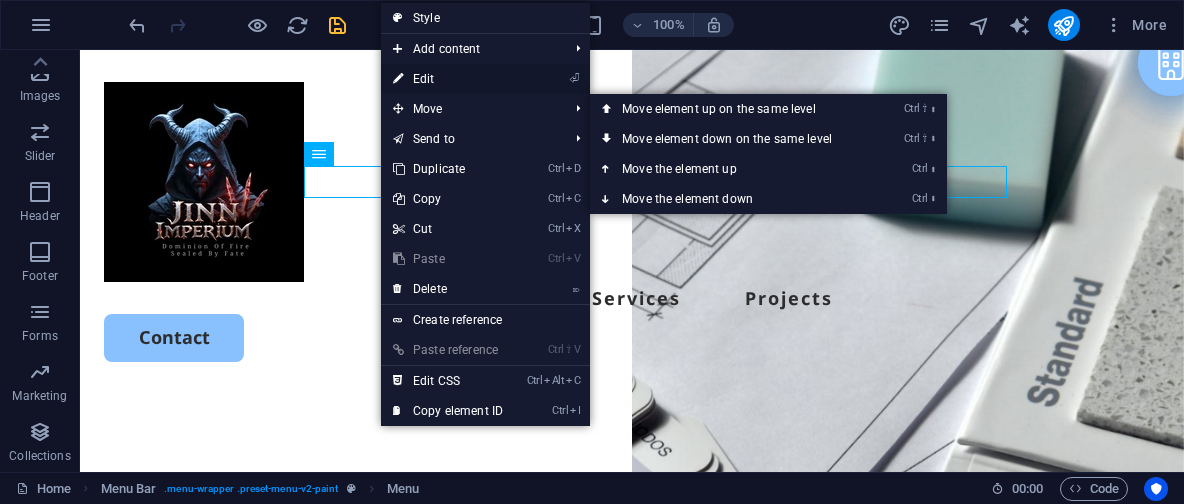 click on "⏎  Edit" at bounding box center [448, 79] 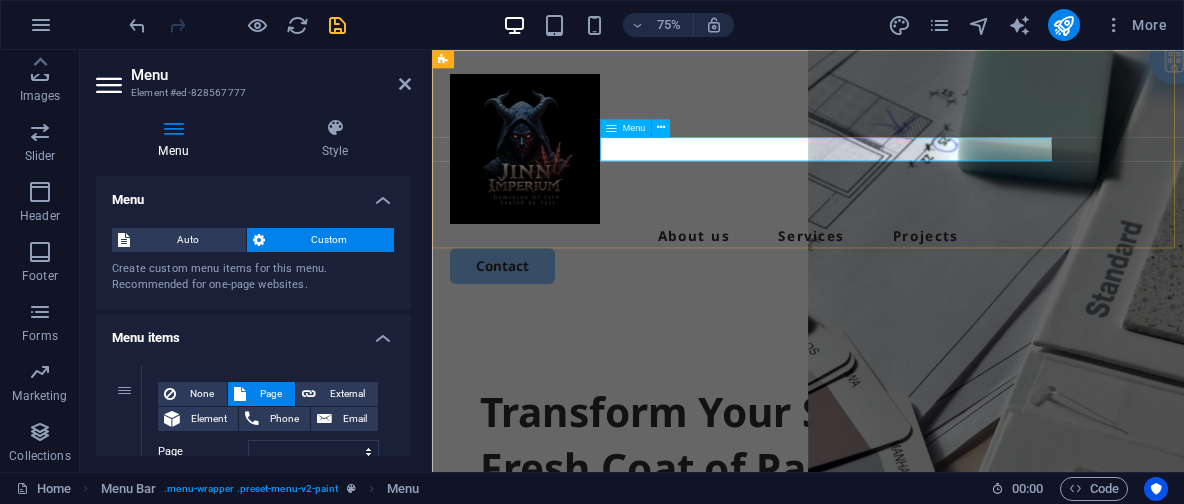 click on "About us Services Projects" at bounding box center [933, 298] 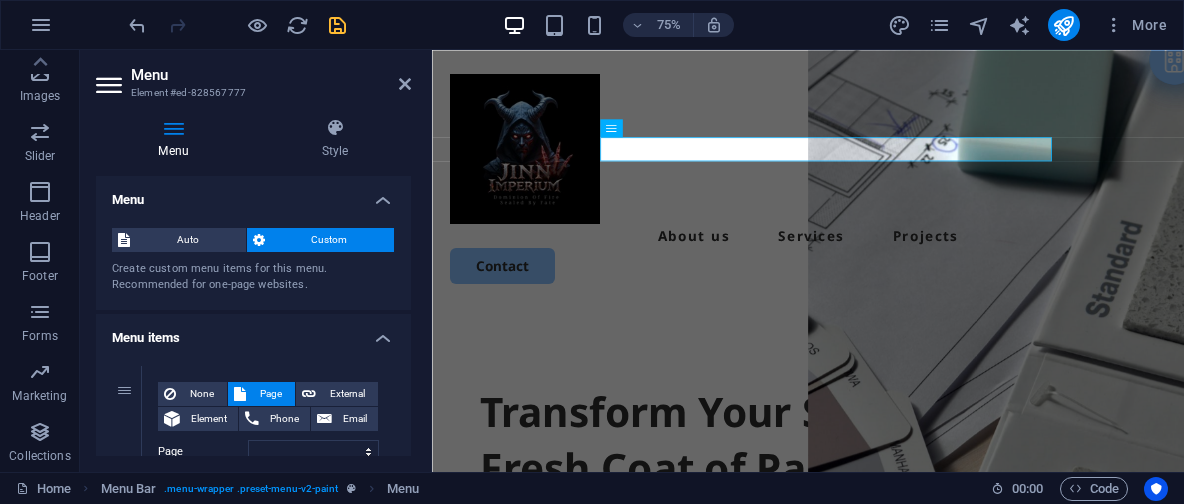 scroll, scrollTop: 154, scrollLeft: 0, axis: vertical 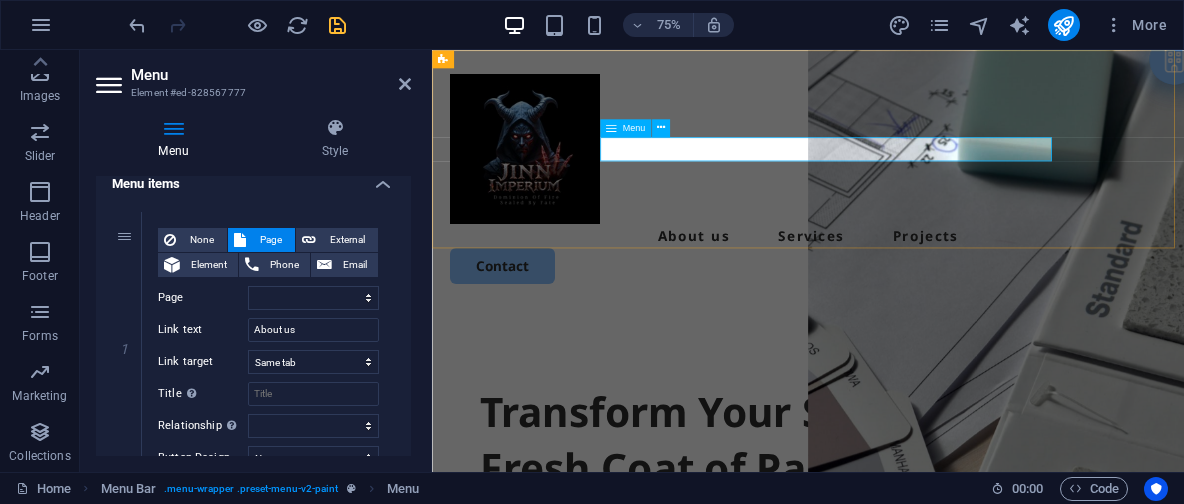 click on "About us Services Projects" at bounding box center [933, 298] 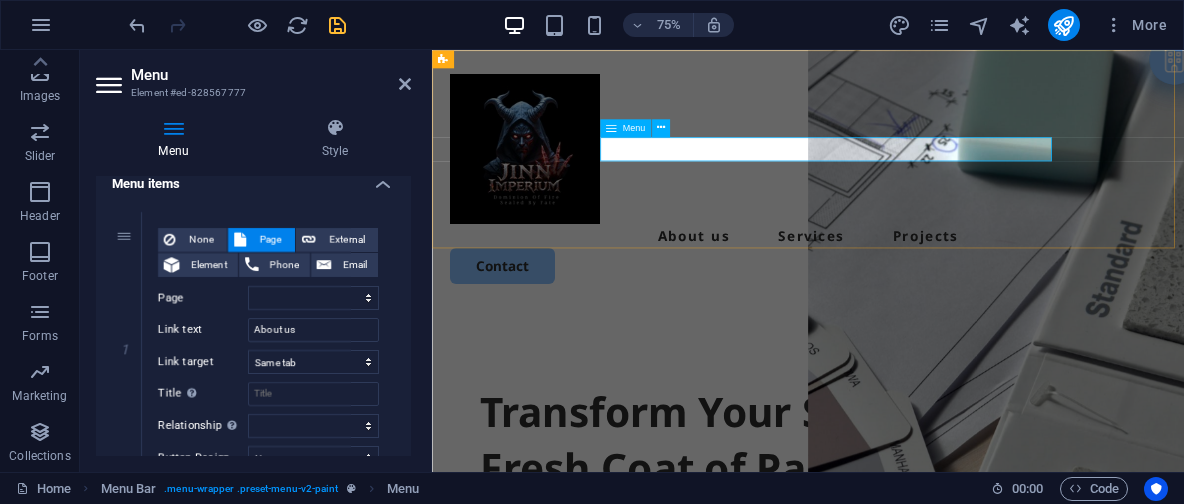 click on "About us Services Projects" at bounding box center (933, 298) 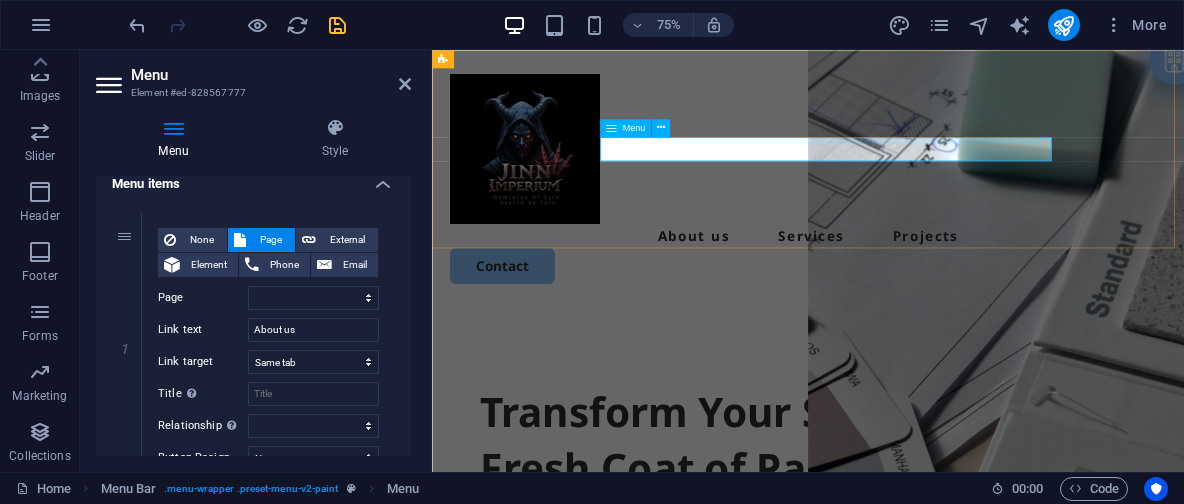 click on "About us Services Projects" at bounding box center [933, 298] 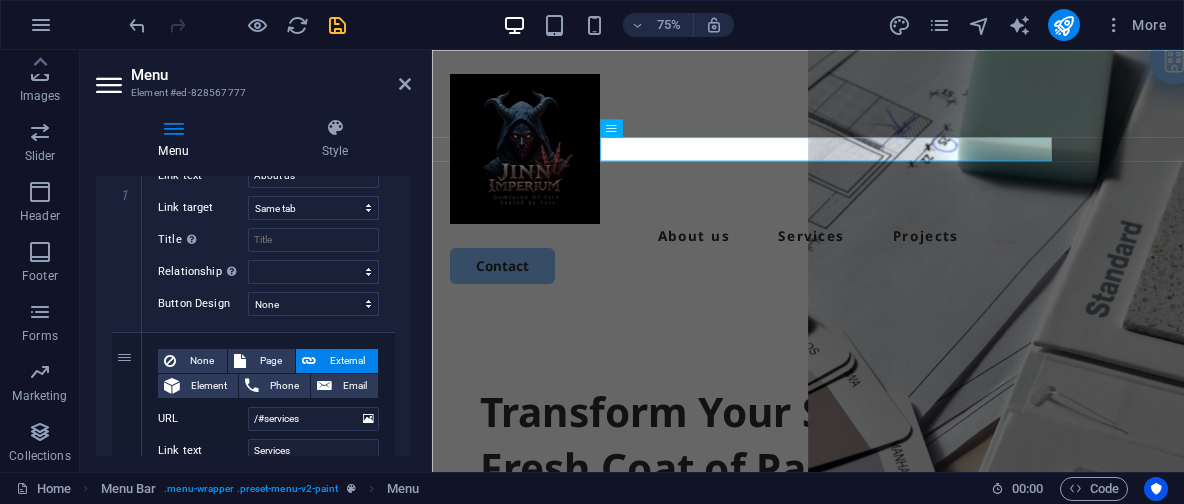 scroll, scrollTop: 462, scrollLeft: 0, axis: vertical 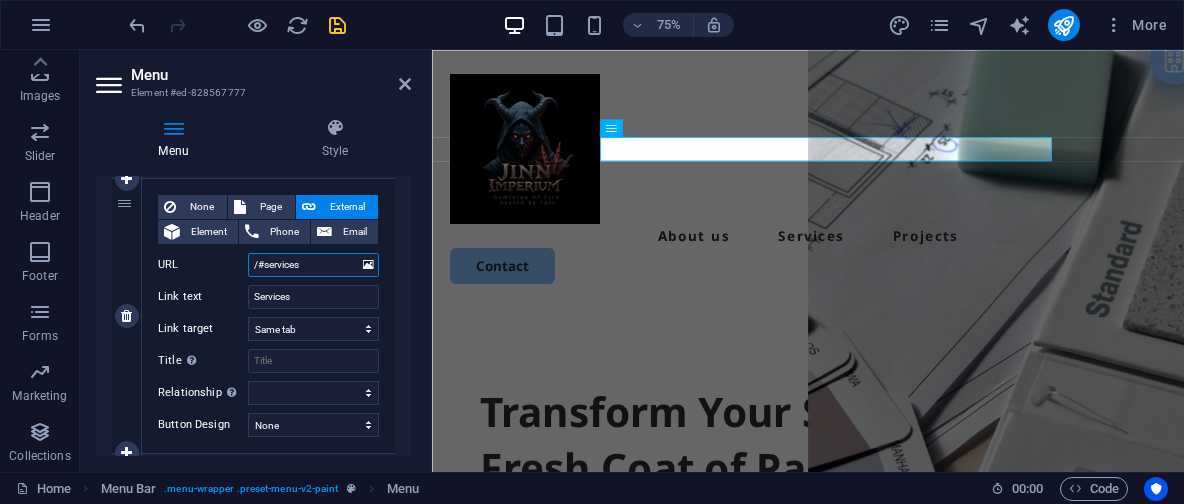 drag, startPoint x: 314, startPoint y: 261, endPoint x: 215, endPoint y: 266, distance: 99.12618 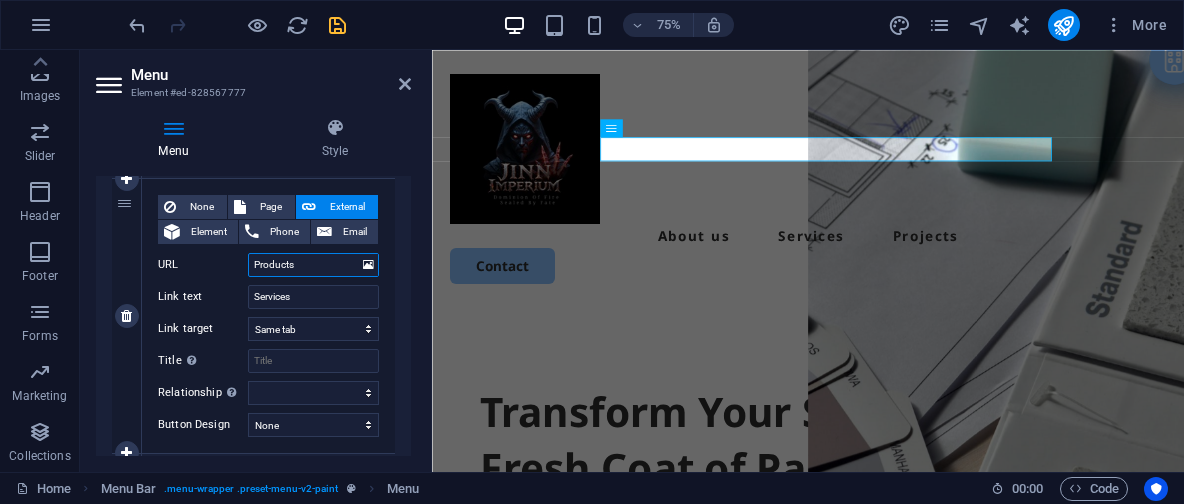 type on "Products" 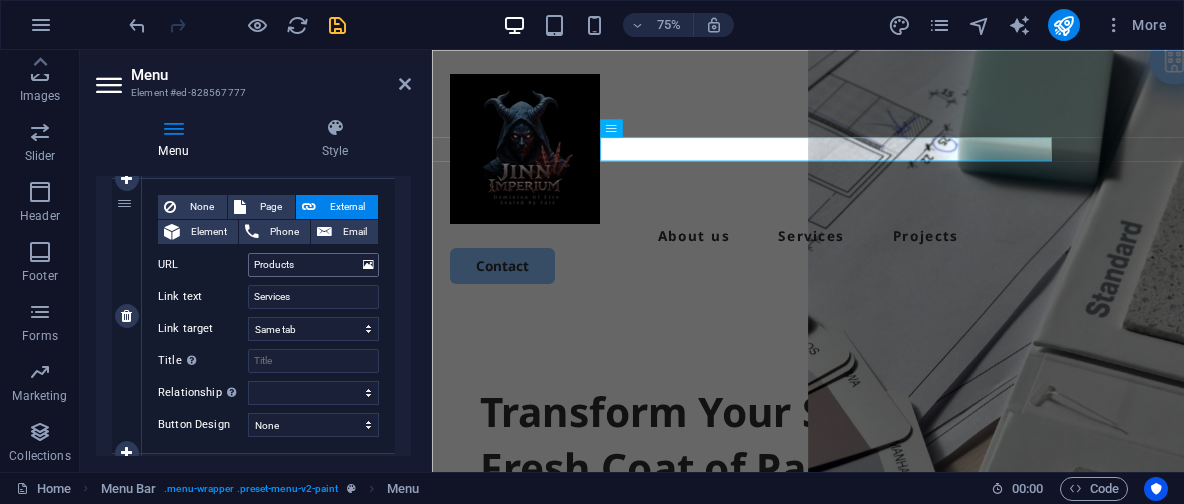 select 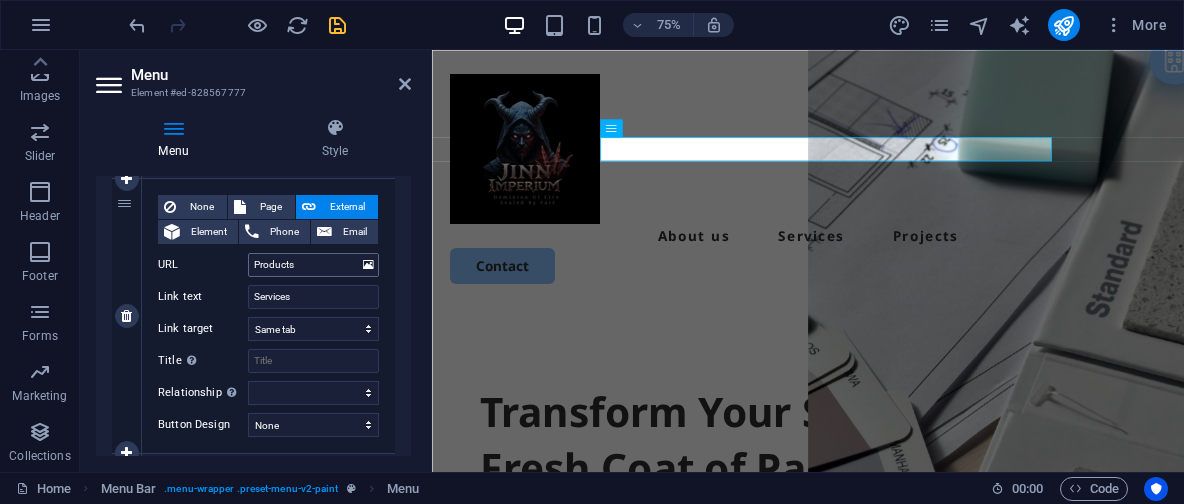 type 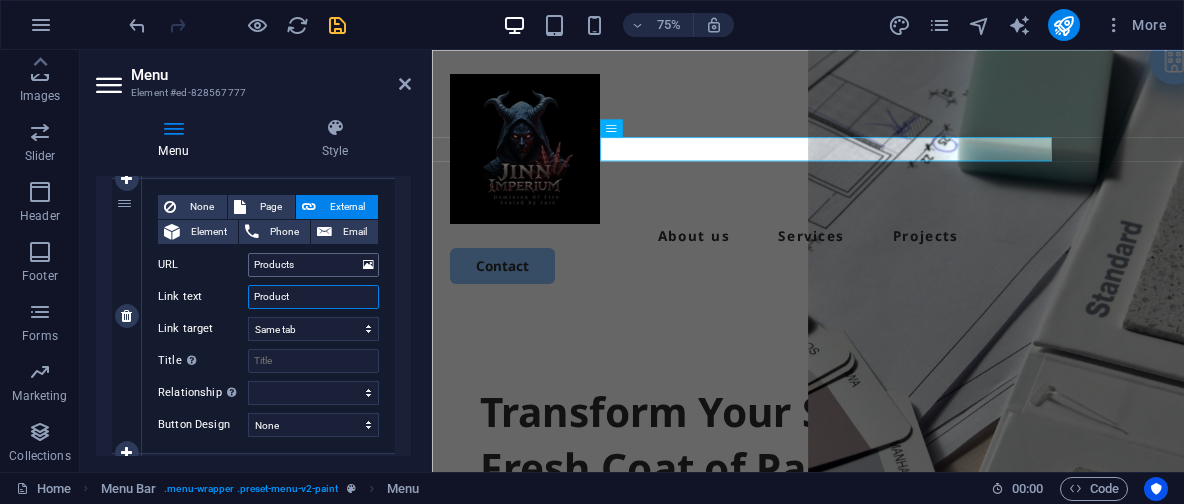 type on "Products" 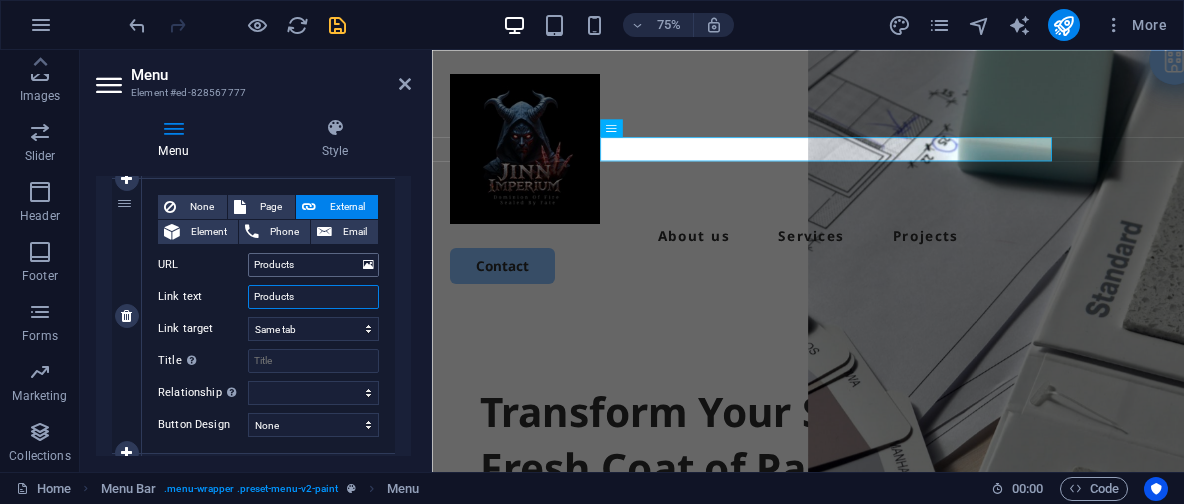 select 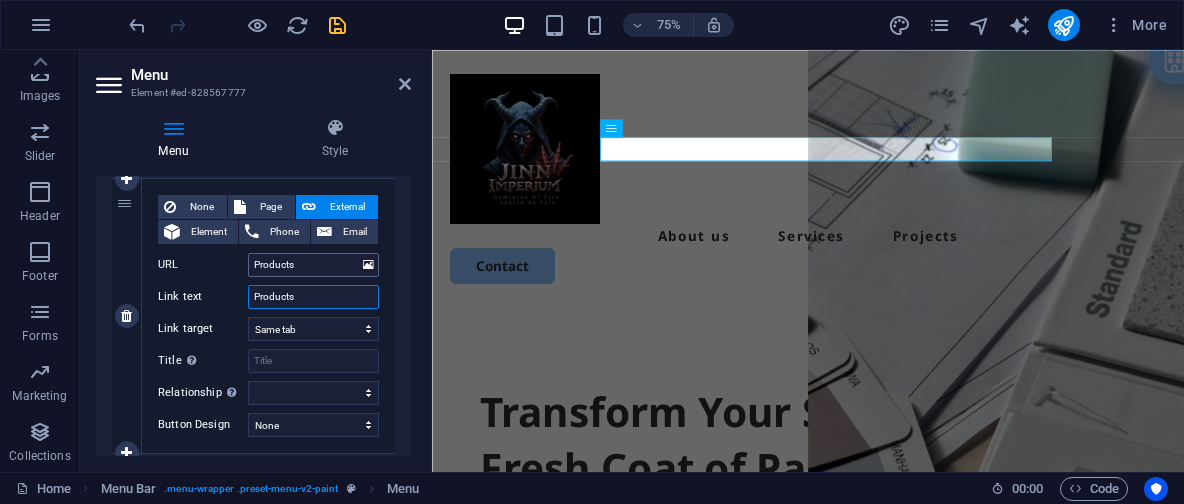 select 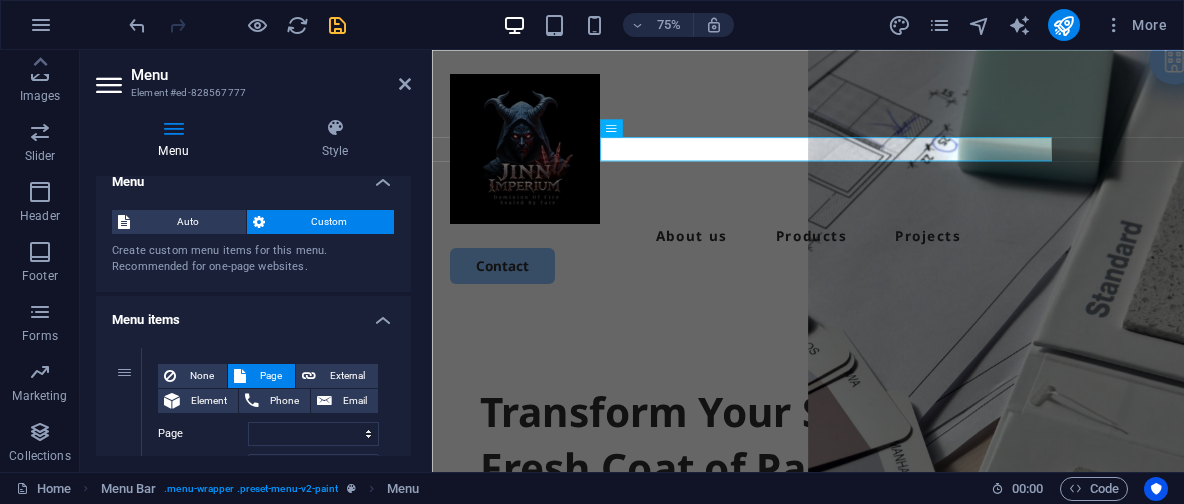 scroll, scrollTop: 0, scrollLeft: 0, axis: both 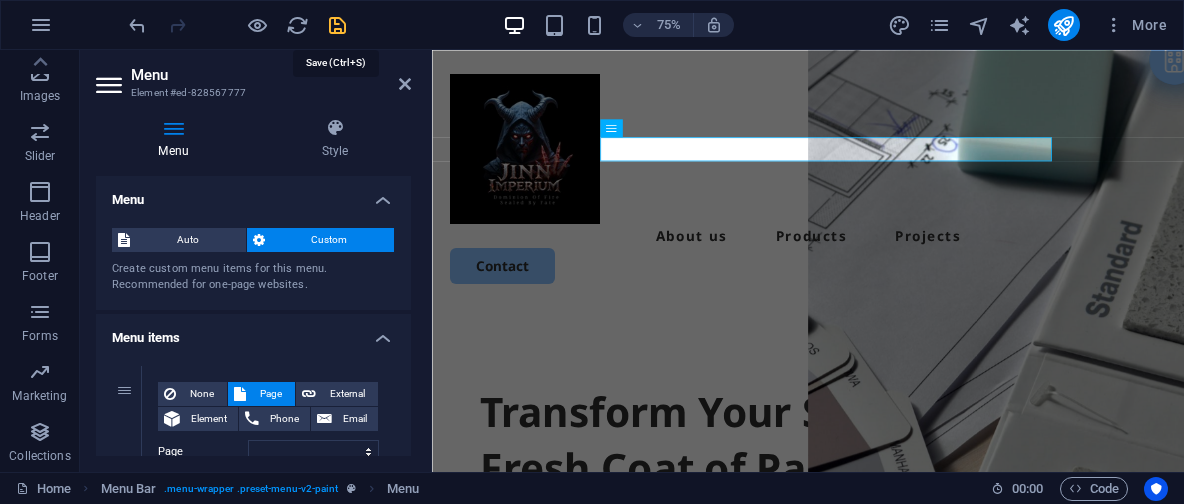 type on "Products" 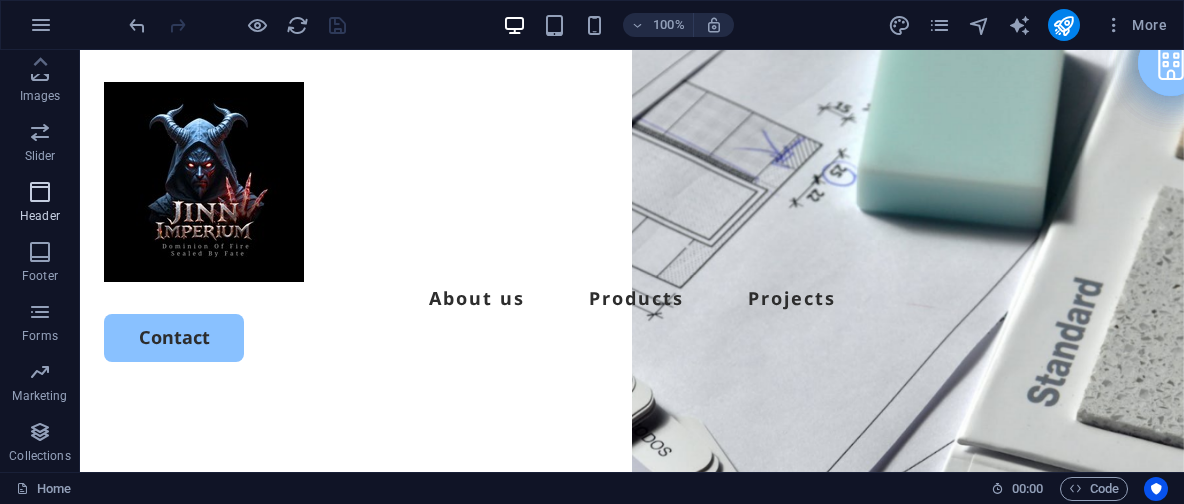 click on "Header" at bounding box center [40, 204] 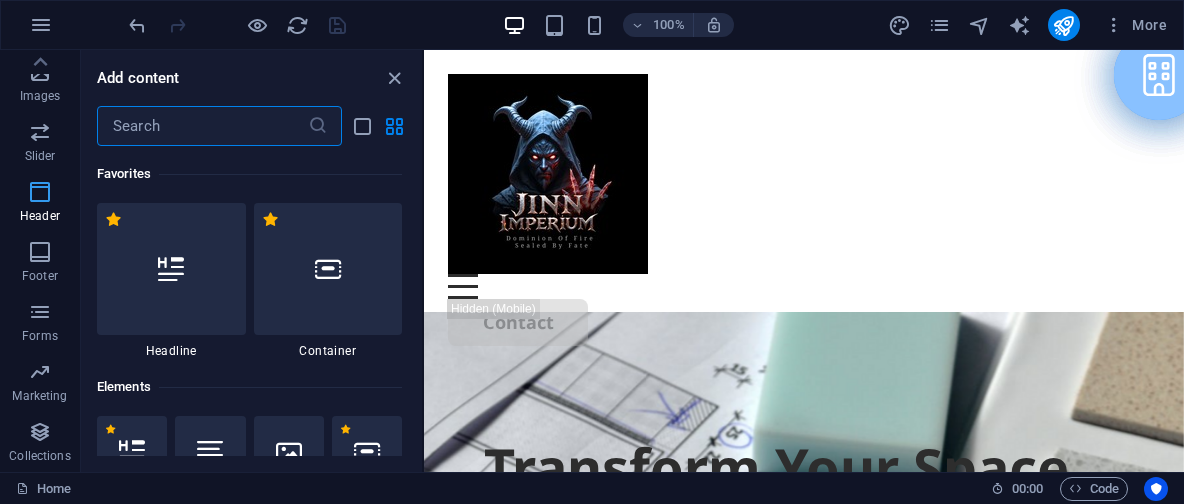 scroll, scrollTop: 478, scrollLeft: 0, axis: vertical 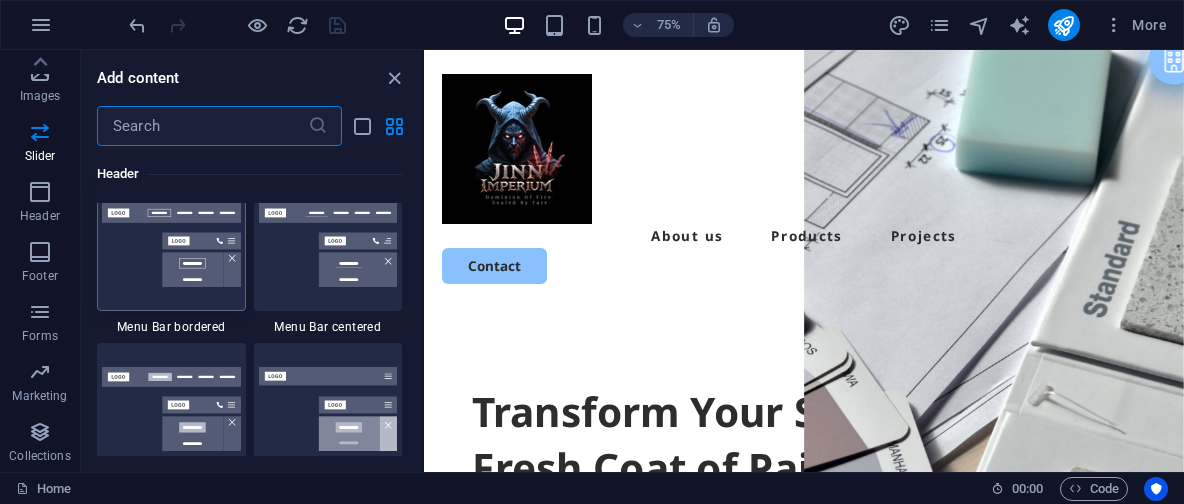 click at bounding box center (171, 245) 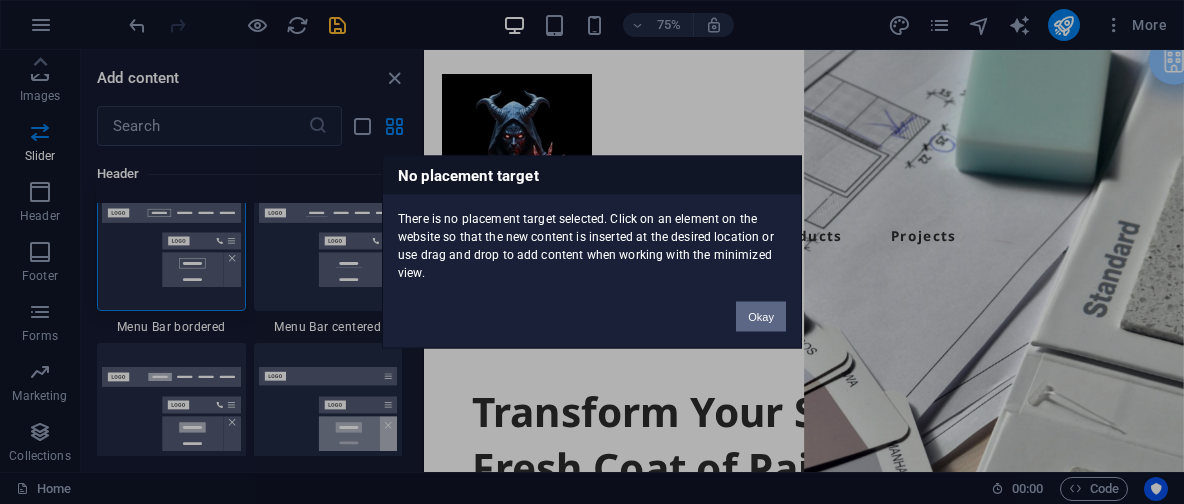click on "Okay" at bounding box center (761, 317) 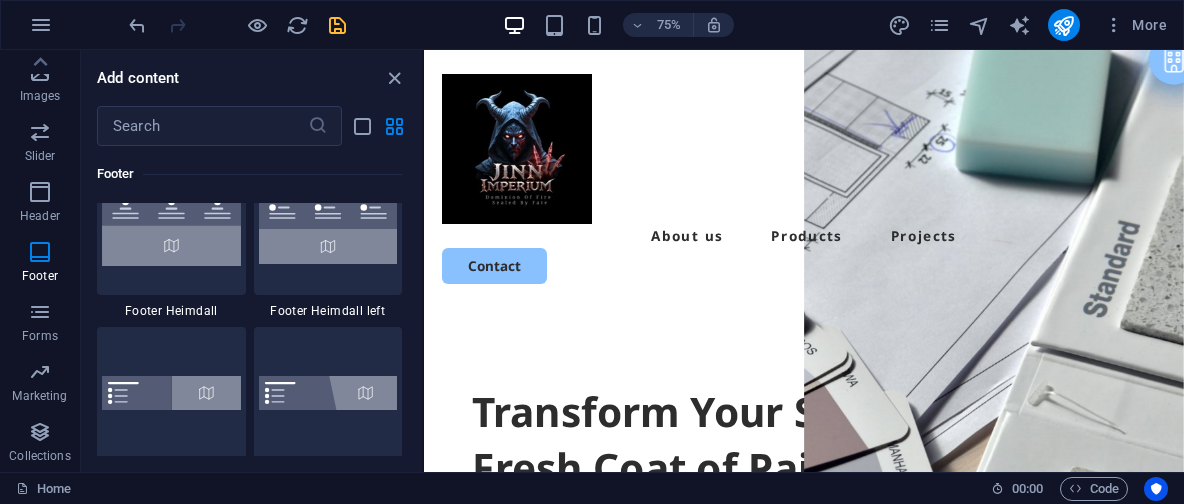 scroll, scrollTop: 14378, scrollLeft: 0, axis: vertical 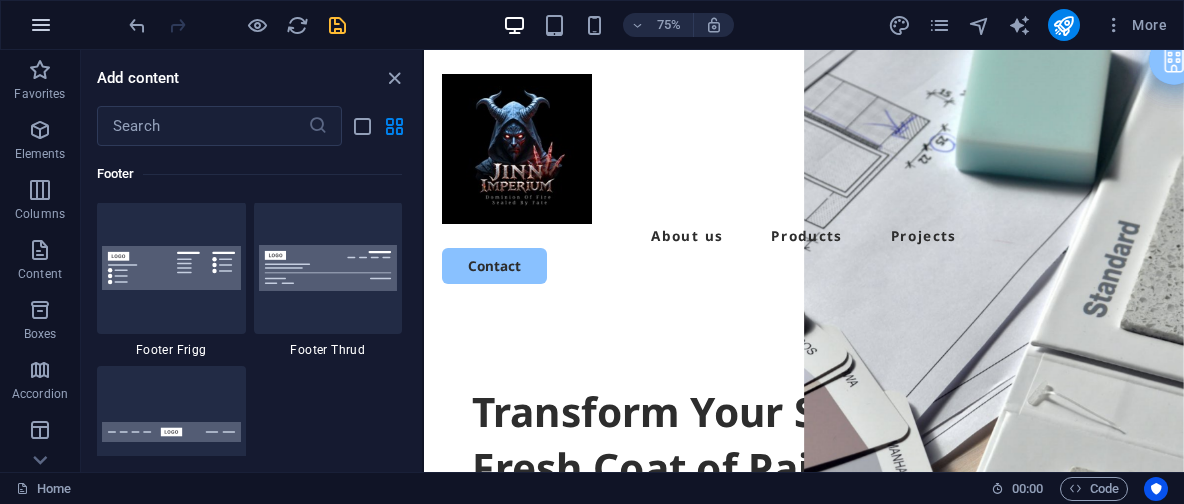click at bounding box center [41, 25] 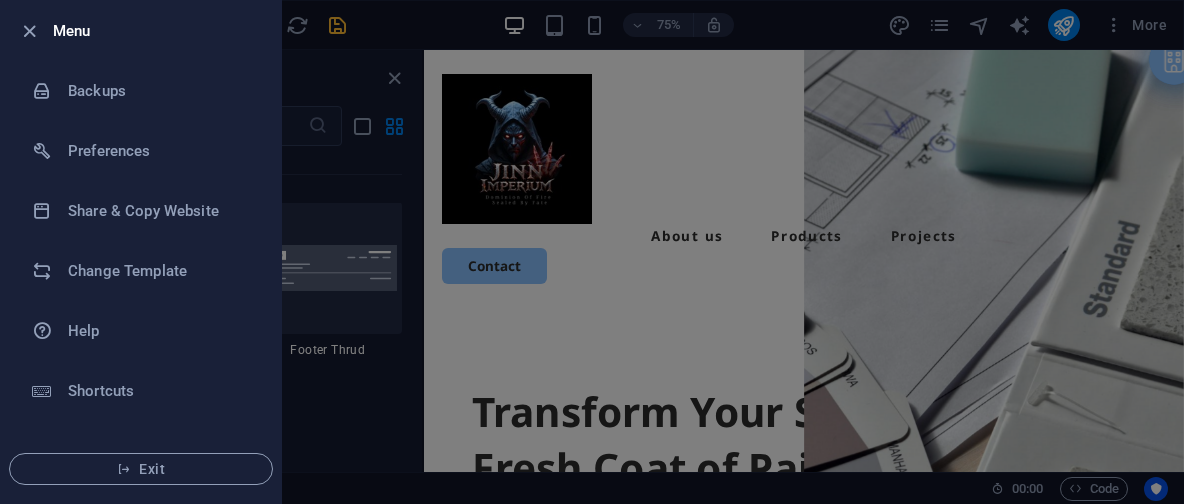 click at bounding box center [592, 252] 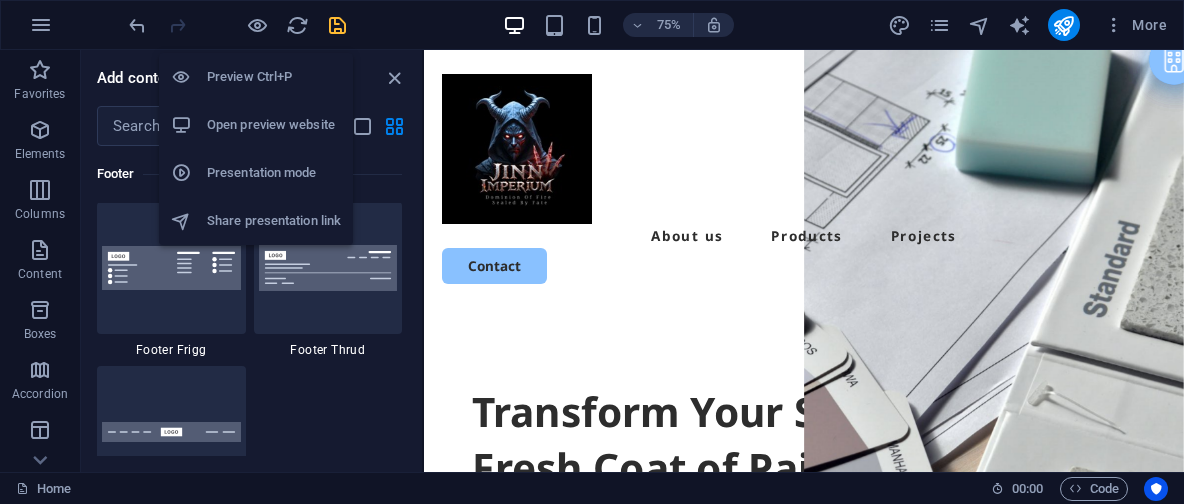 click on "Open preview website" at bounding box center (274, 125) 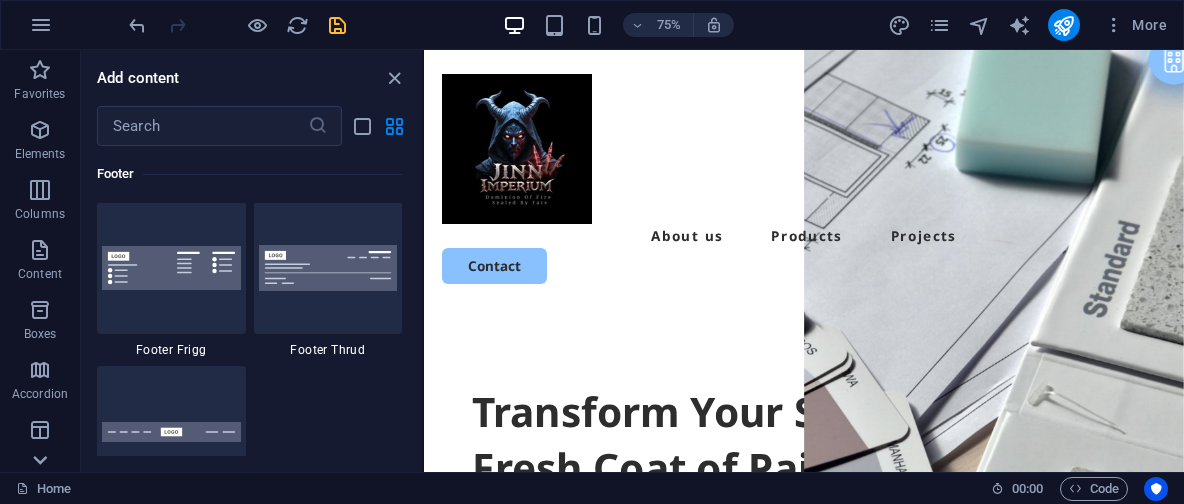 click 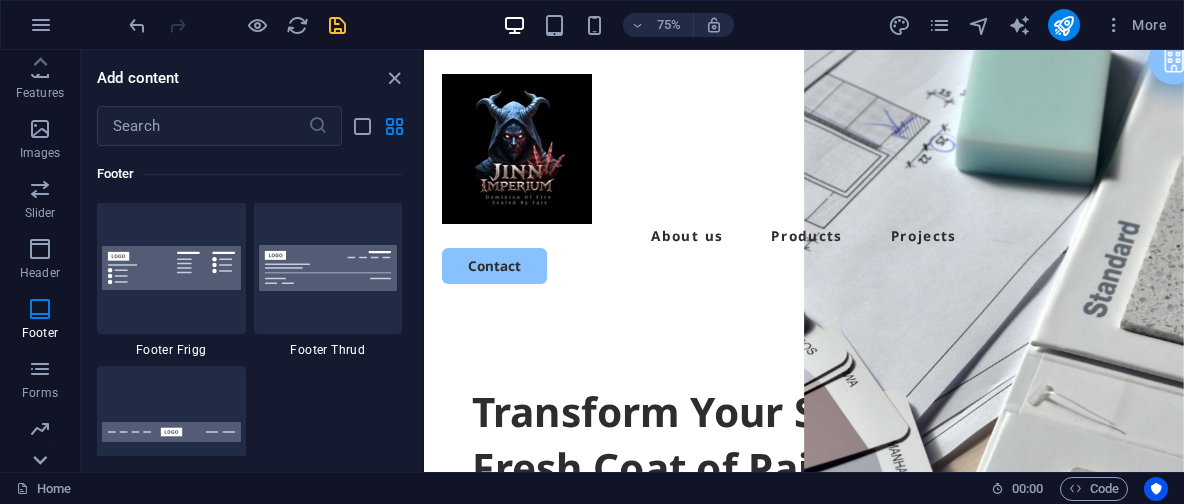 click 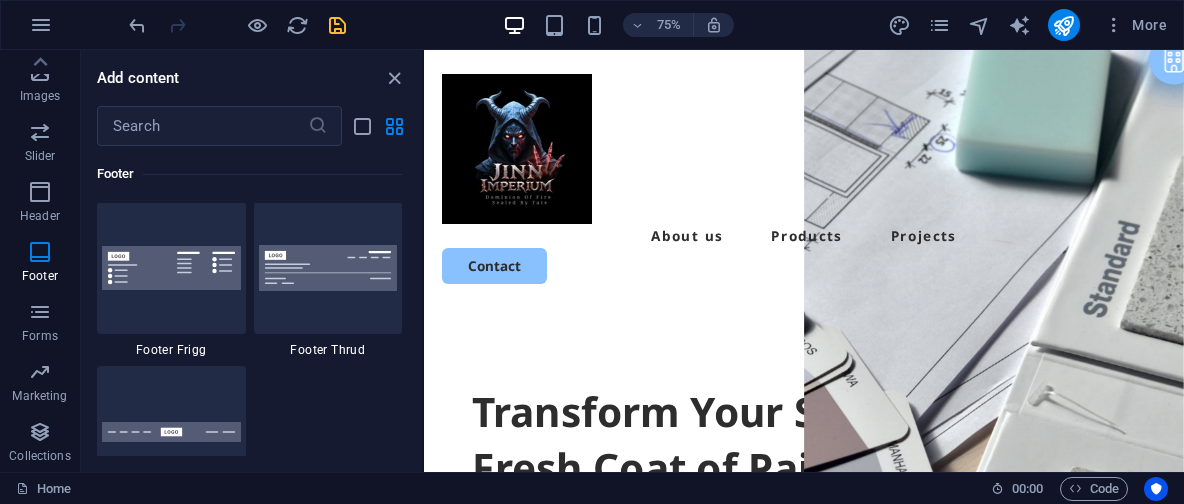 click on "Collections" at bounding box center (40, 444) 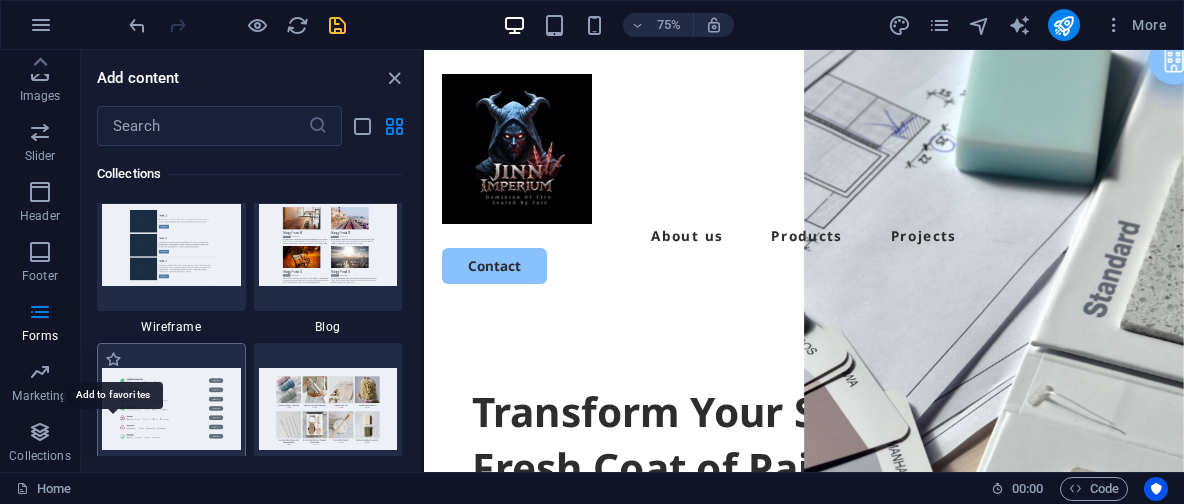 scroll, scrollTop: 18378, scrollLeft: 0, axis: vertical 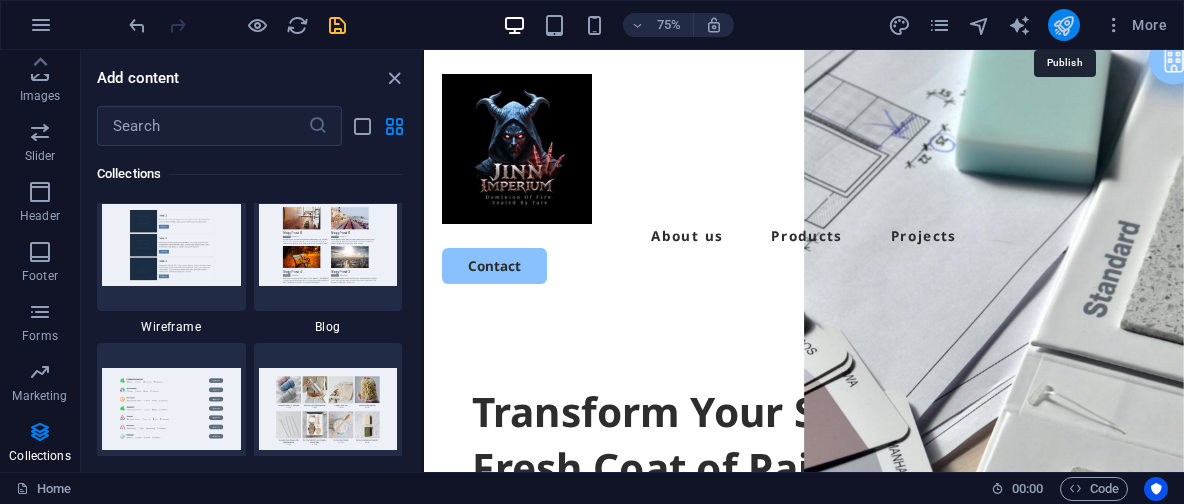 click at bounding box center [1063, 25] 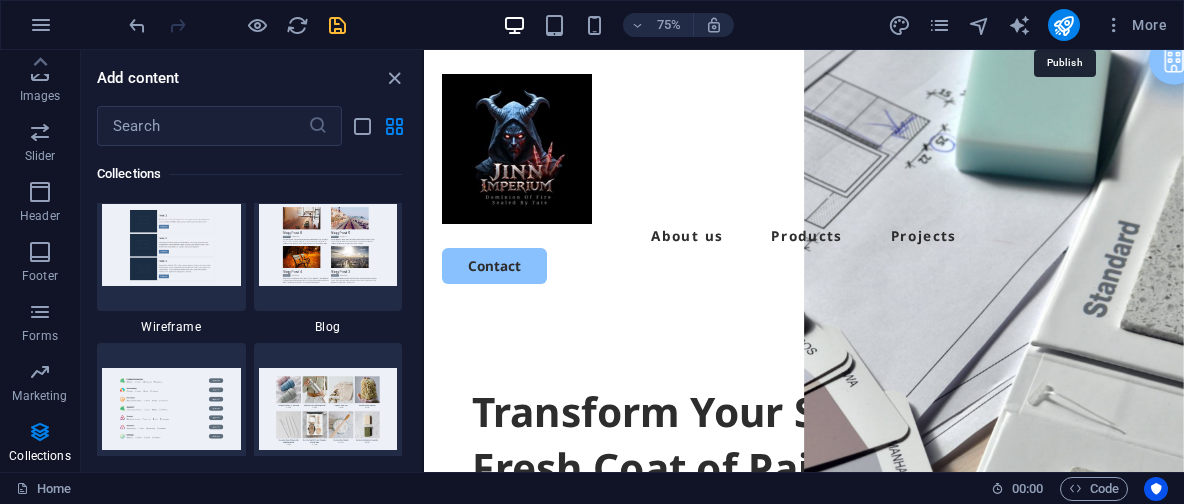 scroll, scrollTop: 478, scrollLeft: 0, axis: vertical 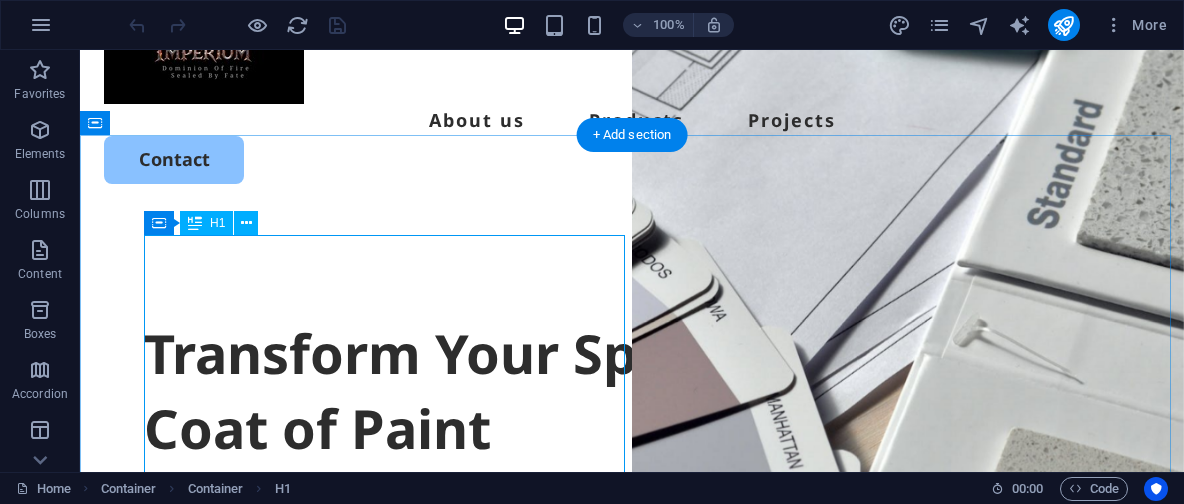 click on "Transform Your Space with a Fresh Coat of Paint" at bounding box center [632, 391] 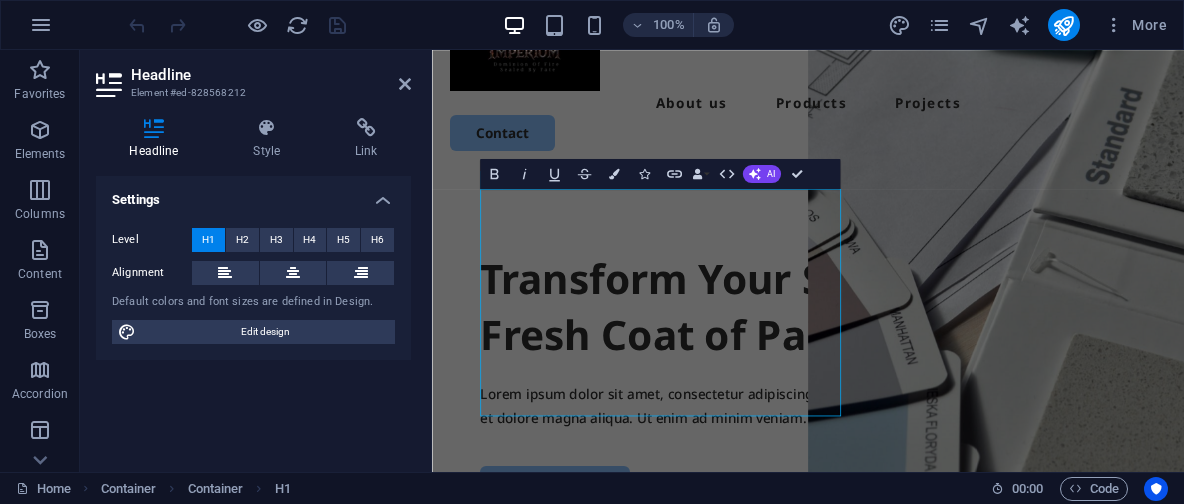 click on "Headline Element #ed-828568212 Headline Style Link Settings Level H1 H2 H3 H4 H5 H6 Alignment Default colors and font sizes are defined in Design. Edit design Preset Element Link None Page External Element Next element Phone Email Page Home Legal Notice Privacy Subpage Element
URL Phone Email Link target New tab Same tab Overlay Title Additional link description, should not be the same as the link text. The title is most often shown as a tooltip text when the mouse moves over the element. Leave empty if uncertain. Relationship Sets the  relationship of this link to the link target . For example, the value "nofollow" instructs search engines not to follow the link. Can be left empty. alternate author bookmark external help license next nofollow noreferrer noopener prev search tag
Container   H1   Container   Container   Menu Bar   Menu Bold Italic Underline Strikethrough Colors Icons Link Data Bindings Company First name Last name Street ZIP code City Email Phone Fax" at bounding box center (632, 261) 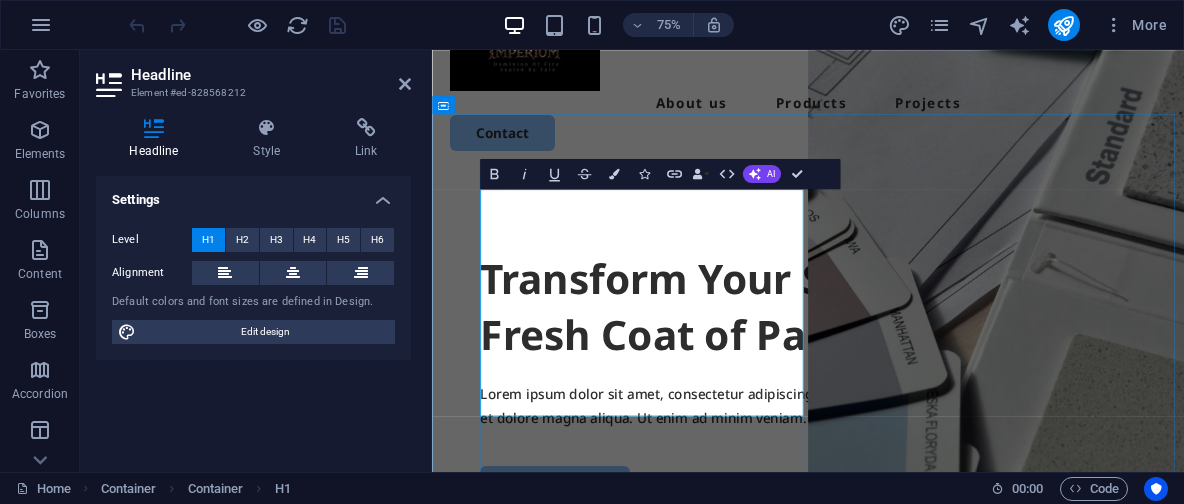 click on "Transform Your Space with a Fresh Coat of Paint" at bounding box center (933, 391) 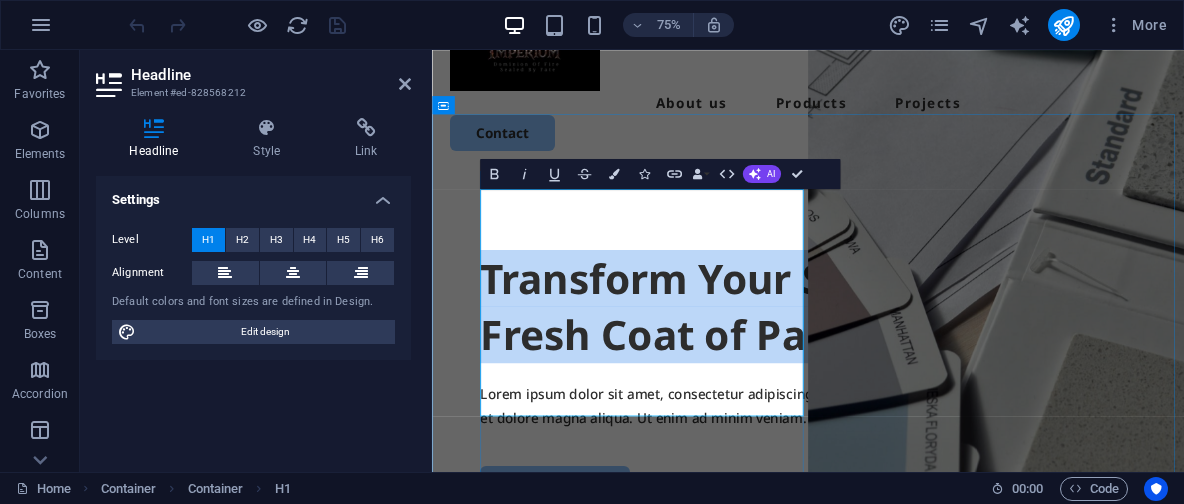 drag, startPoint x: 667, startPoint y: 485, endPoint x: 487, endPoint y: 265, distance: 284.25342 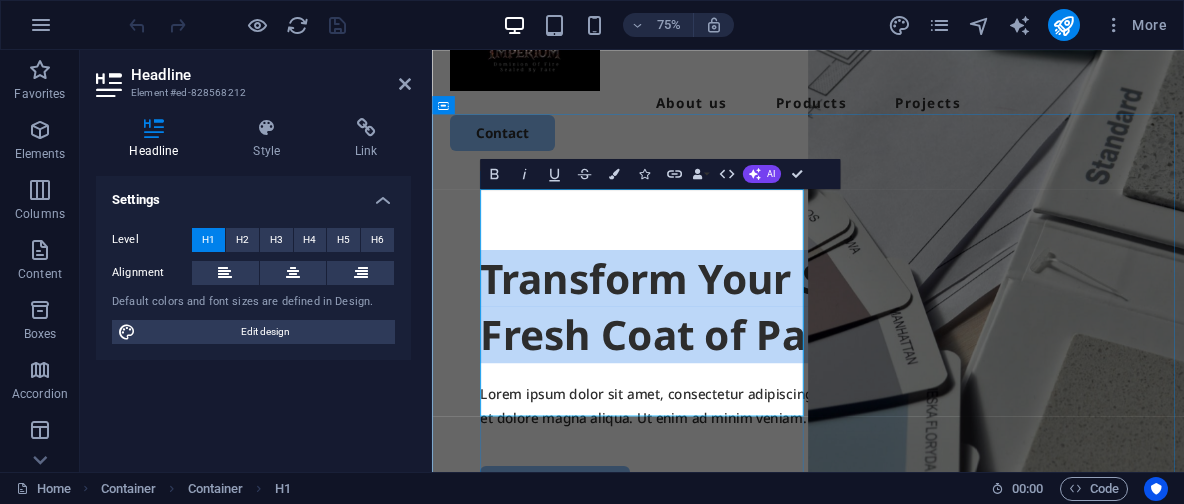 click on "Transform Your Space with a Fresh Coat of Paint Lorem ipsum dolor sit amet, consectetur adipiscing elit, sed do eiusmod tempor incididunt ut labore et dolore magna aliqua. Ut enim ad minim veniam. Get Started" at bounding box center [933, 483] 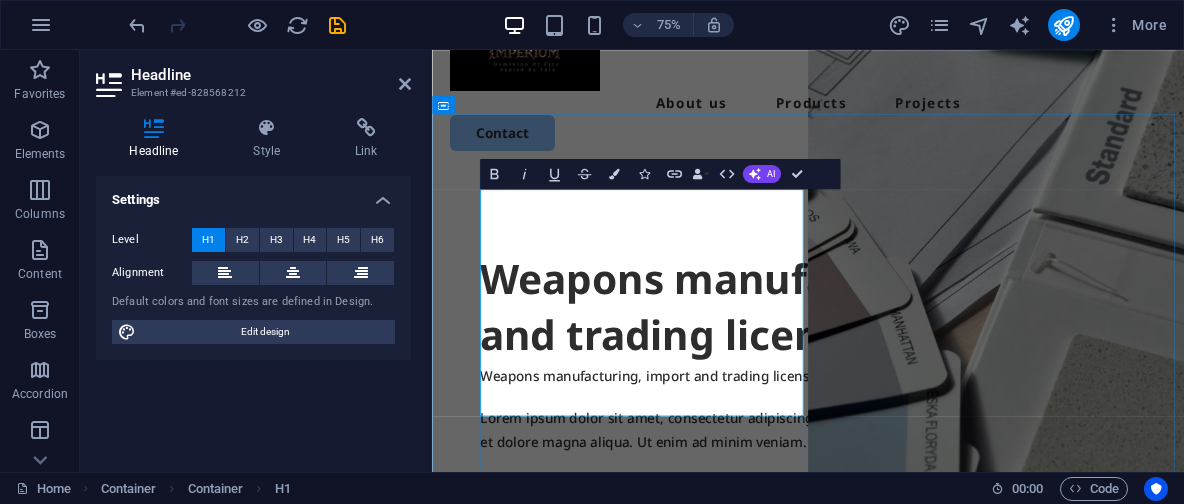 scroll, scrollTop: 546, scrollLeft: 10, axis: both 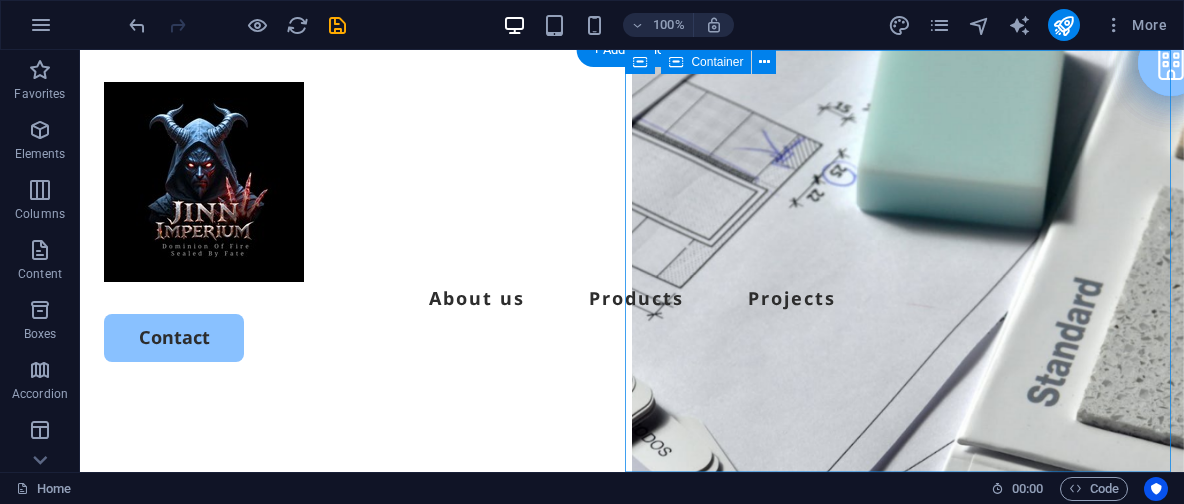 click on "Drop content here or  Add elements  Paste clipboard" at bounding box center (908, 1084) 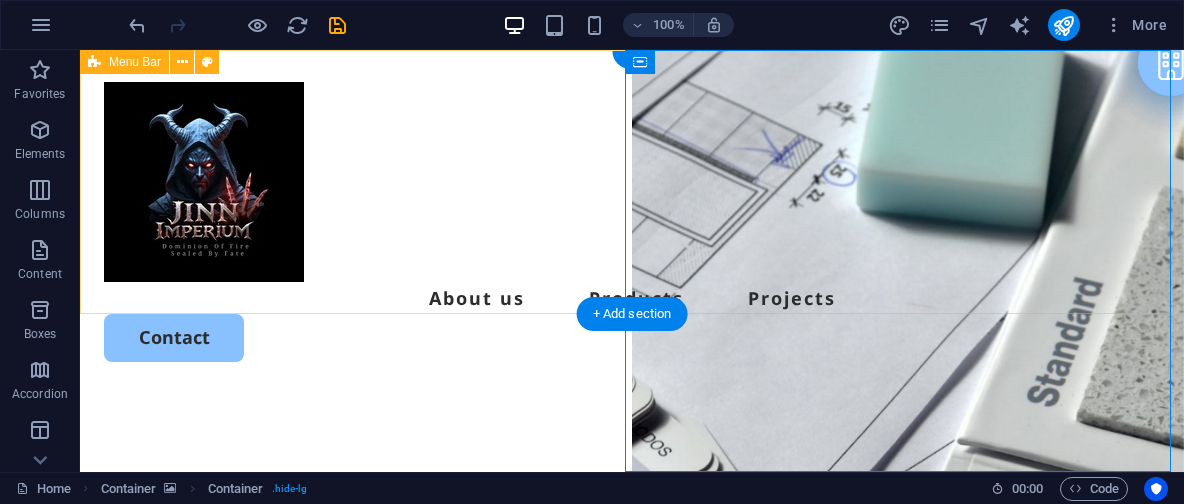 click on "About us Products Projects Contact" at bounding box center [632, 222] 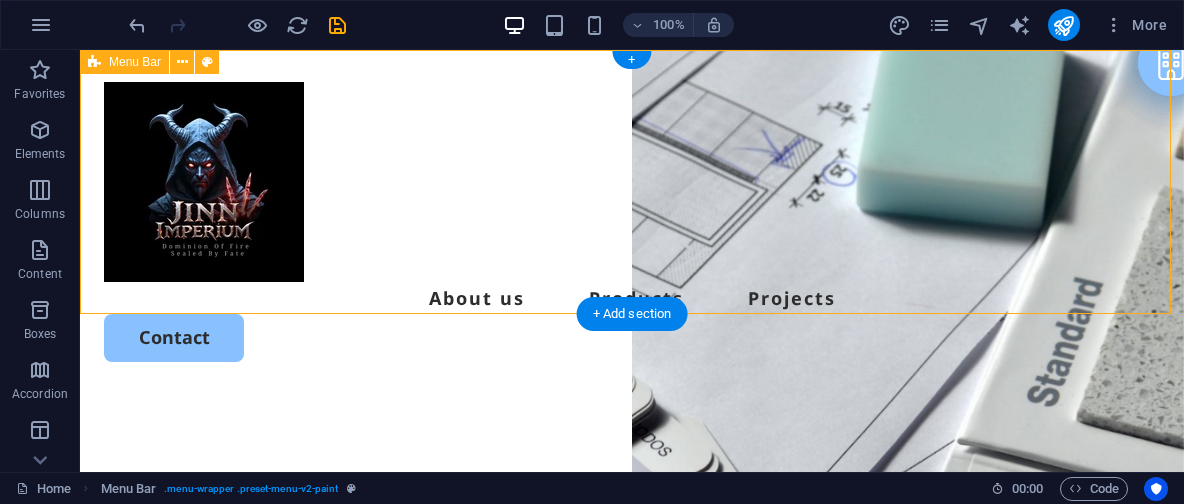 click on "About us Products Projects Contact" at bounding box center [632, 222] 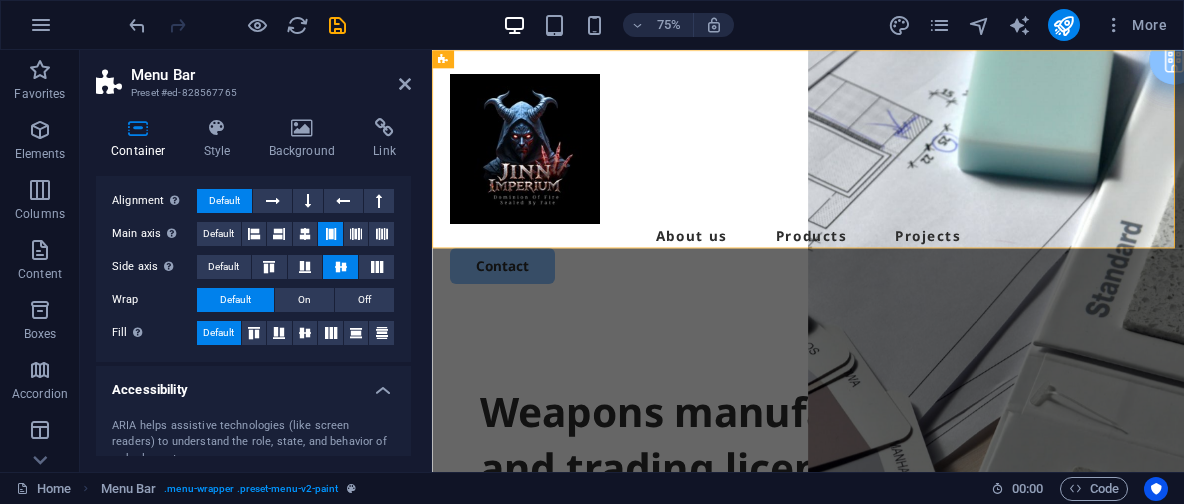 scroll, scrollTop: 462, scrollLeft: 0, axis: vertical 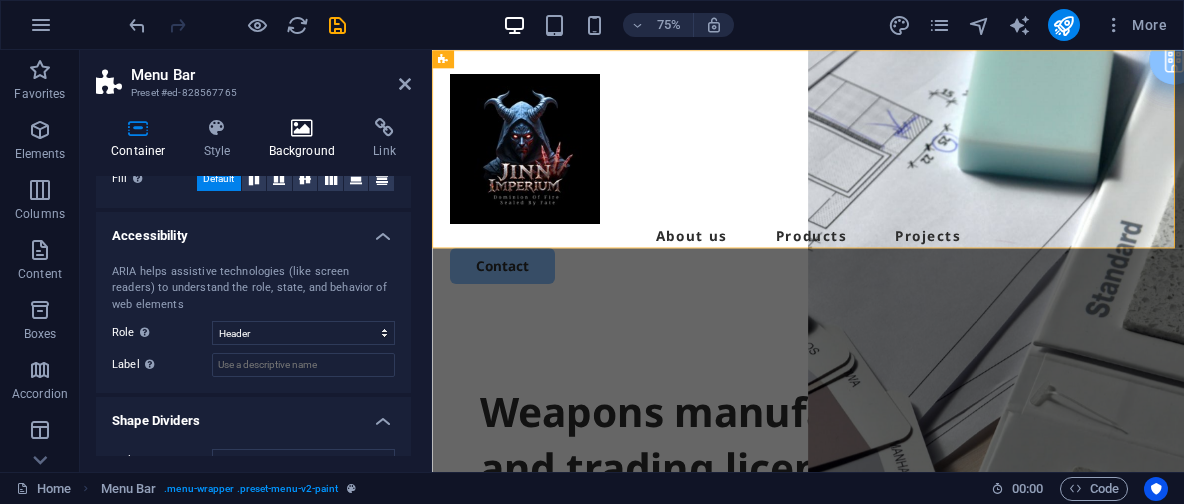 click on "Background" at bounding box center [306, 139] 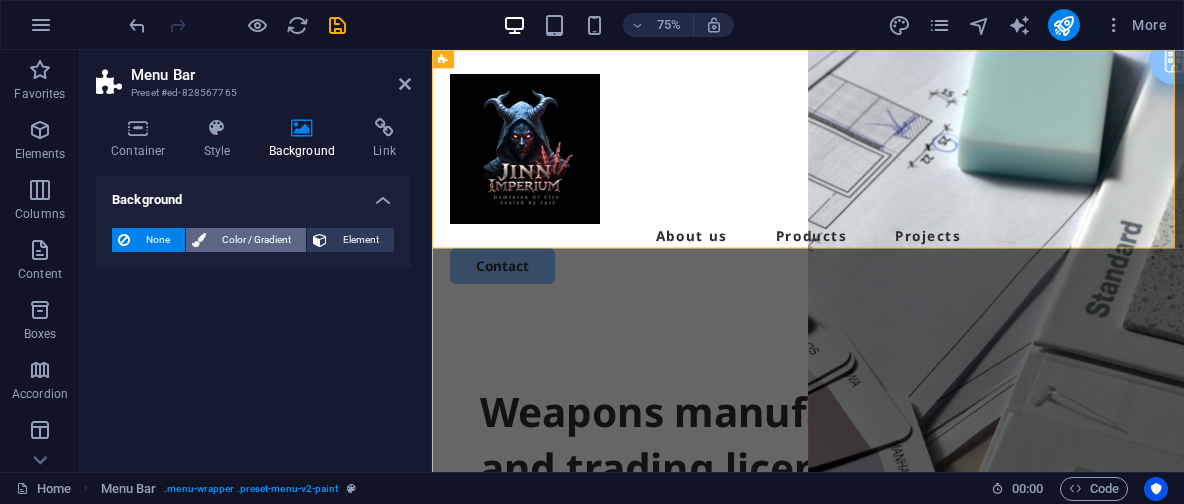 click on "Color / Gradient" at bounding box center [256, 240] 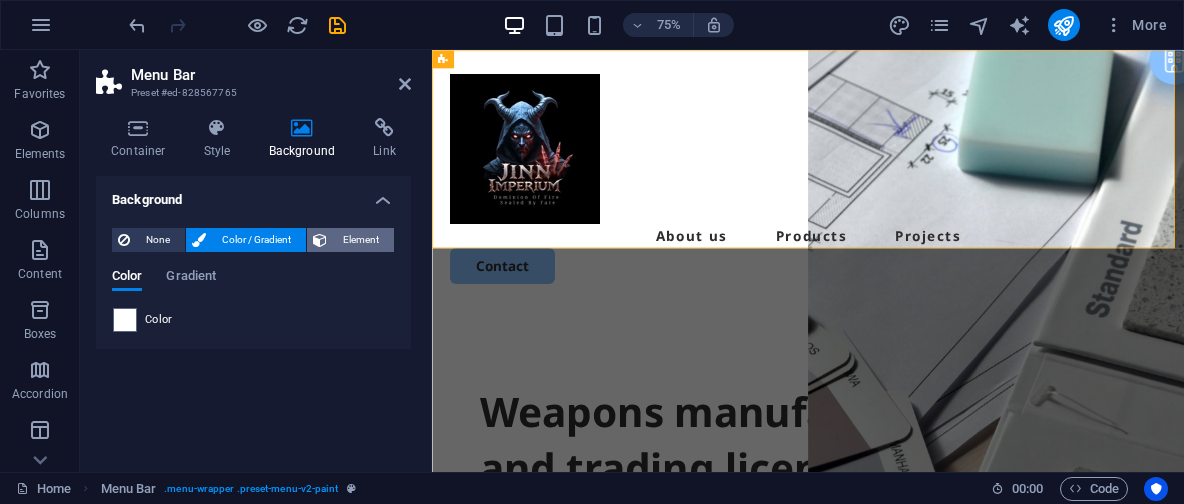click on "Element" at bounding box center (360, 240) 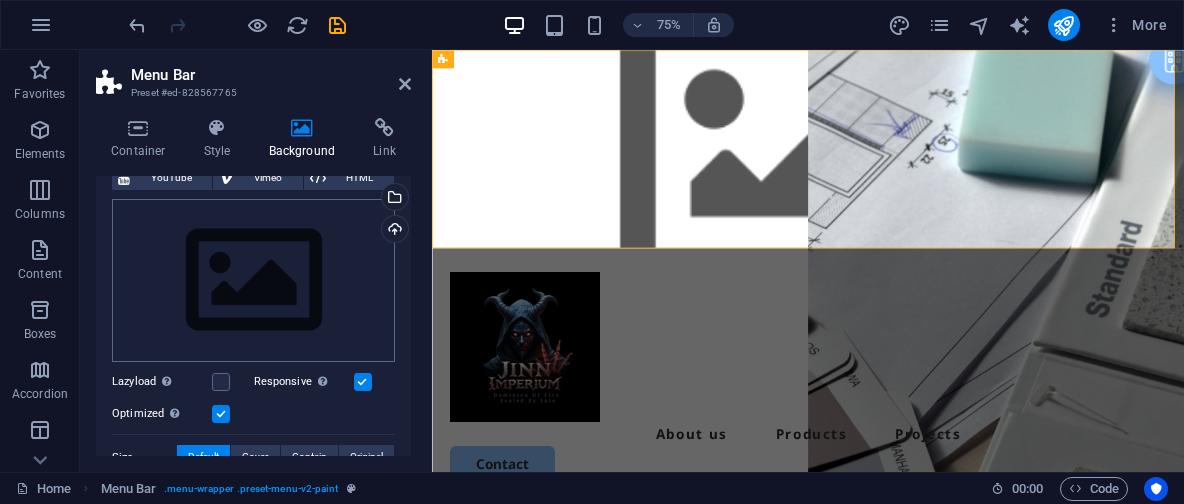 scroll, scrollTop: 0, scrollLeft: 0, axis: both 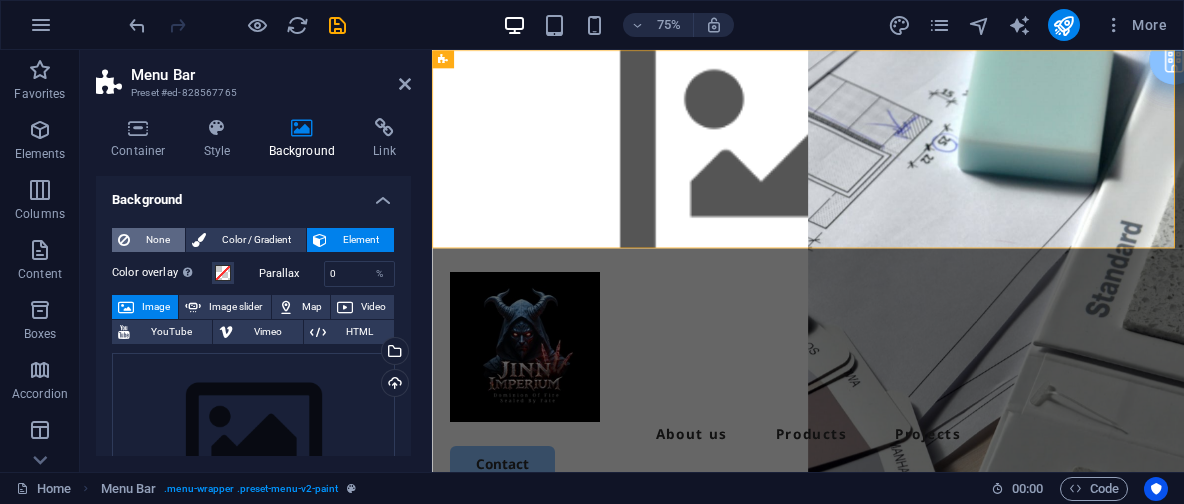 click on "None" at bounding box center [157, 240] 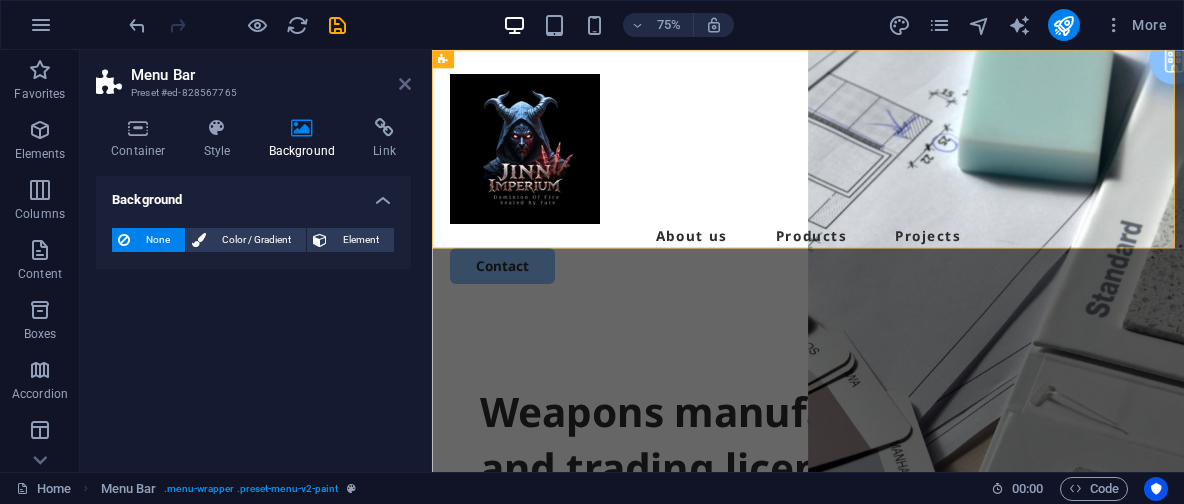 click at bounding box center [405, 84] 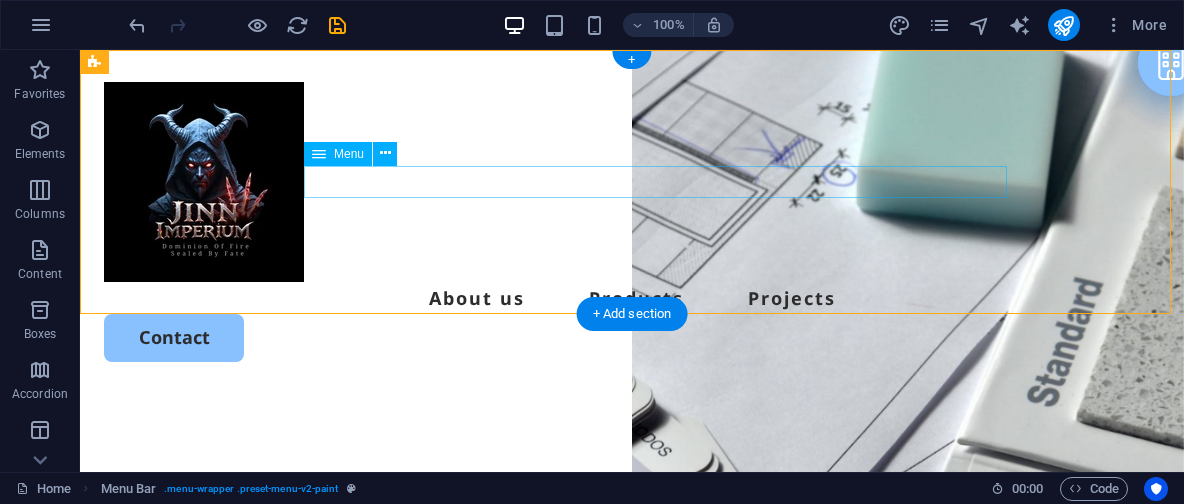 click on "About us Products Projects" at bounding box center (632, 298) 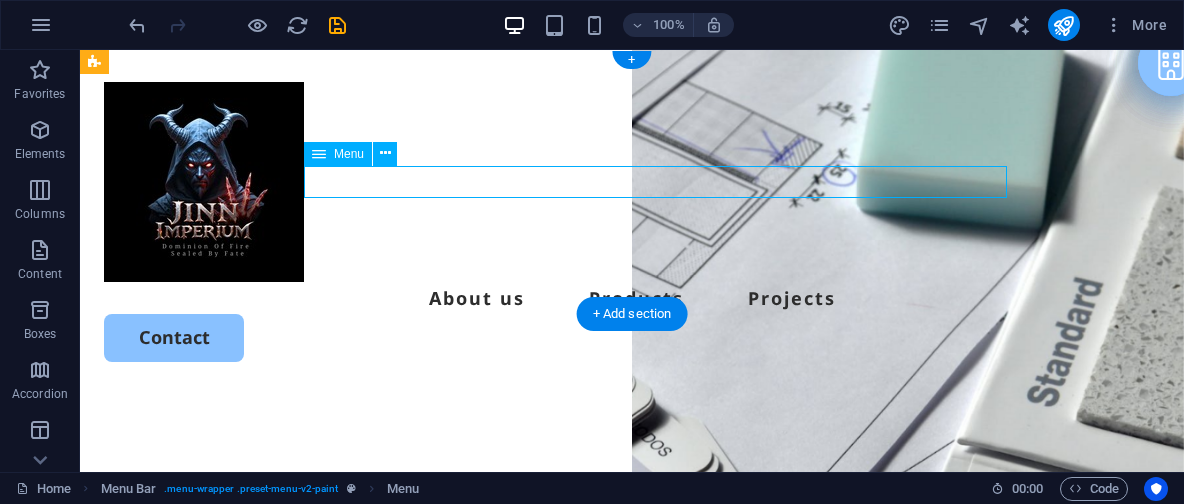click on "About us Products Projects" at bounding box center [632, 298] 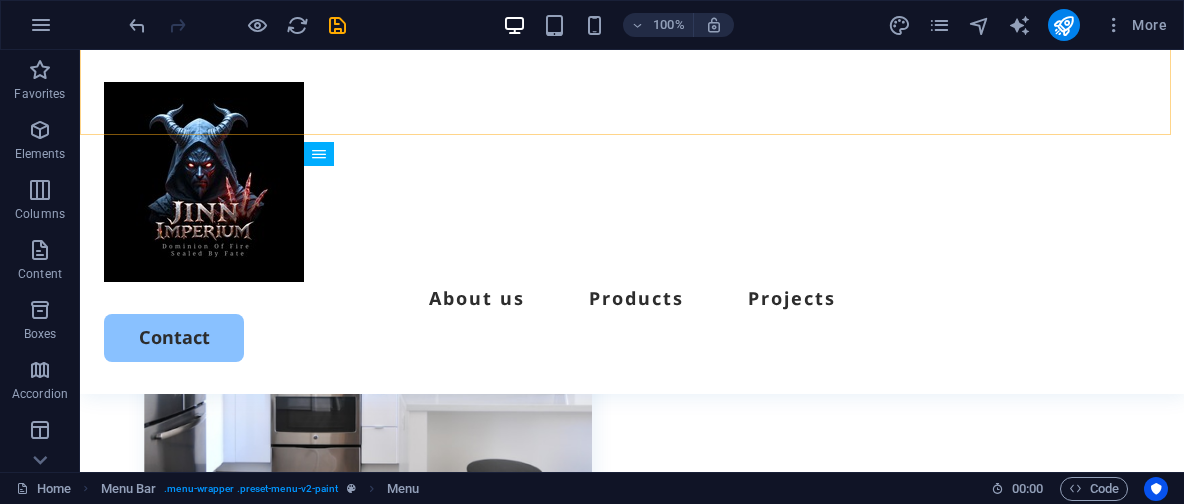 scroll, scrollTop: 715, scrollLeft: 0, axis: vertical 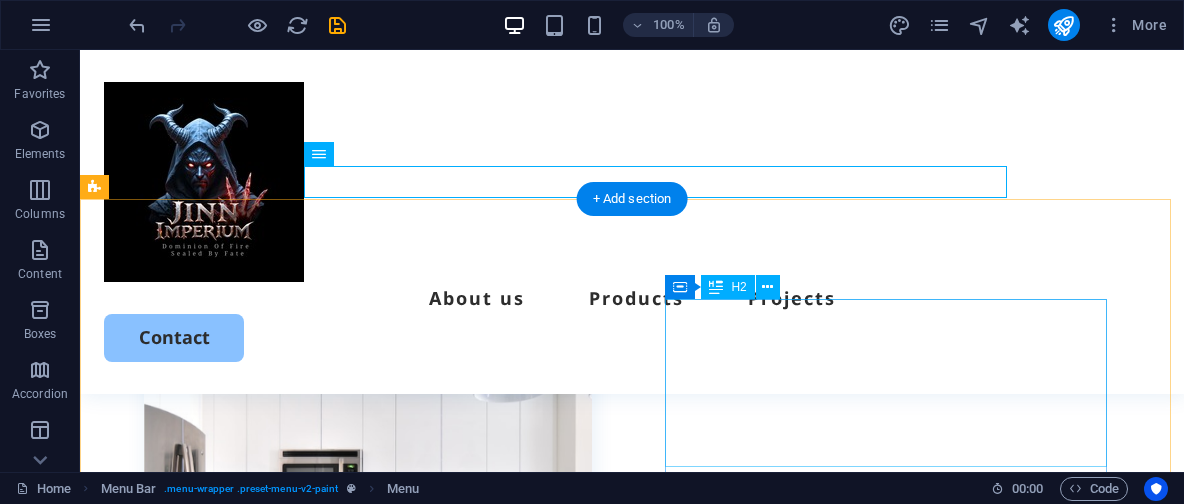 click on "Professional Painting Services Available Now!" at bounding box center (368, 872) 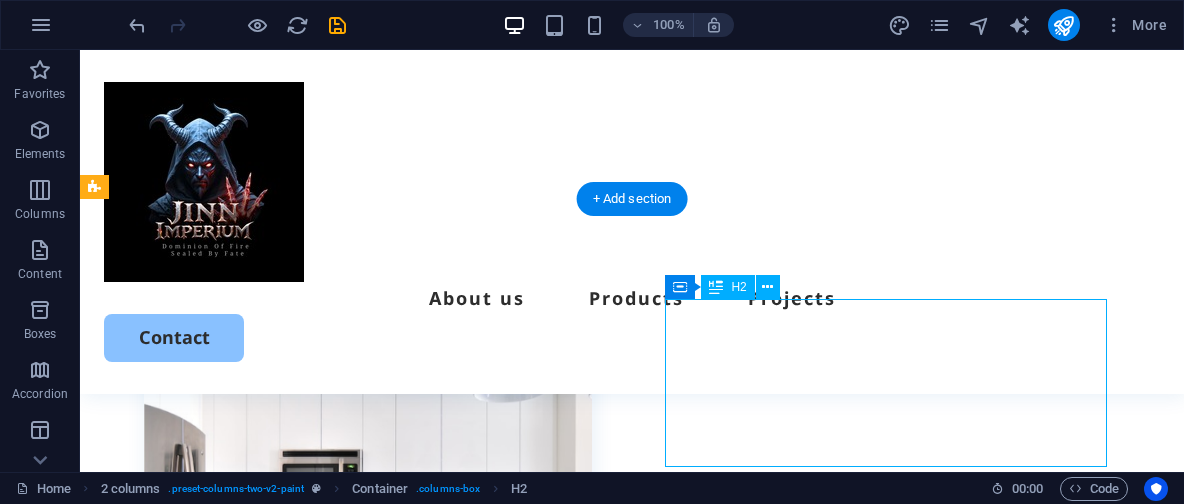 click on "Professional Painting Services Available Now!" at bounding box center [368, 872] 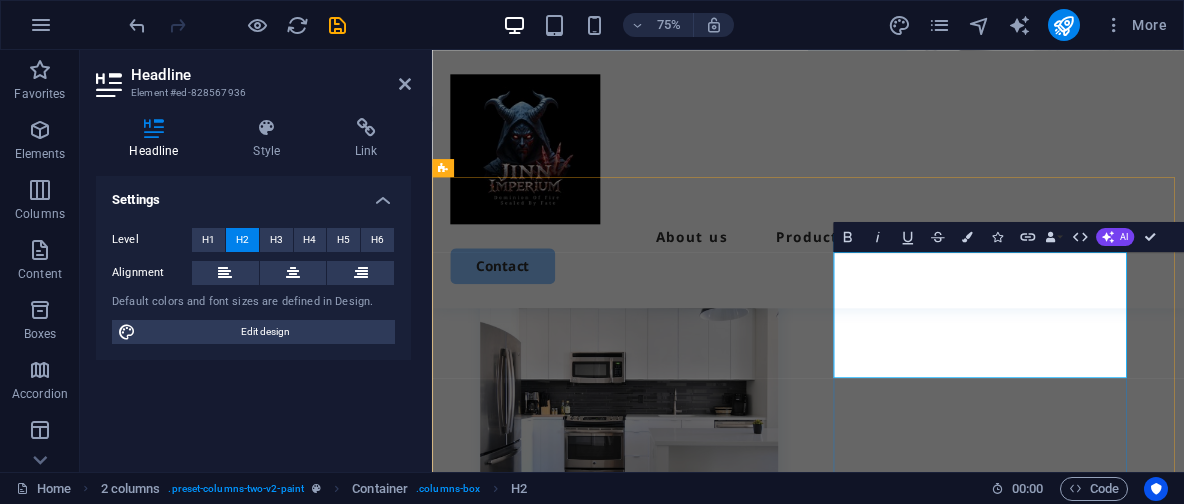 click on "Professional Painting Services Available Now!" at bounding box center [695, 841] 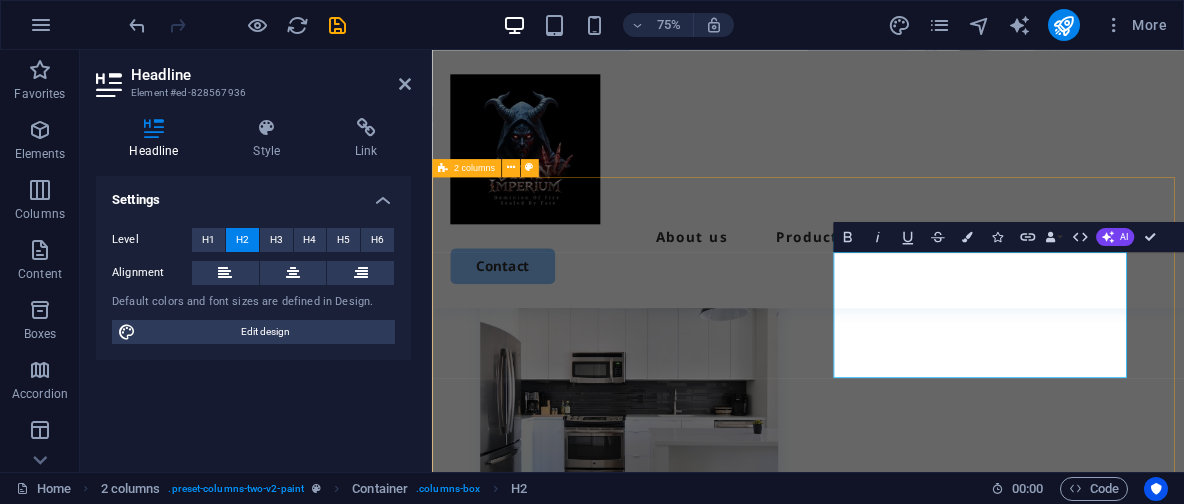 drag, startPoint x: 1139, startPoint y: 403, endPoint x: 955, endPoint y: 403, distance: 184 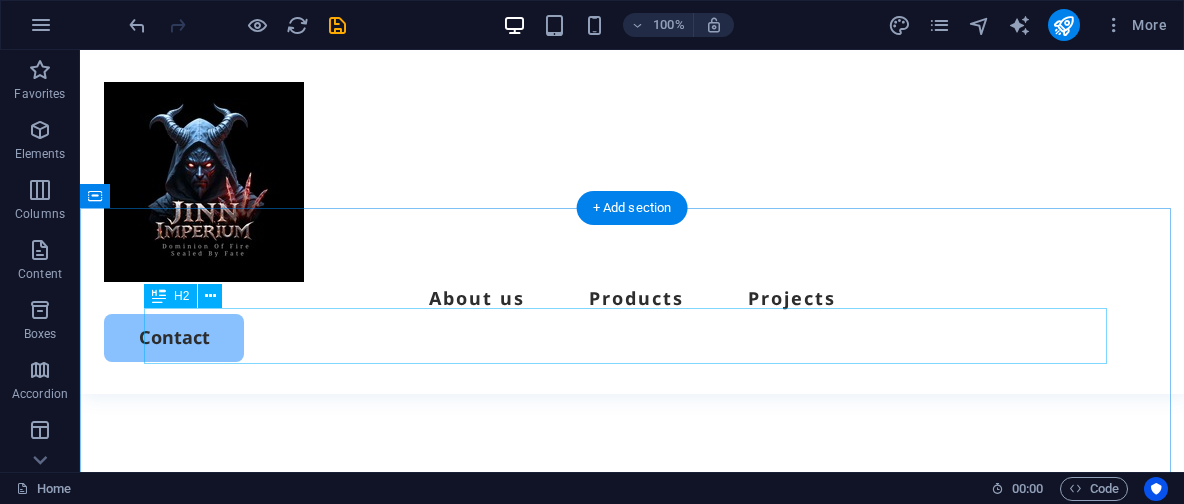 scroll, scrollTop: 1430, scrollLeft: 0, axis: vertical 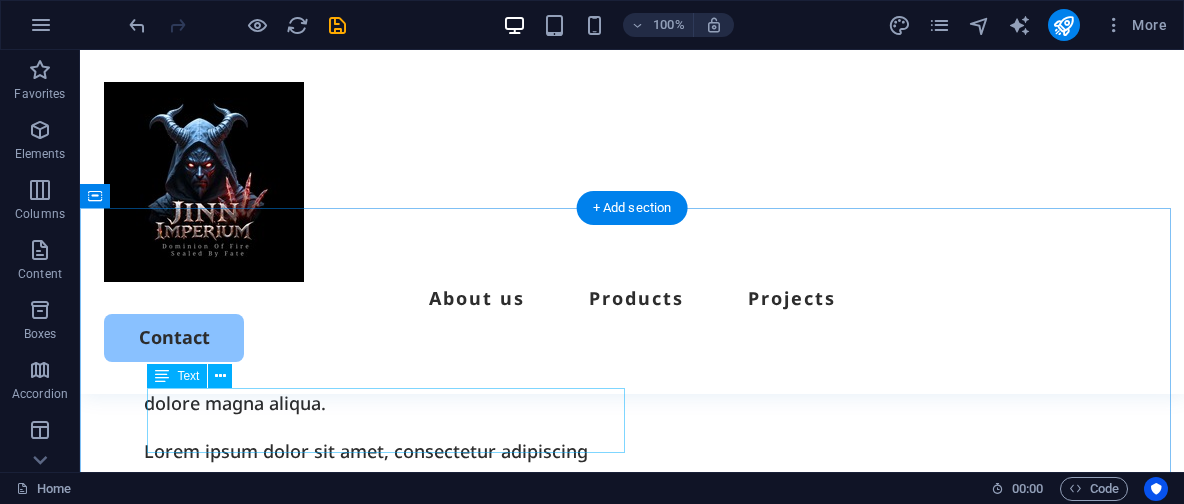 click on "Lorem ipsum dolor sit amet, consectetur adipiscing elit, sed do eiusmod tempor incididunt." at bounding box center [632, 828] 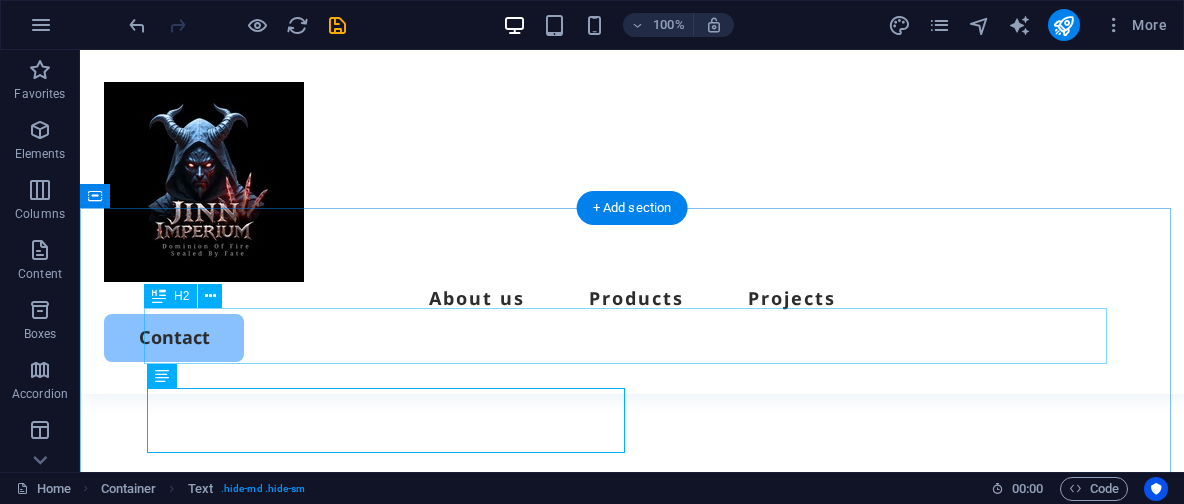 scroll, scrollTop: 1430, scrollLeft: 0, axis: vertical 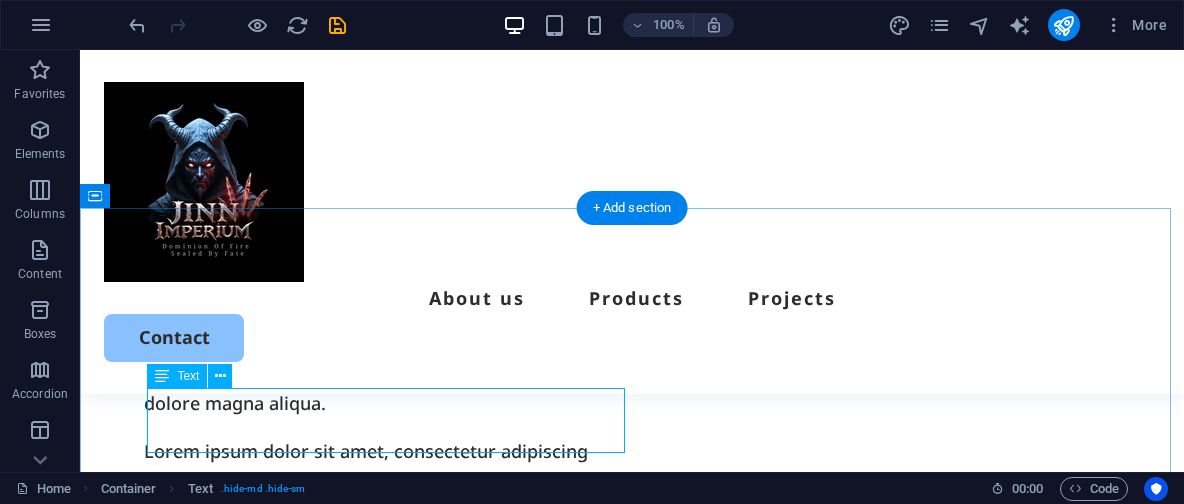 click on "Lorem ipsum dolor sit amet, consectetur adipiscing elit, sed do eiusmod tempor incididunt." at bounding box center (632, 828) 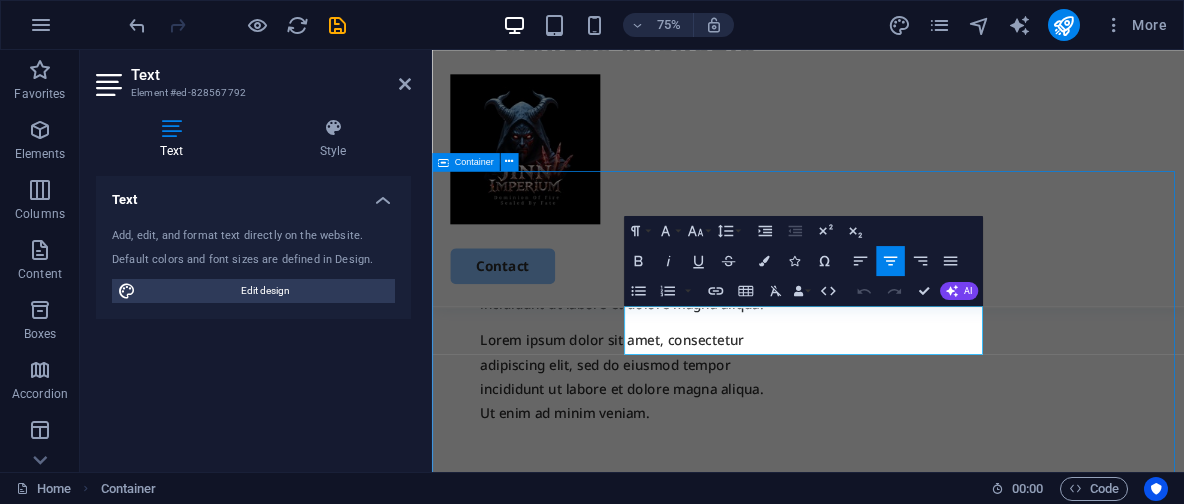 scroll, scrollTop: 1430, scrollLeft: 0, axis: vertical 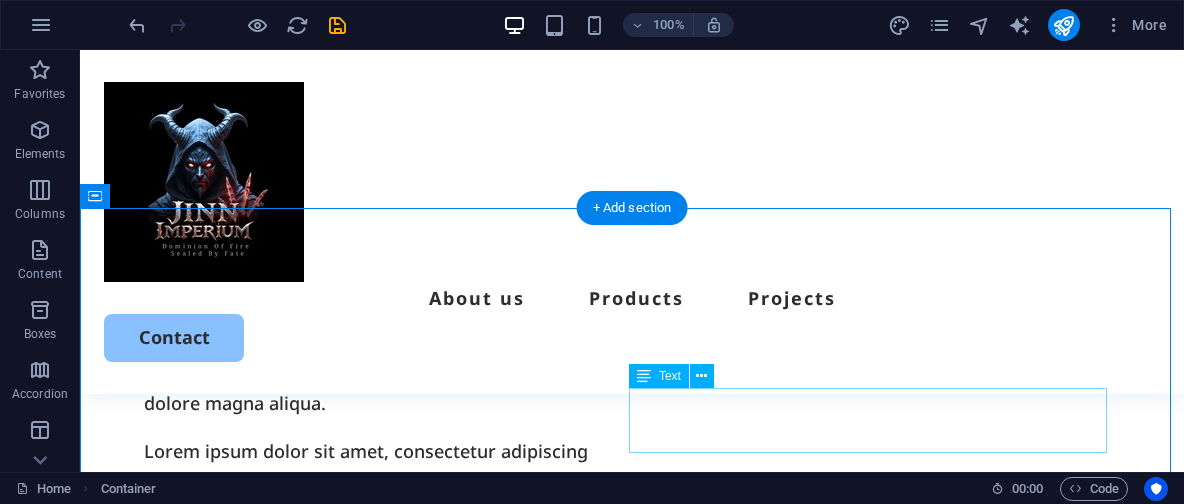 click on "Incididunt ut labore et dolore magna aliqua. Ut enim ad minim veniam." at bounding box center [632, 861] 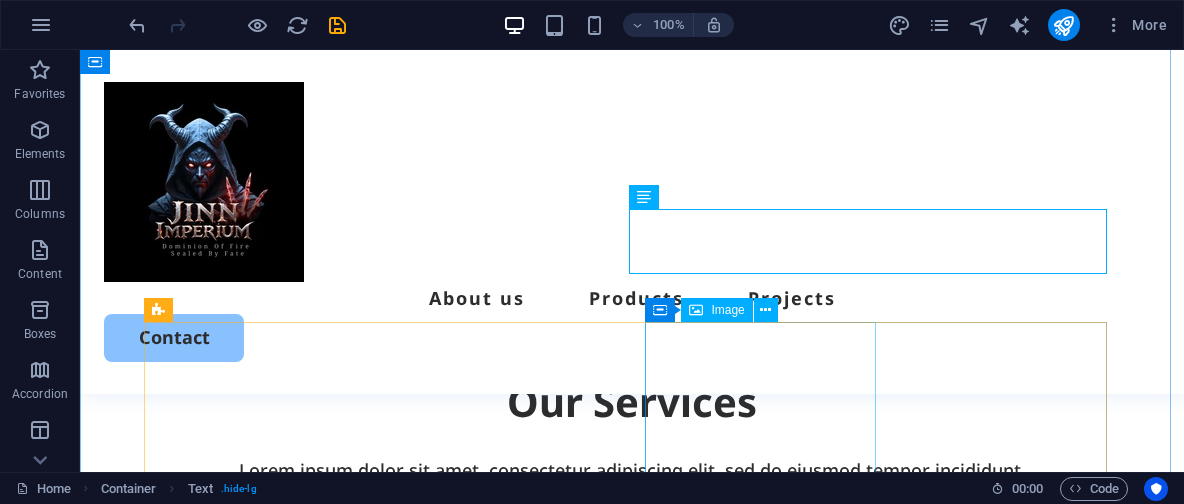 scroll, scrollTop: 1609, scrollLeft: 0, axis: vertical 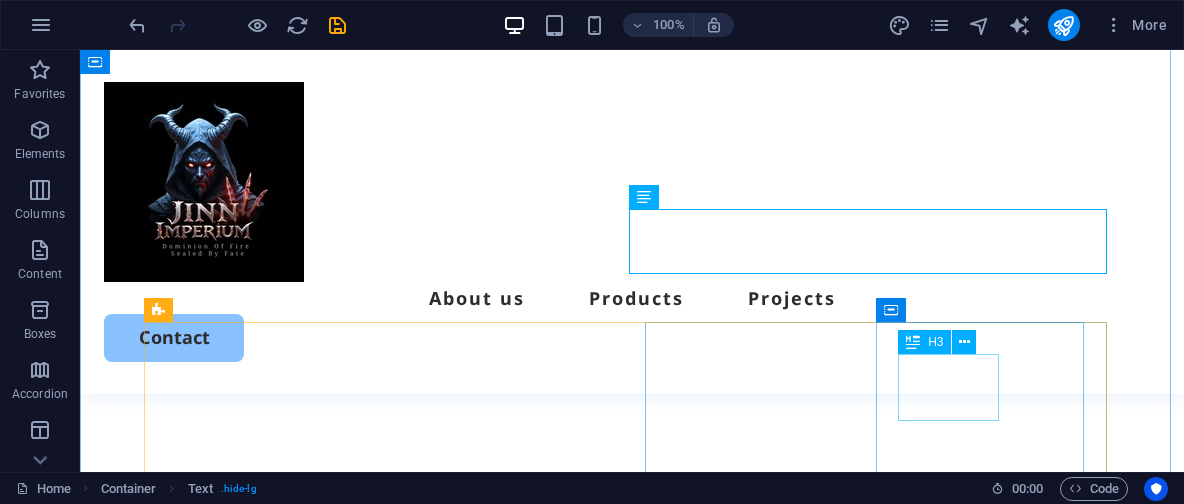 click on "Exterior painting" at bounding box center (389, 1528) 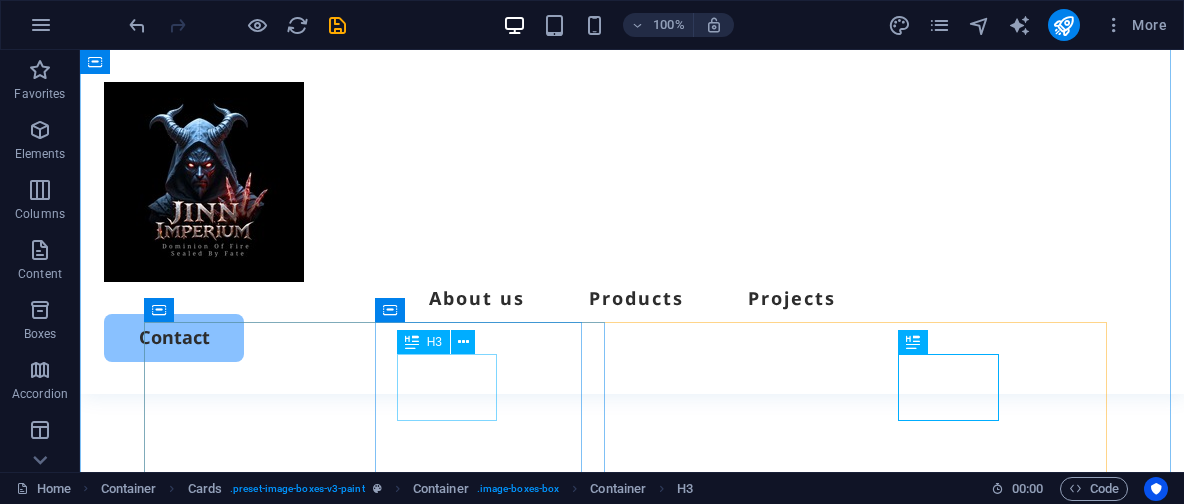 click on "Interior painting" at bounding box center (389, 1065) 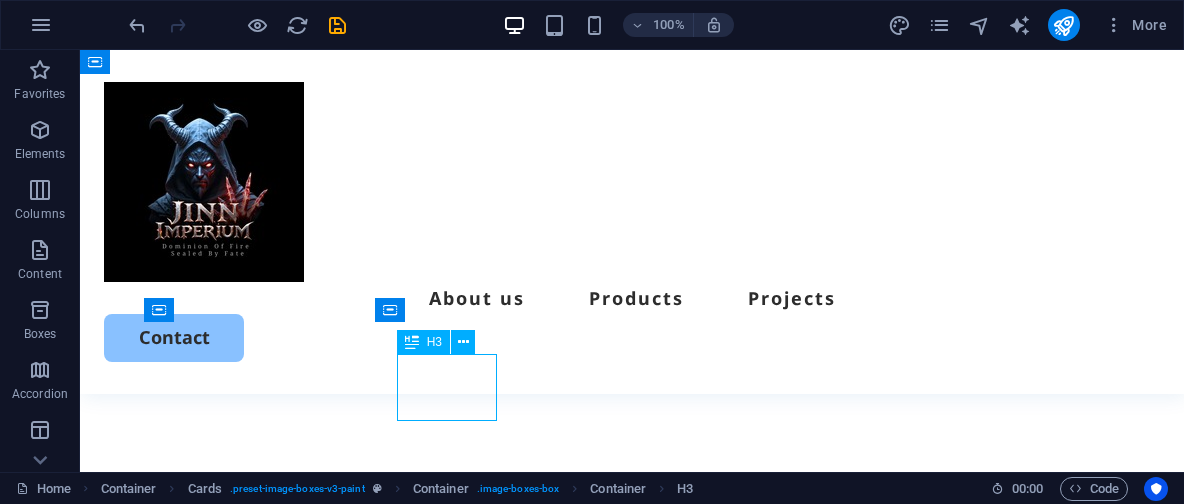 click on "Interior painting" at bounding box center (389, 1065) 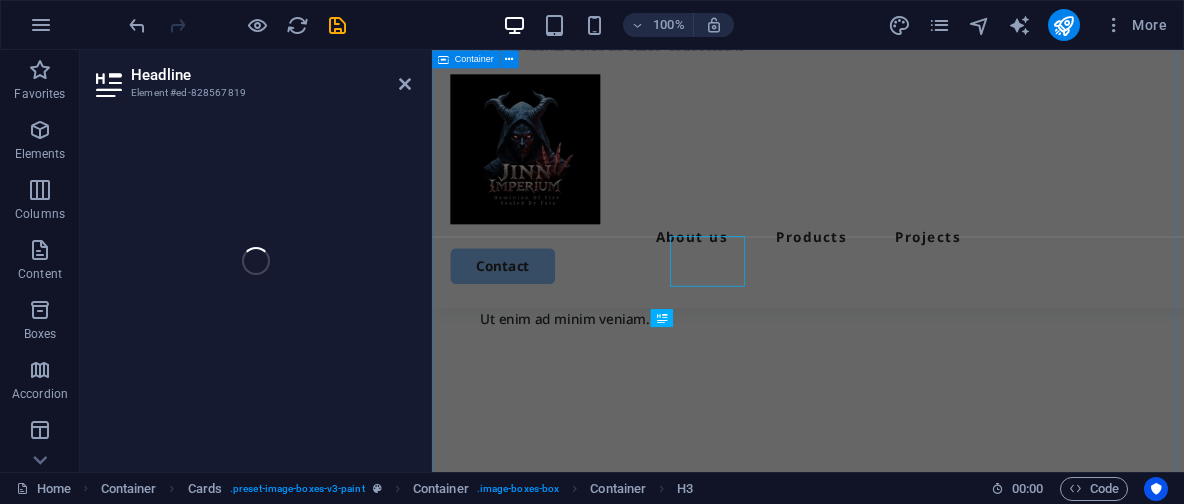 scroll, scrollTop: 1665, scrollLeft: 0, axis: vertical 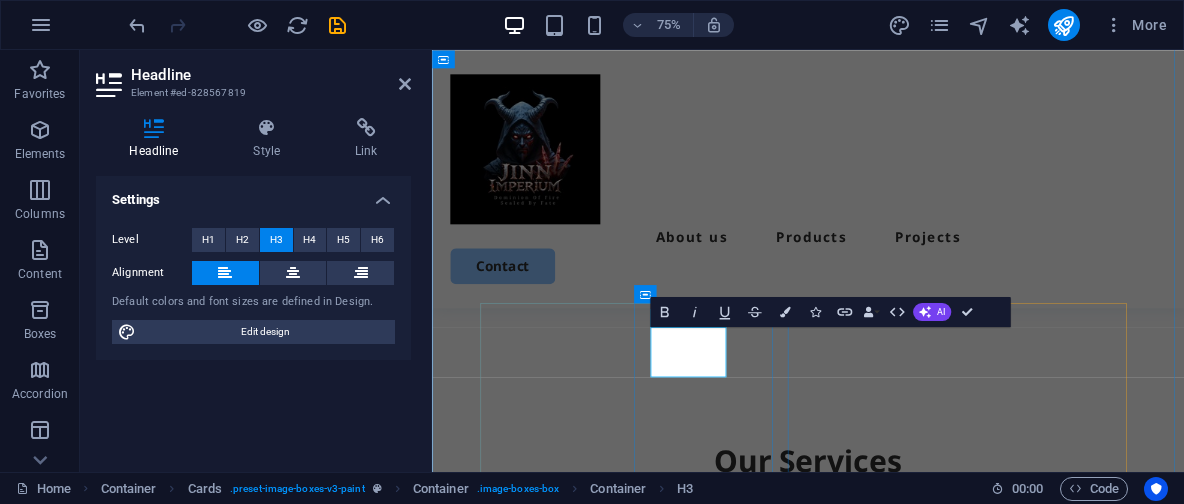 type 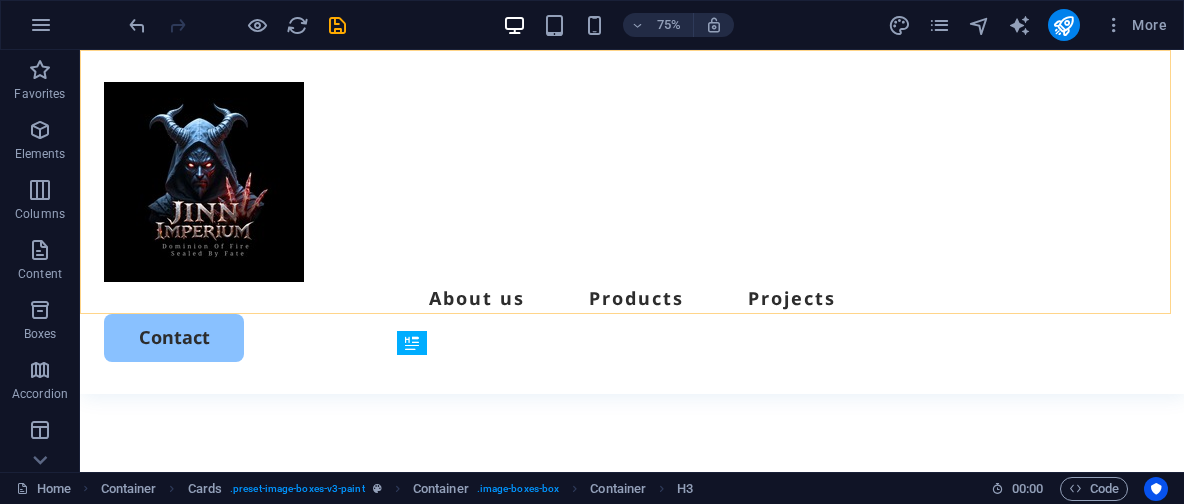 scroll, scrollTop: 1609, scrollLeft: 0, axis: vertical 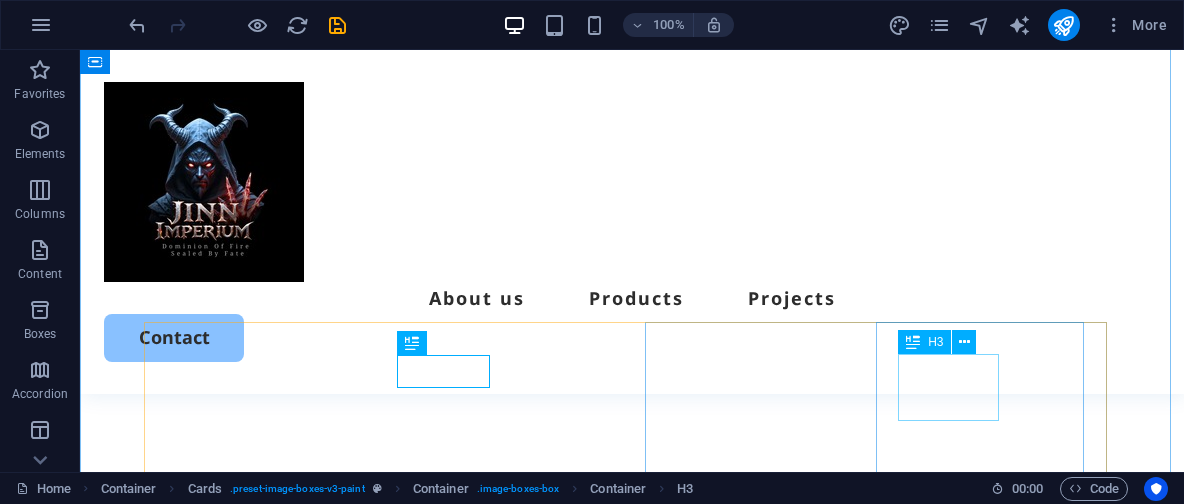 click on "Exterior painting" at bounding box center (389, 1528) 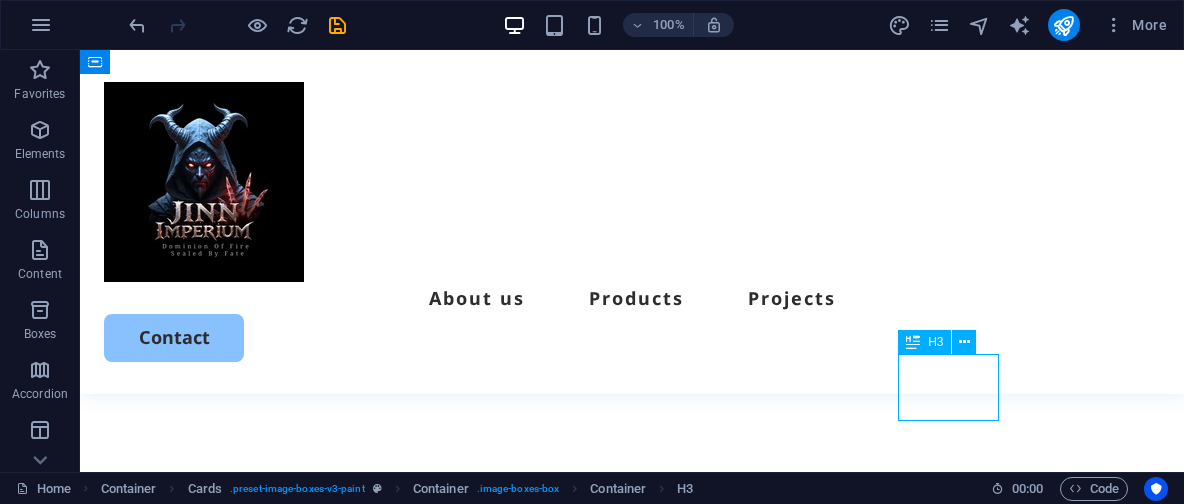 click on "Exterior painting" at bounding box center (389, 1528) 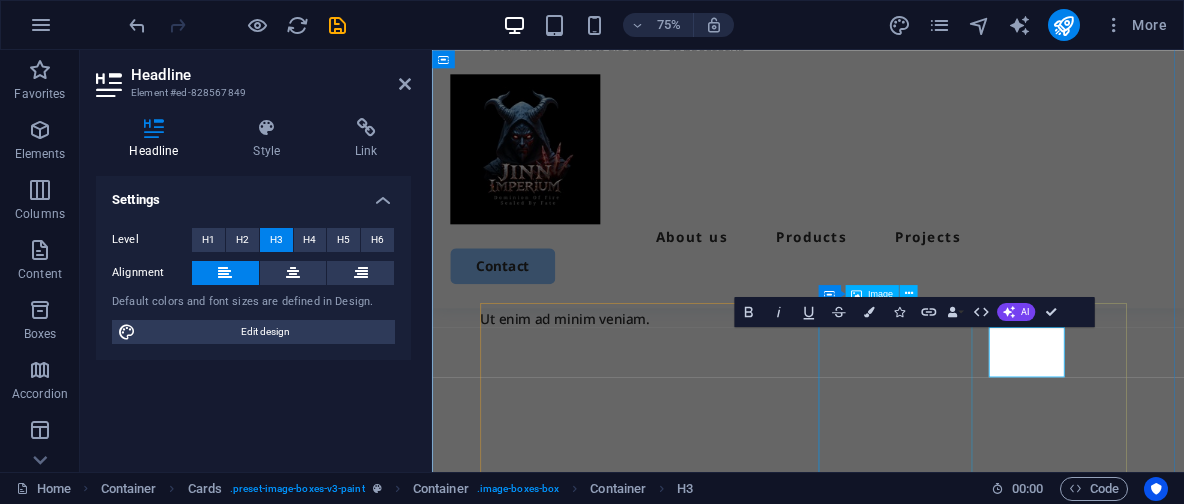 scroll, scrollTop: 1665, scrollLeft: 0, axis: vertical 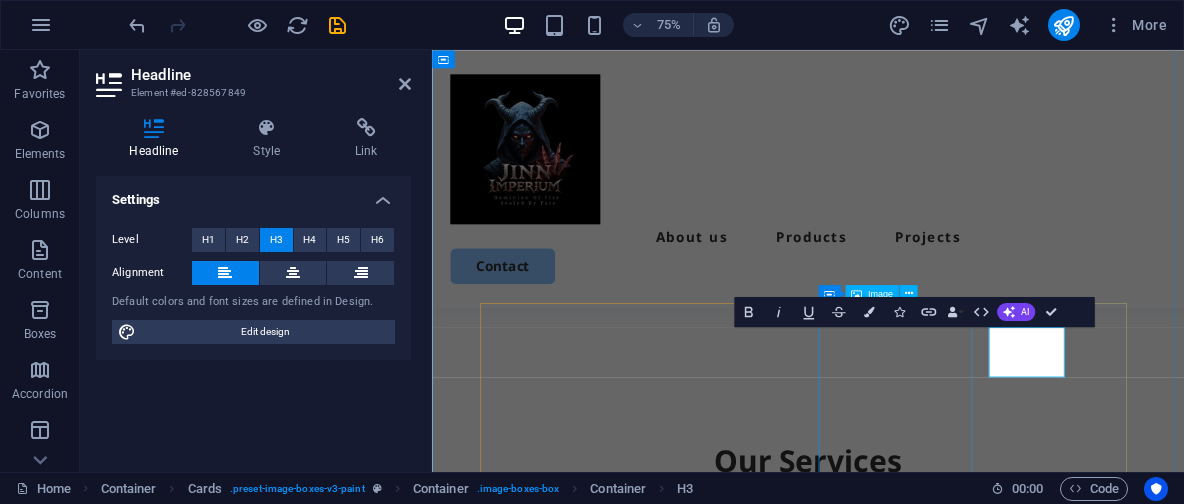 type 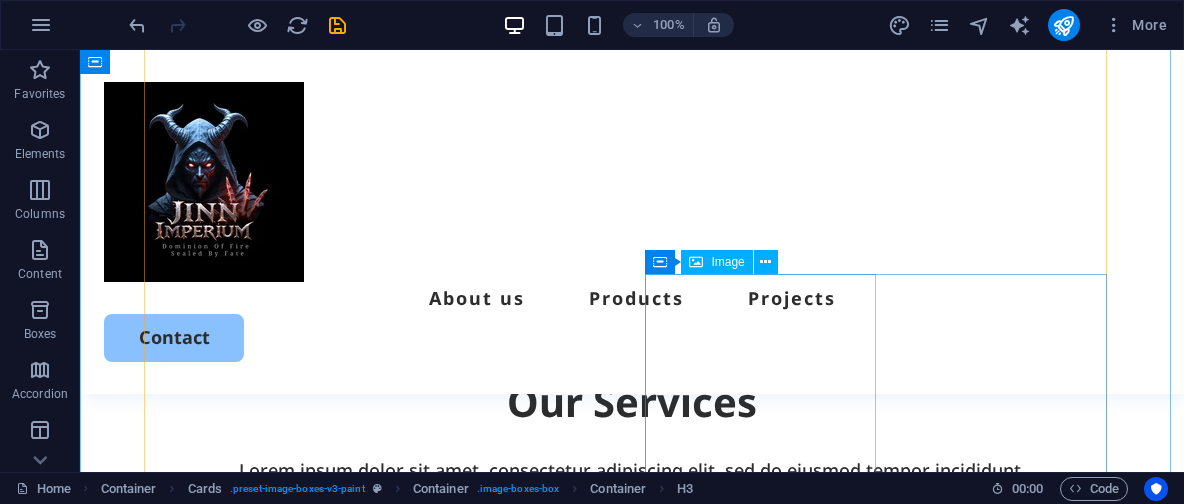 scroll, scrollTop: 1967, scrollLeft: 0, axis: vertical 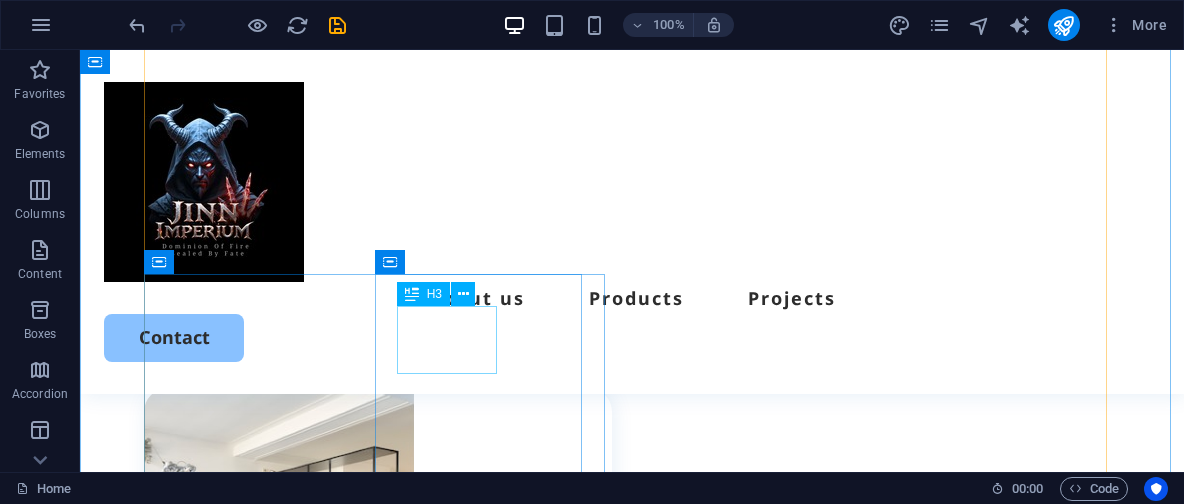 click on "Cabinet painting" at bounding box center [389, 1632] 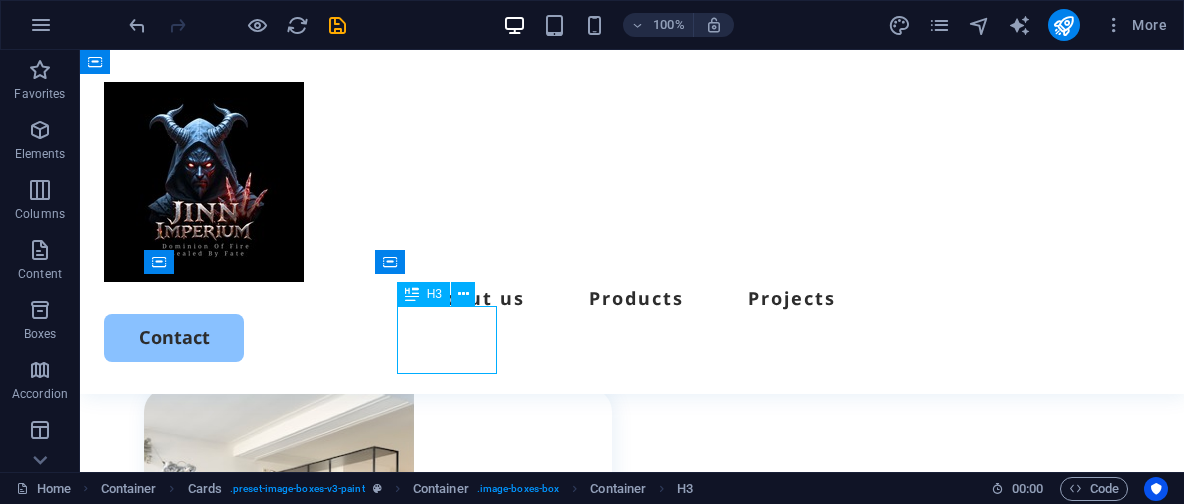 click on "Cabinet painting" at bounding box center (389, 1632) 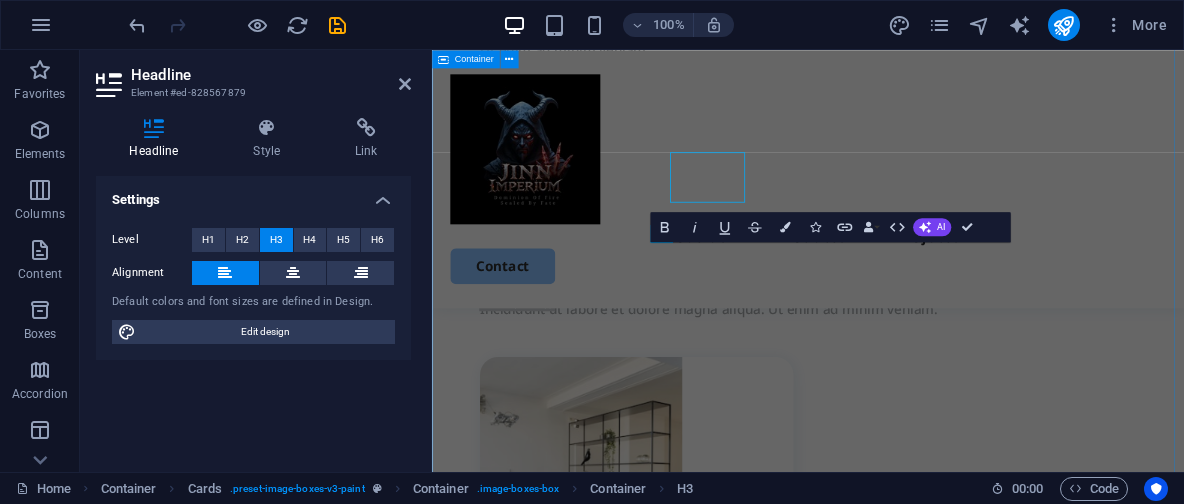 scroll, scrollTop: 2087, scrollLeft: 0, axis: vertical 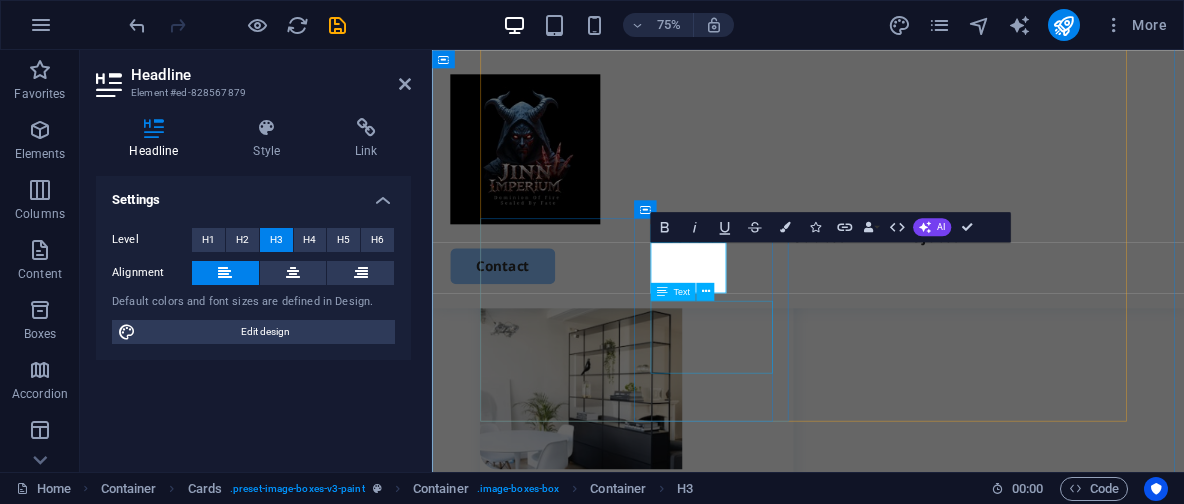 type 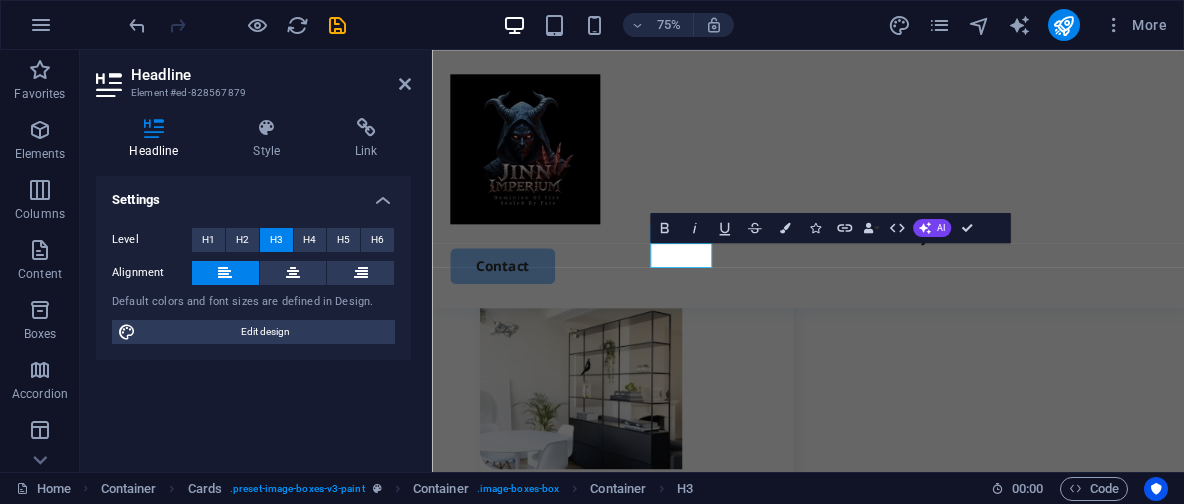 scroll, scrollTop: 1967, scrollLeft: 0, axis: vertical 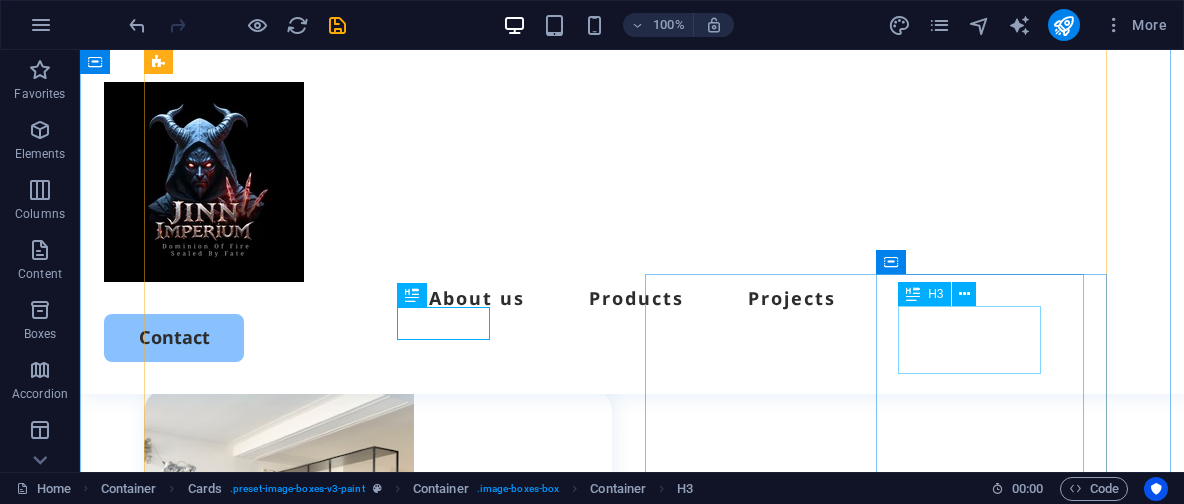 click on "Commercial painting" at bounding box center (389, 2094) 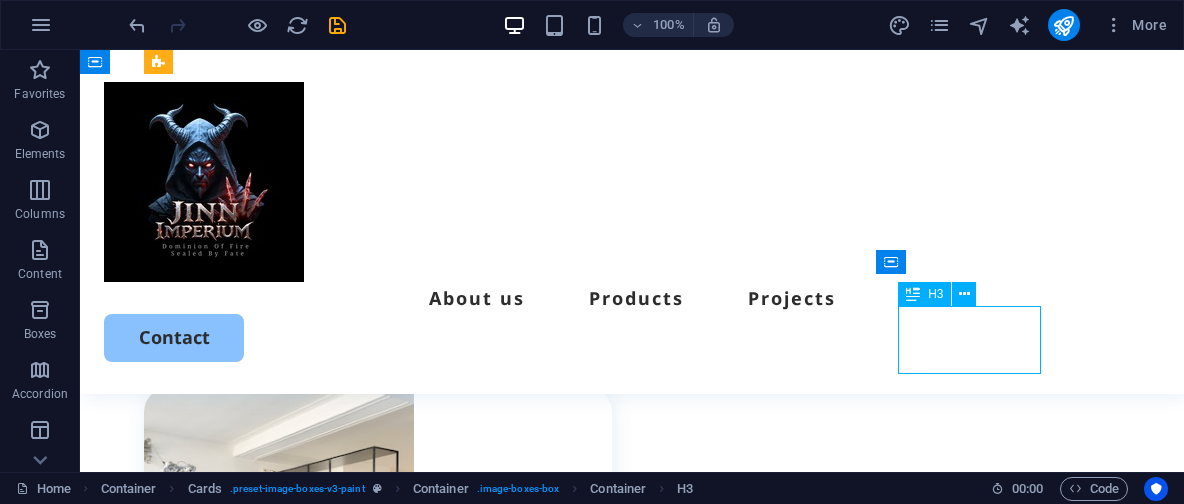 click on "Commercial painting" at bounding box center (389, 2094) 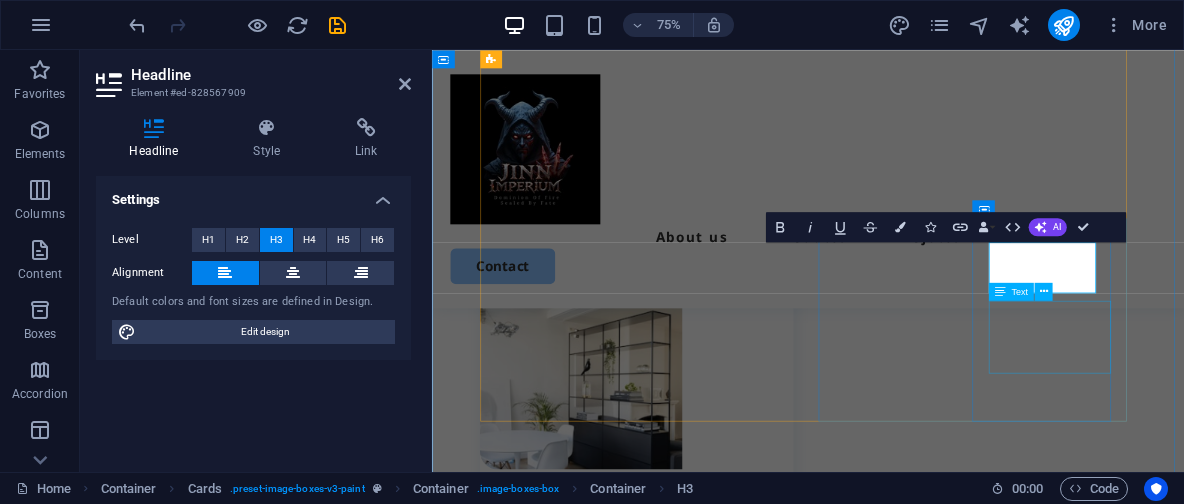 type 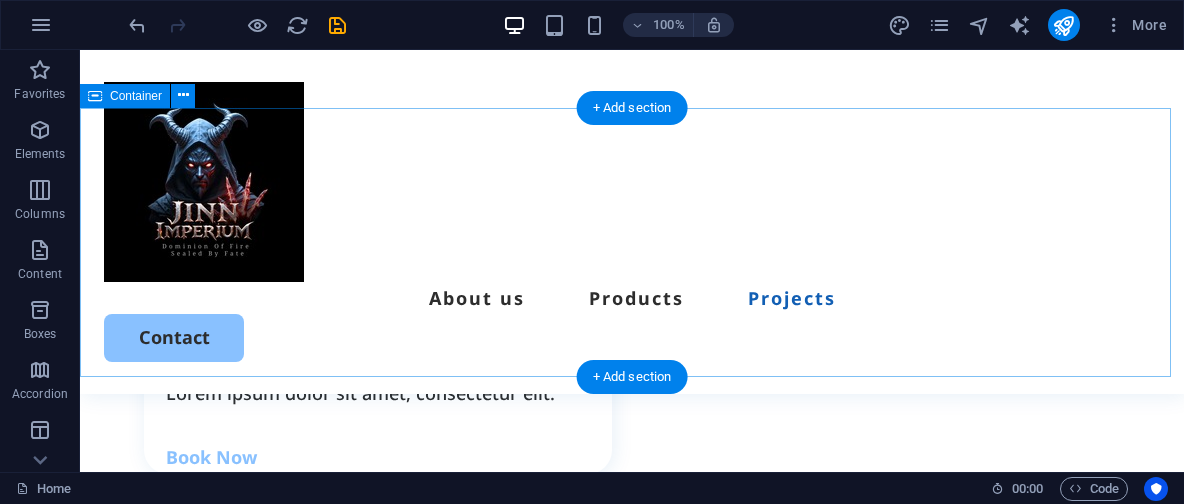 scroll, scrollTop: 2503, scrollLeft: 0, axis: vertical 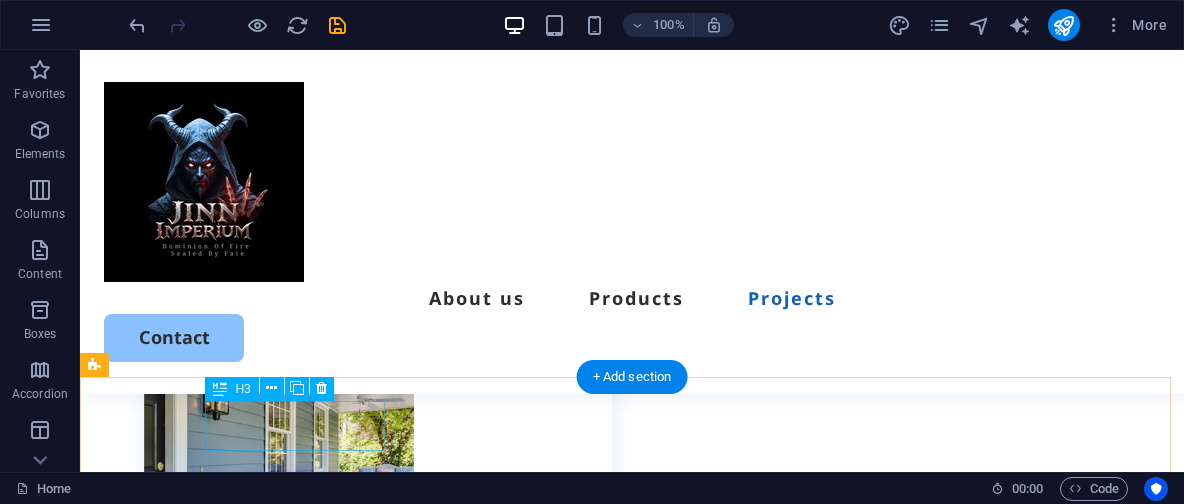 click on "Kitchen" at bounding box center (191, 2105) 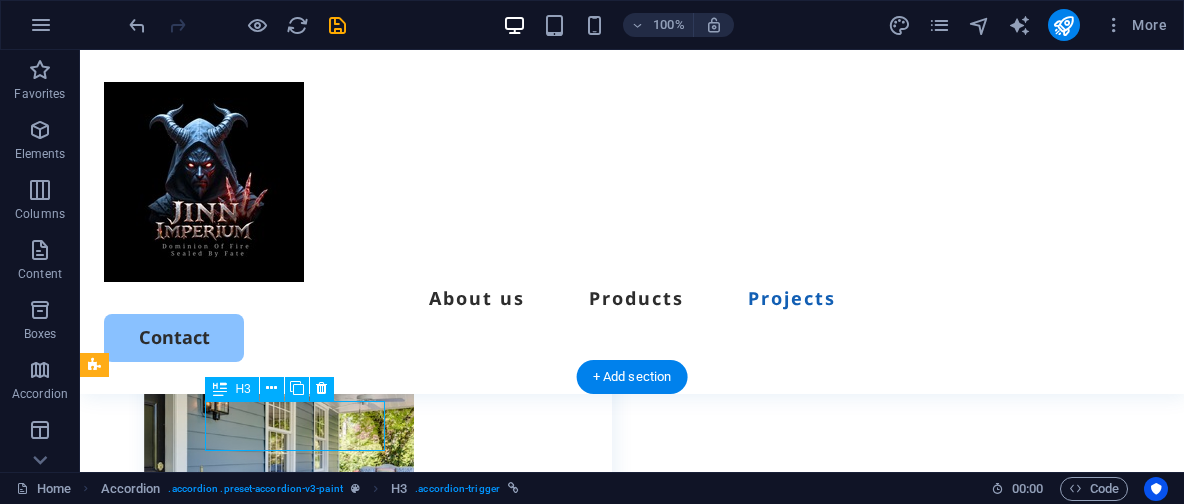 click on "Kitchen" at bounding box center (191, 2105) 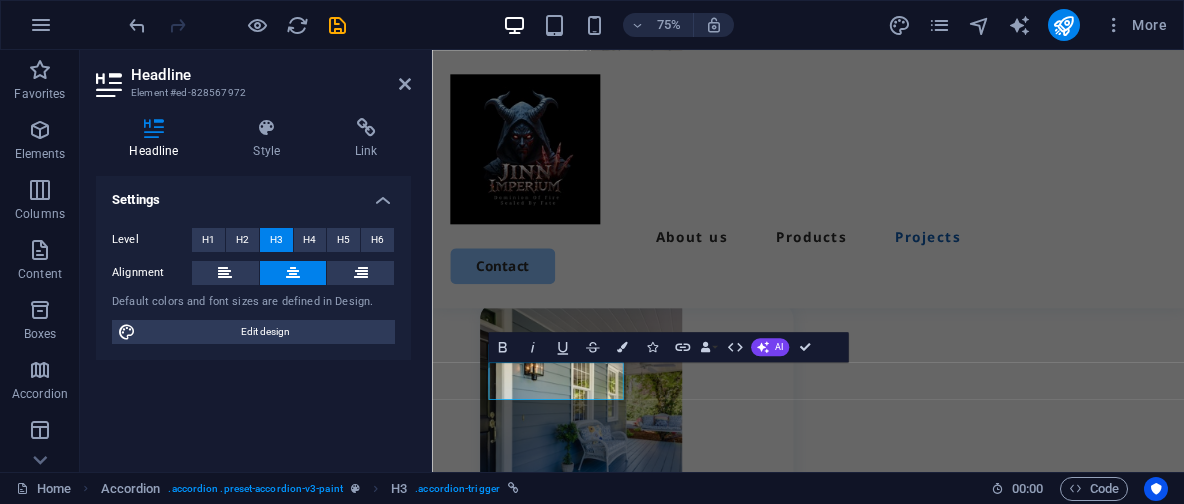 scroll, scrollTop: 2559, scrollLeft: 0, axis: vertical 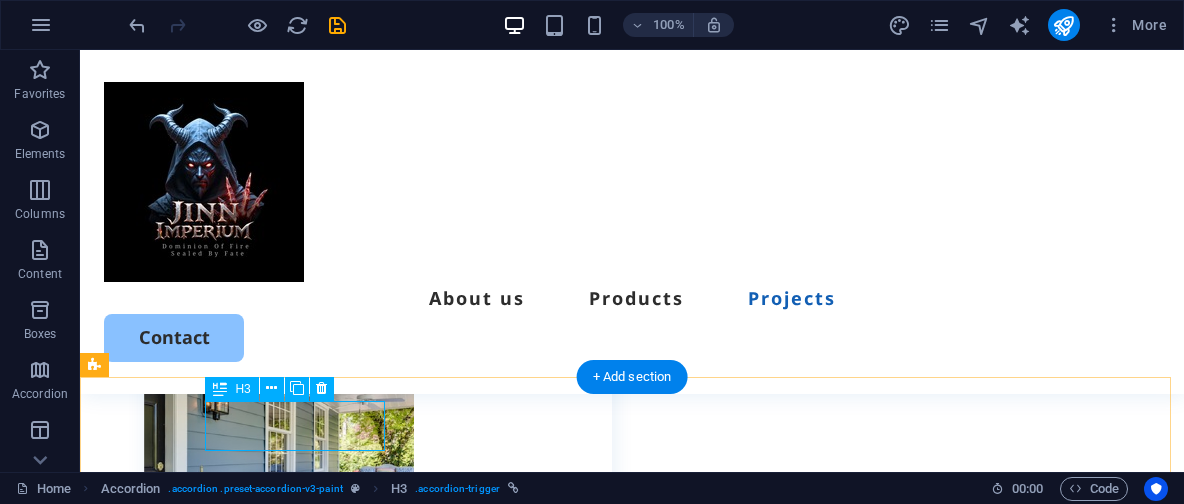 click on "Kitchen" at bounding box center (191, 2105) 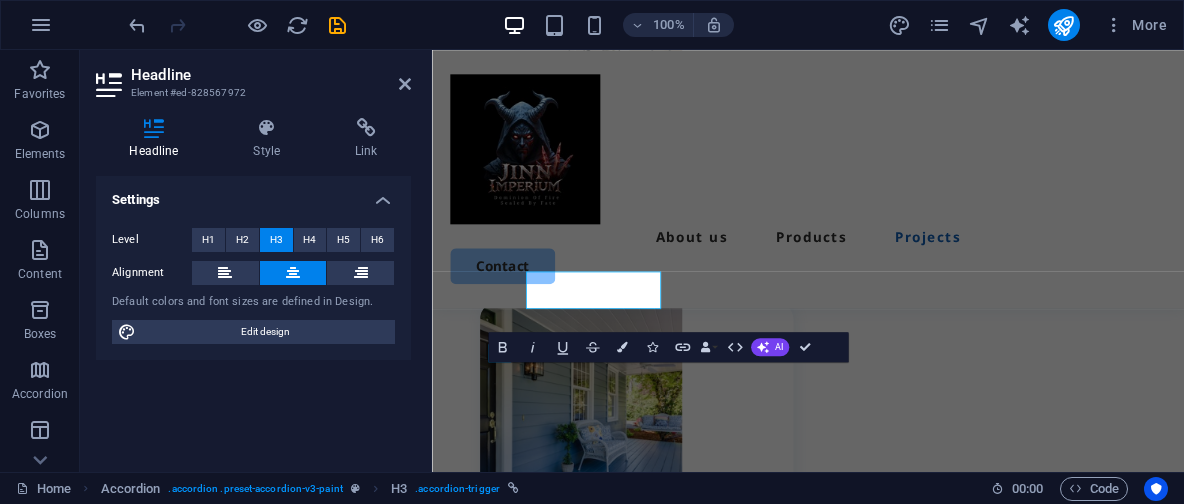 scroll, scrollTop: 2559, scrollLeft: 0, axis: vertical 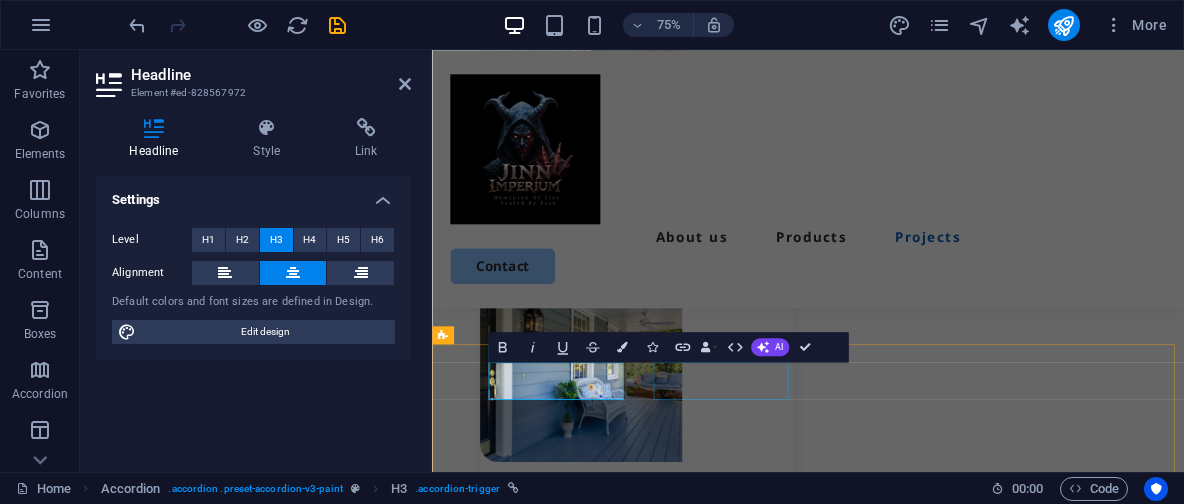 click on "Bedroom" at bounding box center [665, 2119] 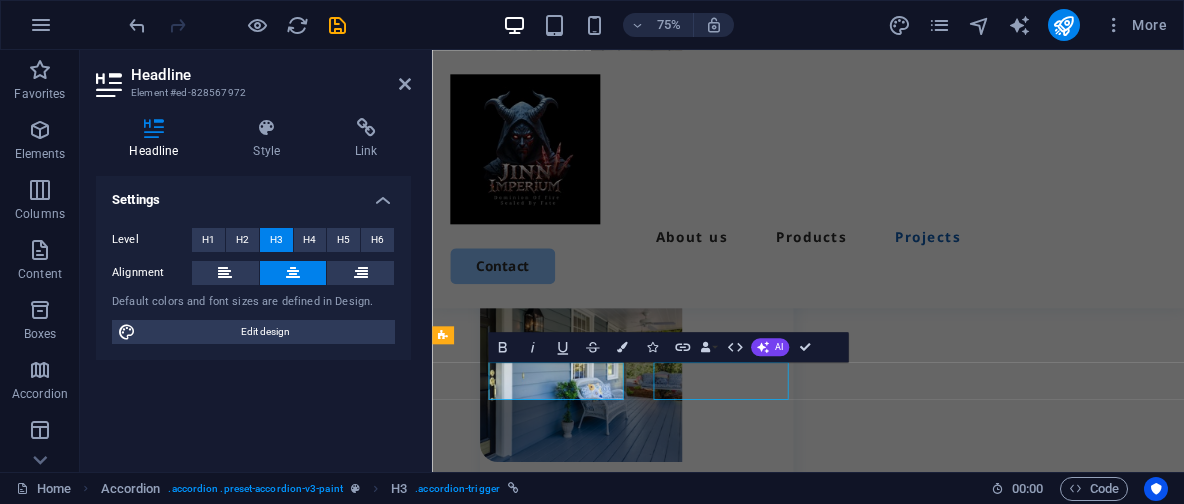 scroll, scrollTop: 2503, scrollLeft: 0, axis: vertical 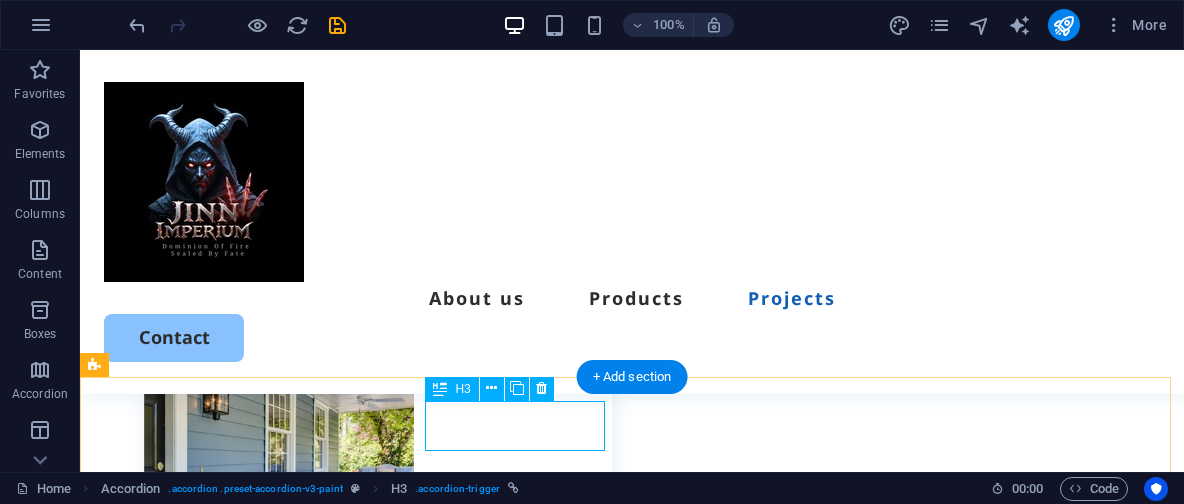 click on "Bedroom" at bounding box center (313, 2105) 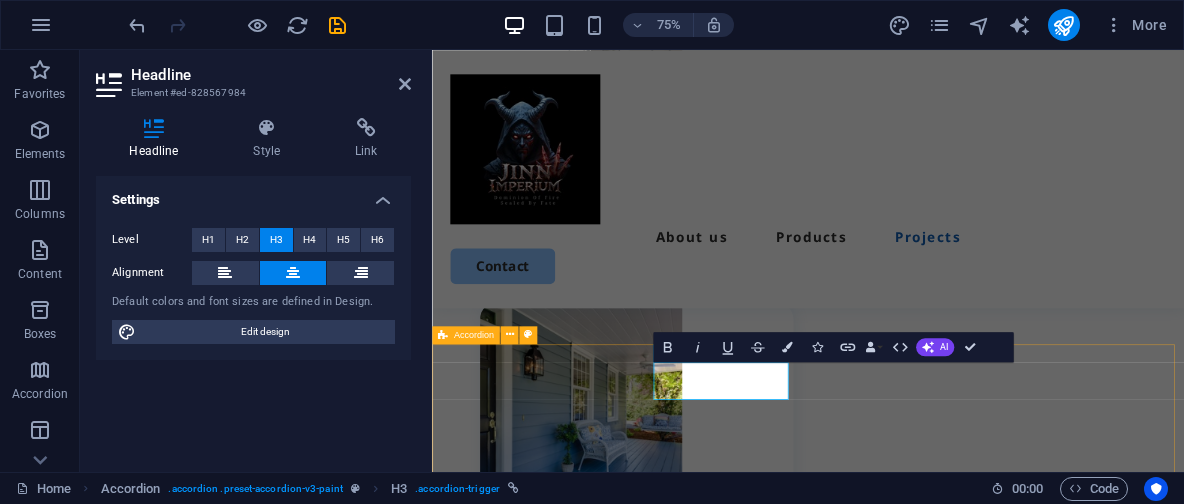 scroll, scrollTop: 2559, scrollLeft: 0, axis: vertical 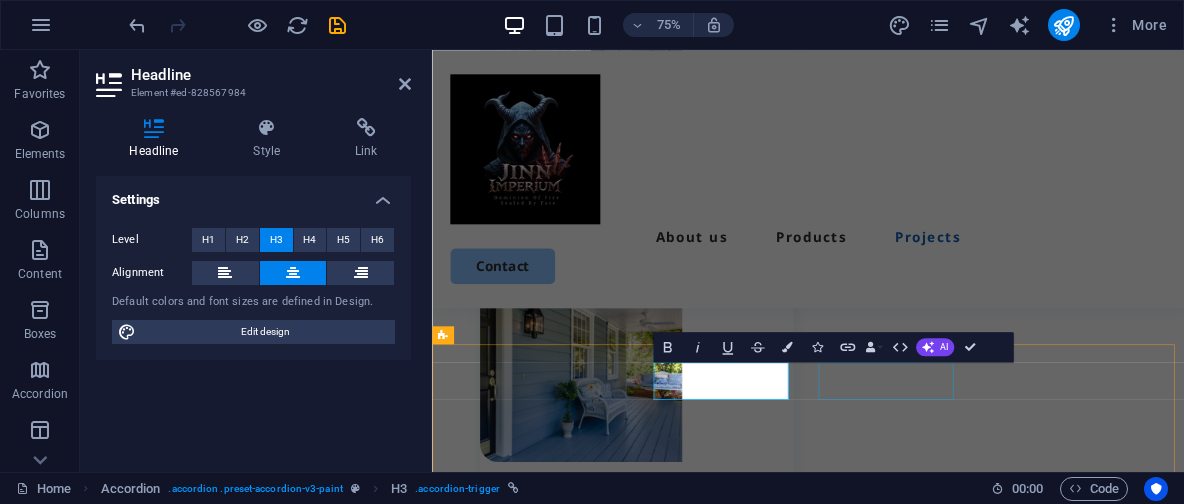 click on "Cabinet" at bounding box center [789, 2119] 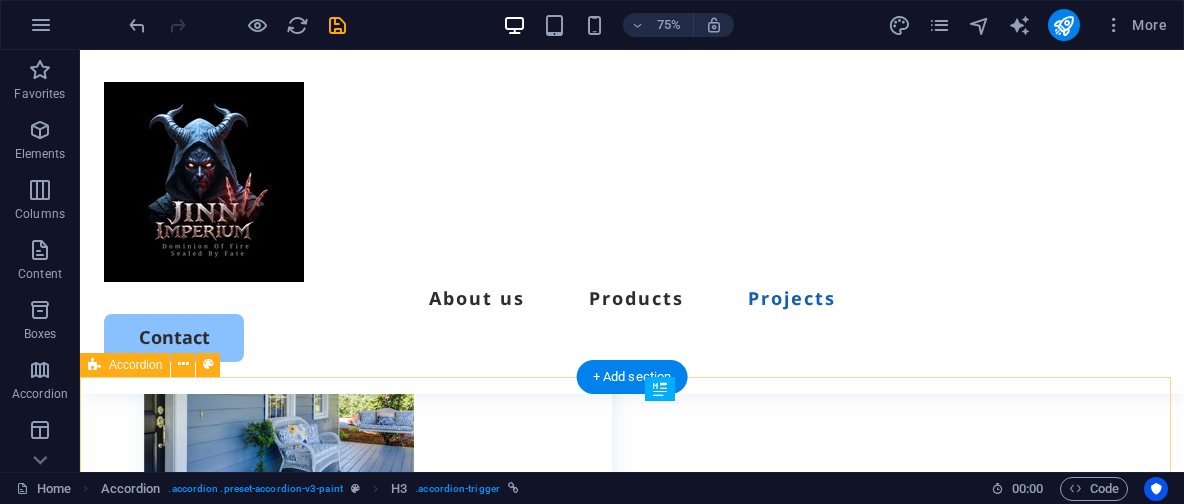 scroll, scrollTop: 2503, scrollLeft: 0, axis: vertical 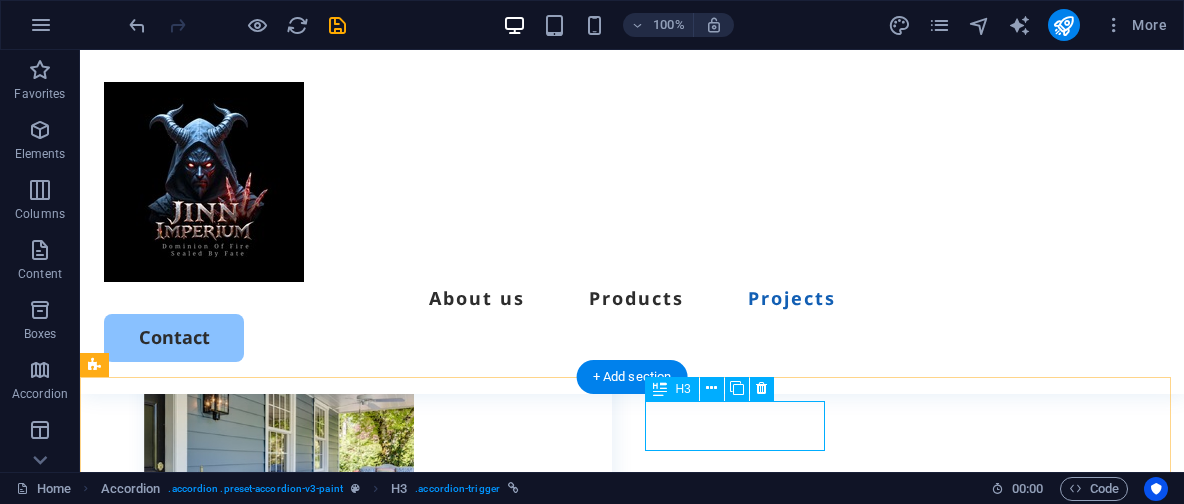 click on "Cabinet" at bounding box center (437, 2105) 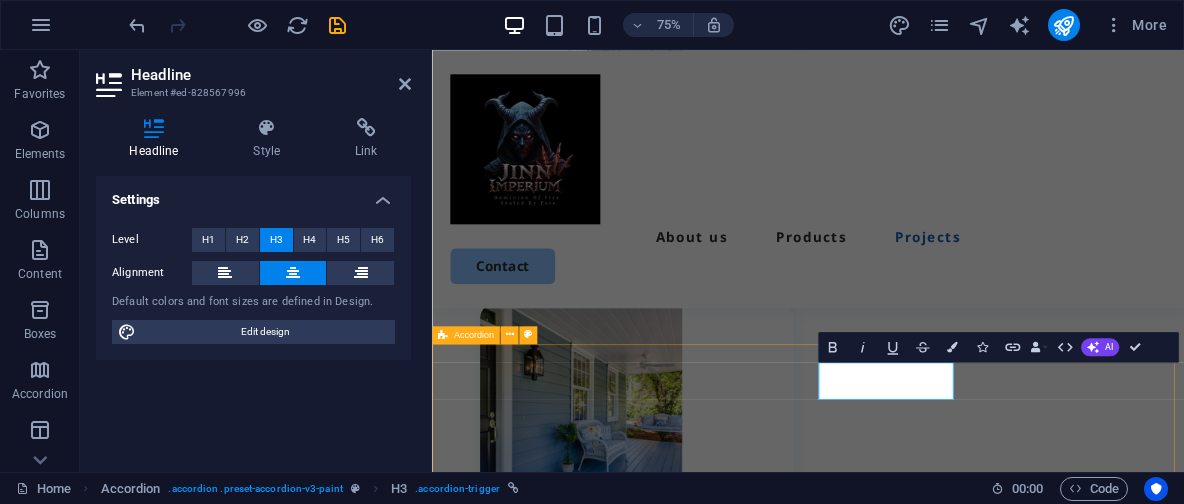 scroll, scrollTop: 2559, scrollLeft: 0, axis: vertical 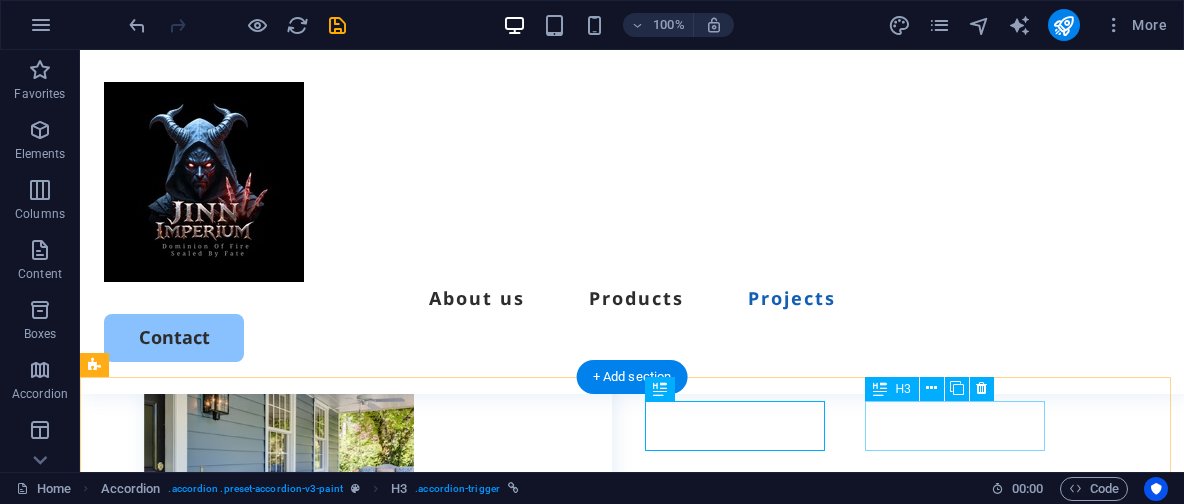 click on "Bathroom" at bounding box center [583, 2105] 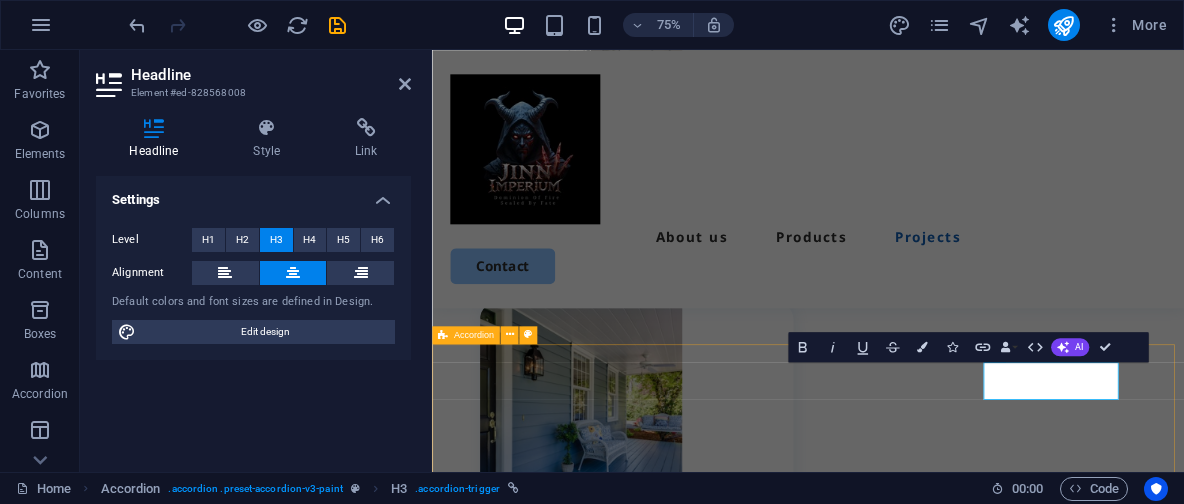 scroll, scrollTop: 2559, scrollLeft: 0, axis: vertical 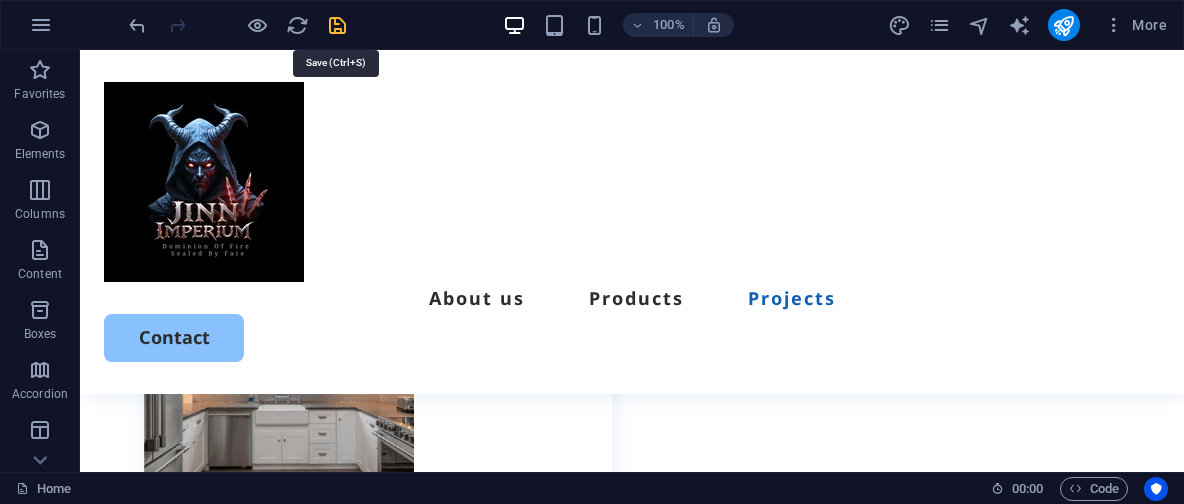 click at bounding box center (337, 25) 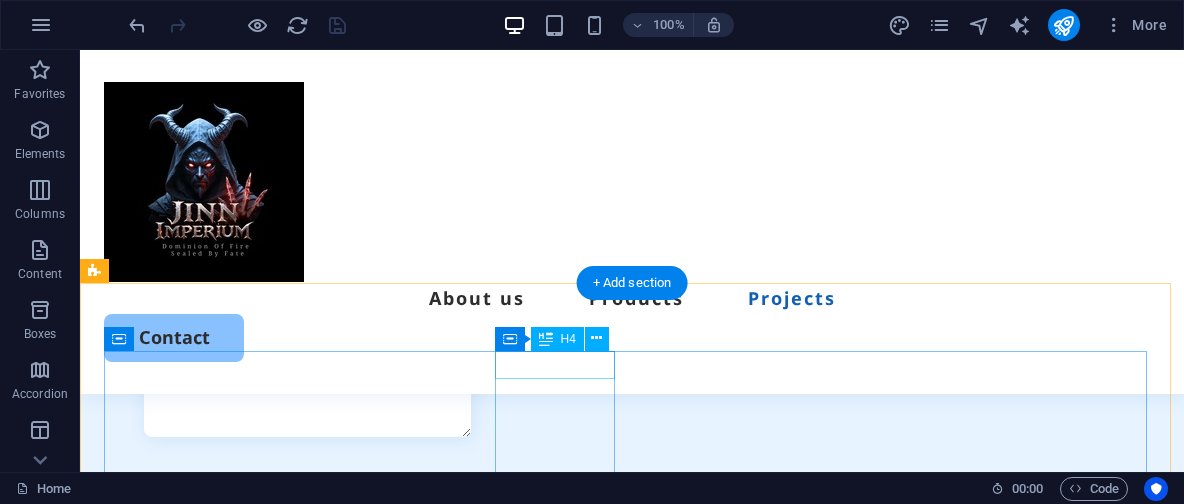 scroll, scrollTop: 5722, scrollLeft: 0, axis: vertical 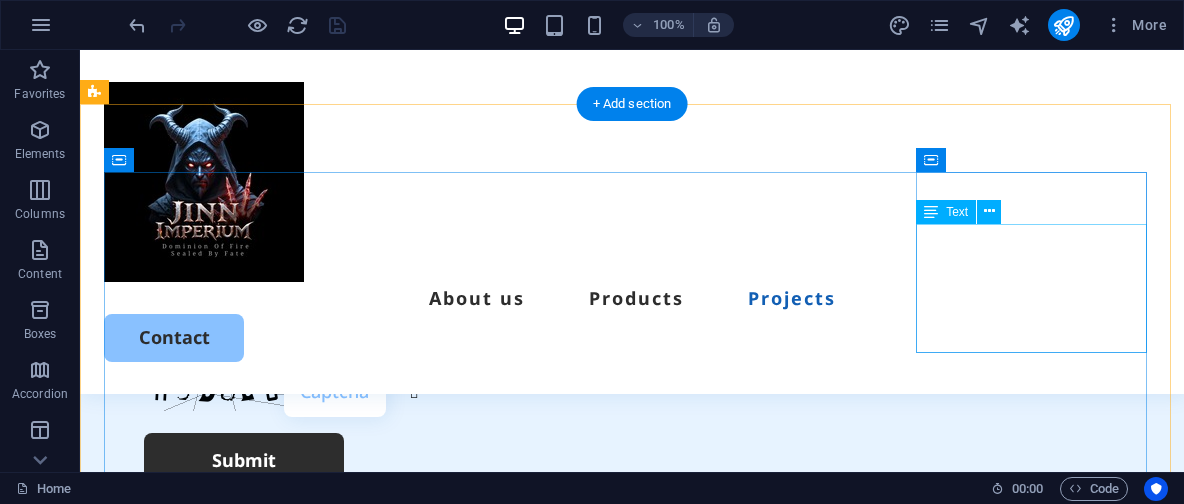 click on "0123 - 456789
9150aa071d7428012efd2e54f218a4@cpanel.local
Street Berlin   12345" at bounding box center (221, 2142) 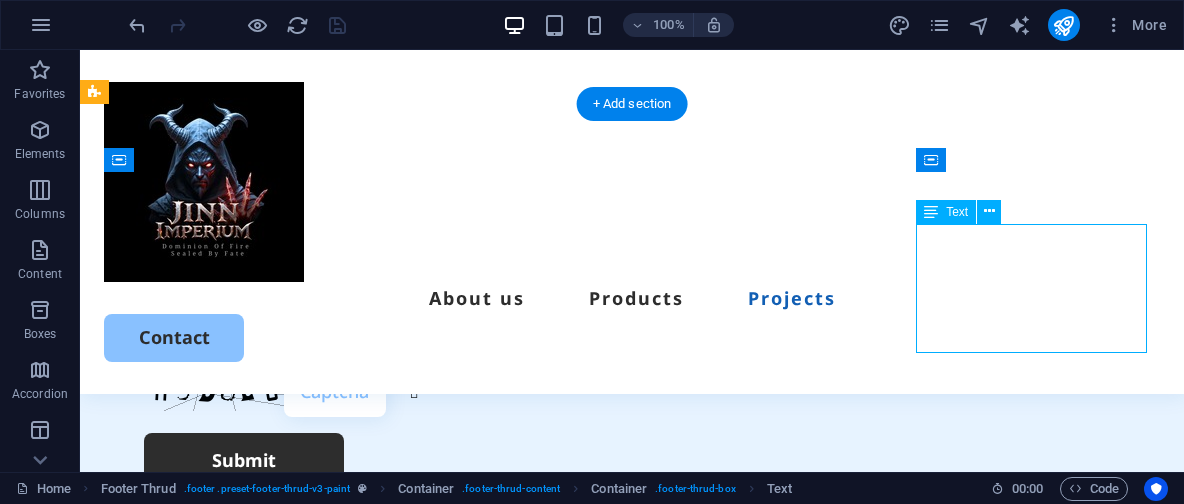 click on "0123 - 456789
9150aa071d7428012efd2e54f218a4@cpanel.local
Street Berlin   12345" at bounding box center (221, 2142) 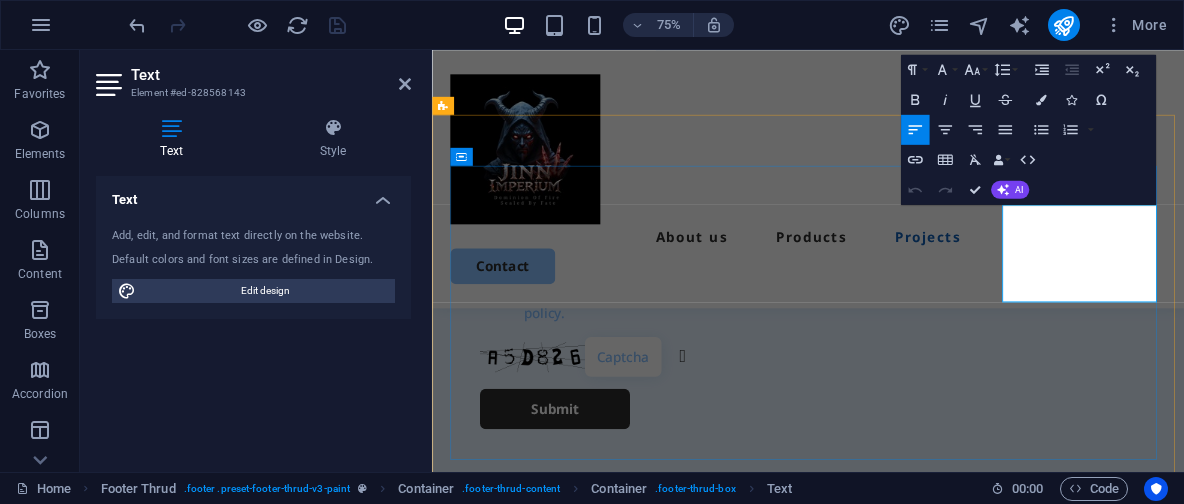 click on "12345" at bounding box center (595, 2643) 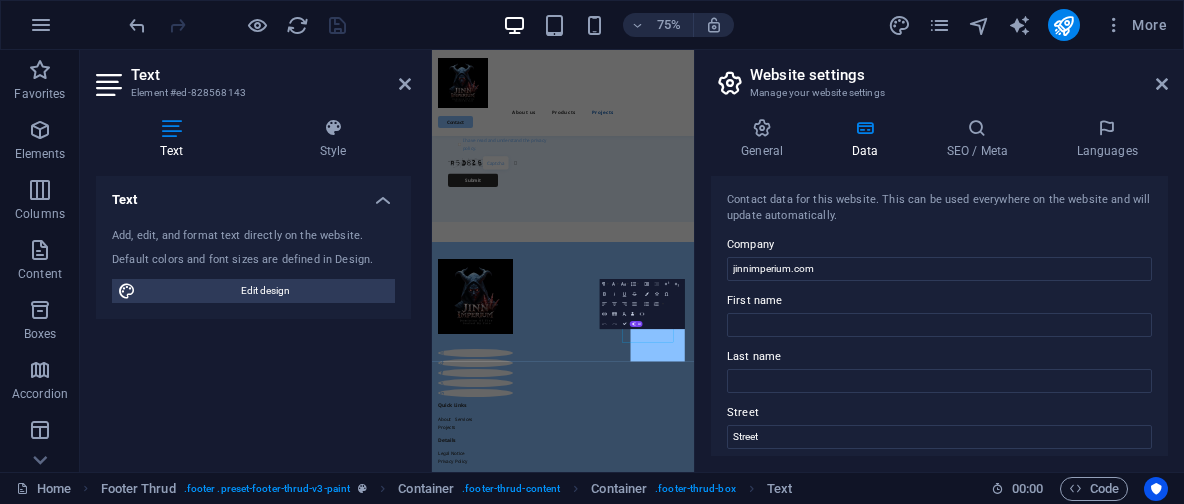 click on "Contact data for this website. This can be used everywhere on the website and will update automatically. Company jinnimperium.com First name Last name Street Street ZIP code 12345 City Berlin Email 9150aa071d7428012efd2e54f218a4@cpanel.local Phone 0123 - 456789 Mobile Fax Custom field 1 Custom field 2 Custom field 3 Custom field 4 Custom field 5 Custom field 6" at bounding box center (939, 316) 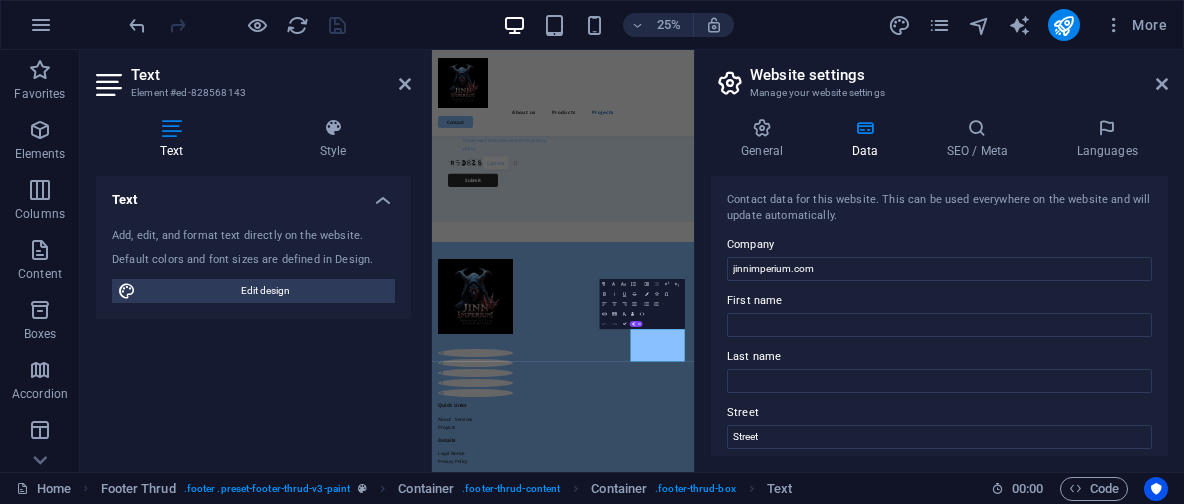 scroll, scrollTop: 4840, scrollLeft: 0, axis: vertical 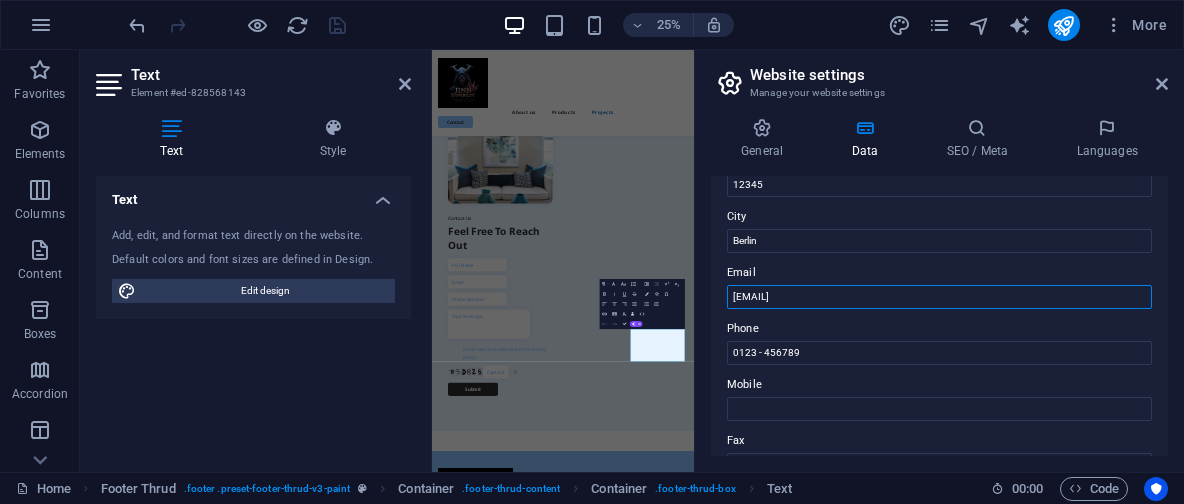 drag, startPoint x: 990, startPoint y: 292, endPoint x: 700, endPoint y: 297, distance: 290.0431 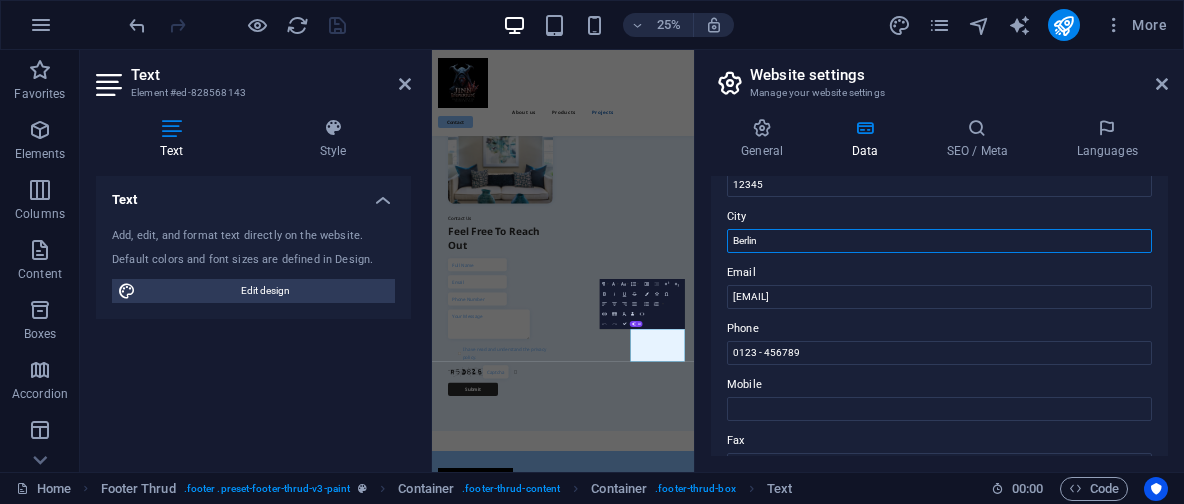 click on "Berlin" at bounding box center (939, 241) 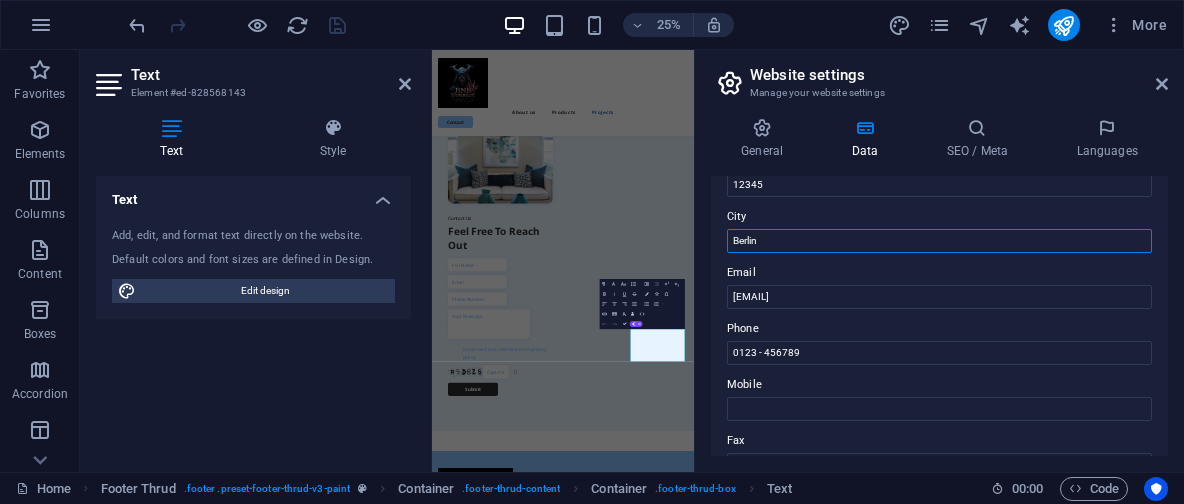 click on "Berlin" at bounding box center (939, 241) 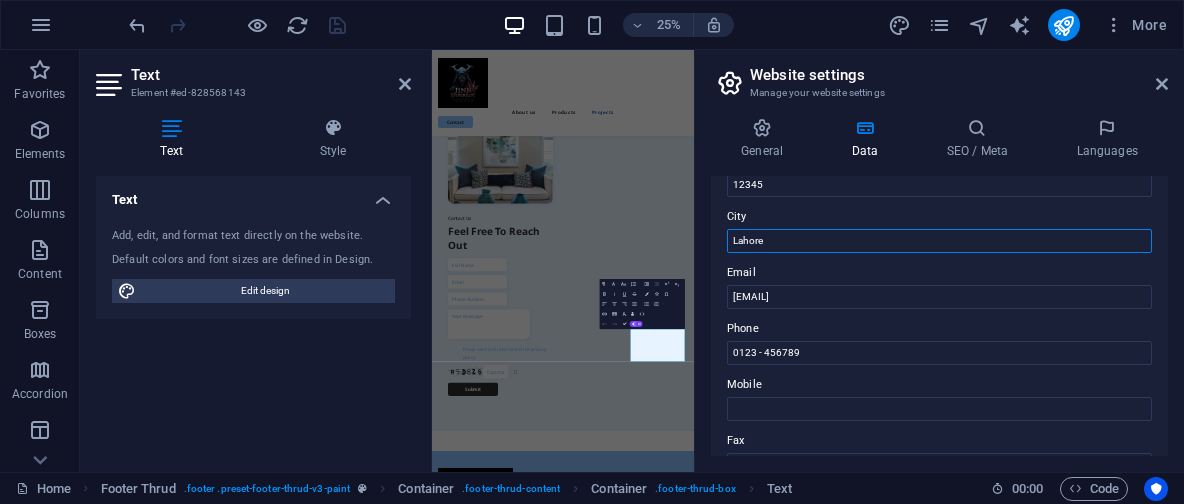 type on "Lahore" 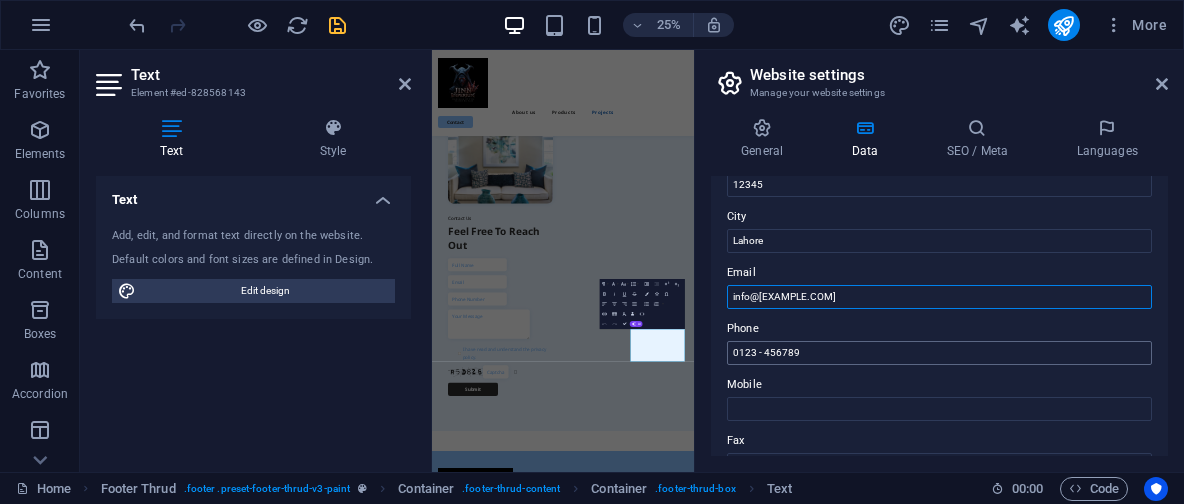 type on "[EMAIL]" 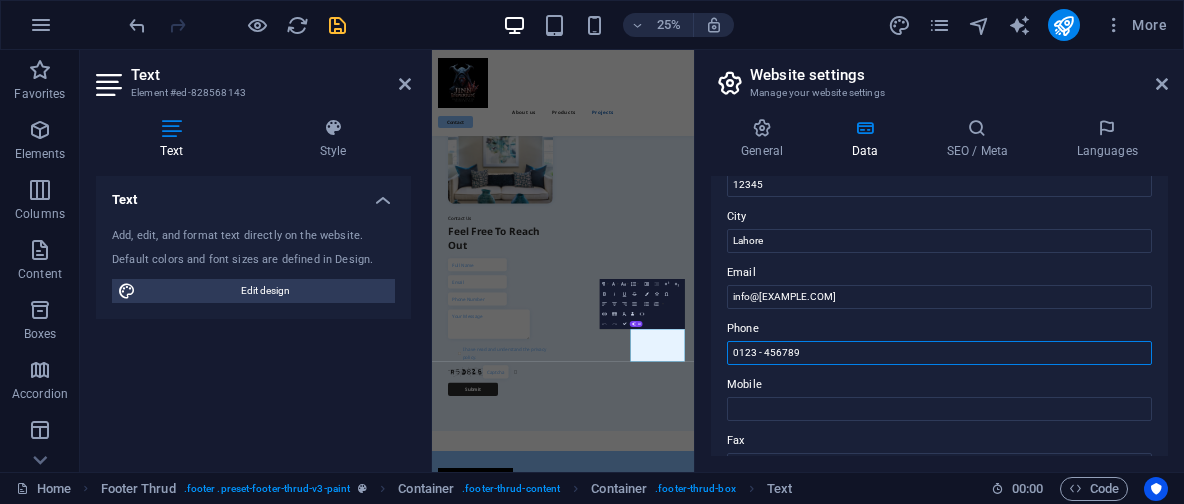 drag, startPoint x: 806, startPoint y: 356, endPoint x: 680, endPoint y: 358, distance: 126.01587 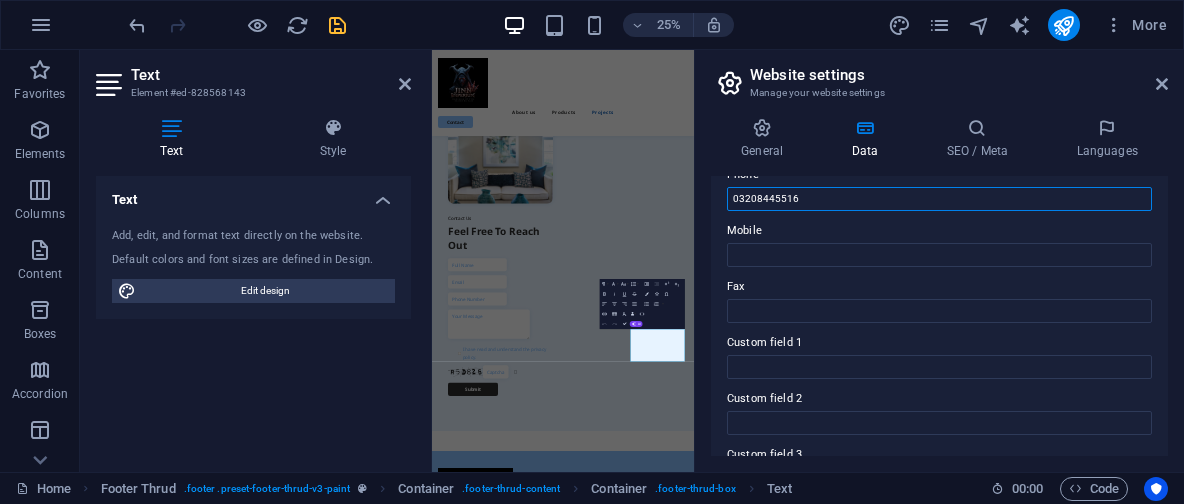 scroll, scrollTop: 680, scrollLeft: 0, axis: vertical 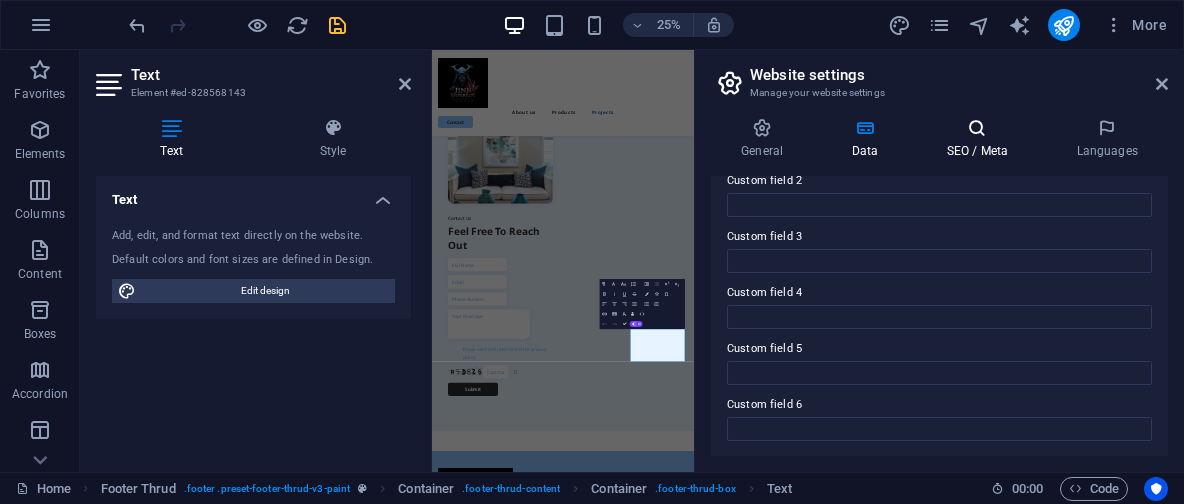 type on "03208445516" 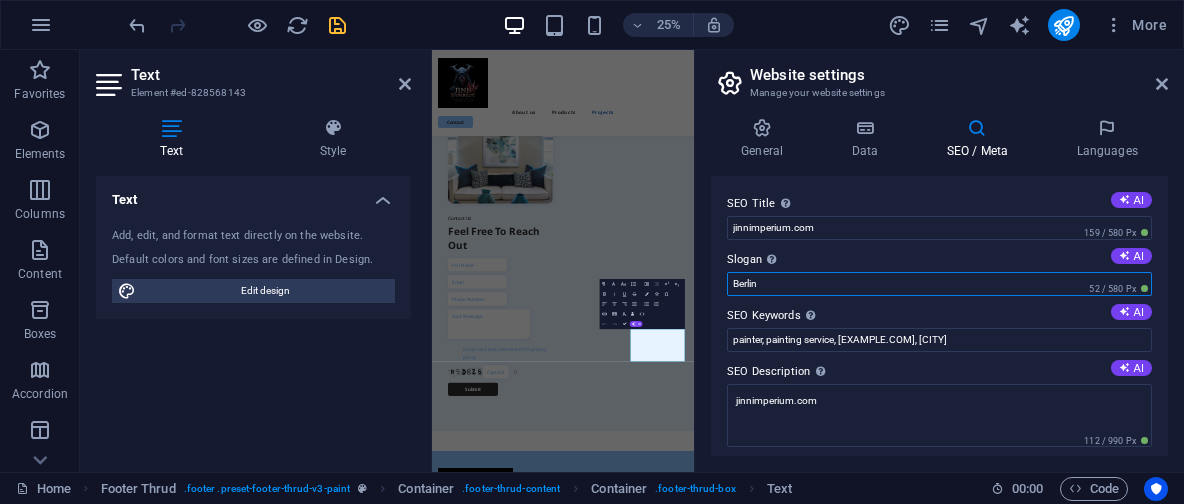 click on "Berlin" at bounding box center (939, 284) 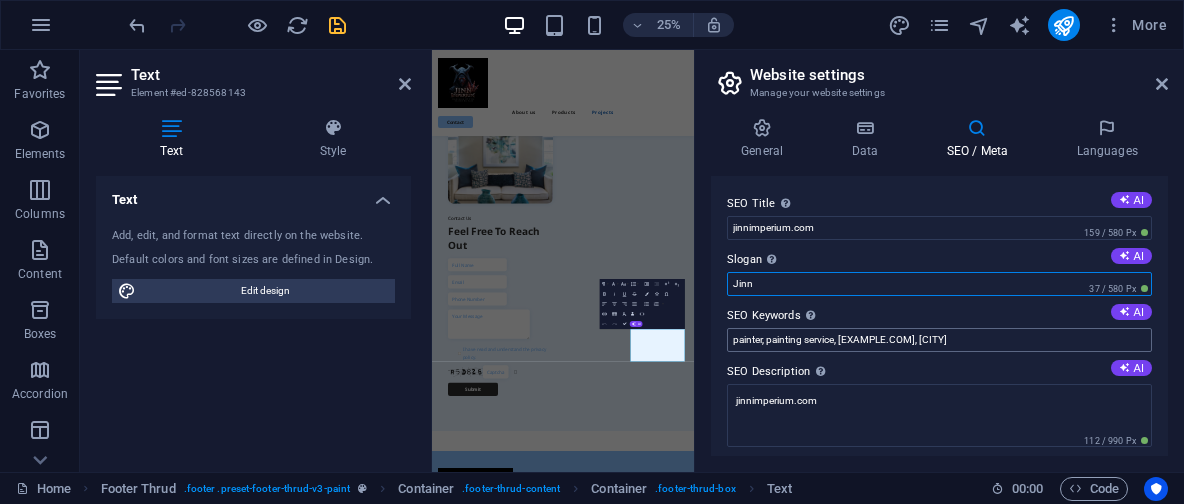 type on "Jinn" 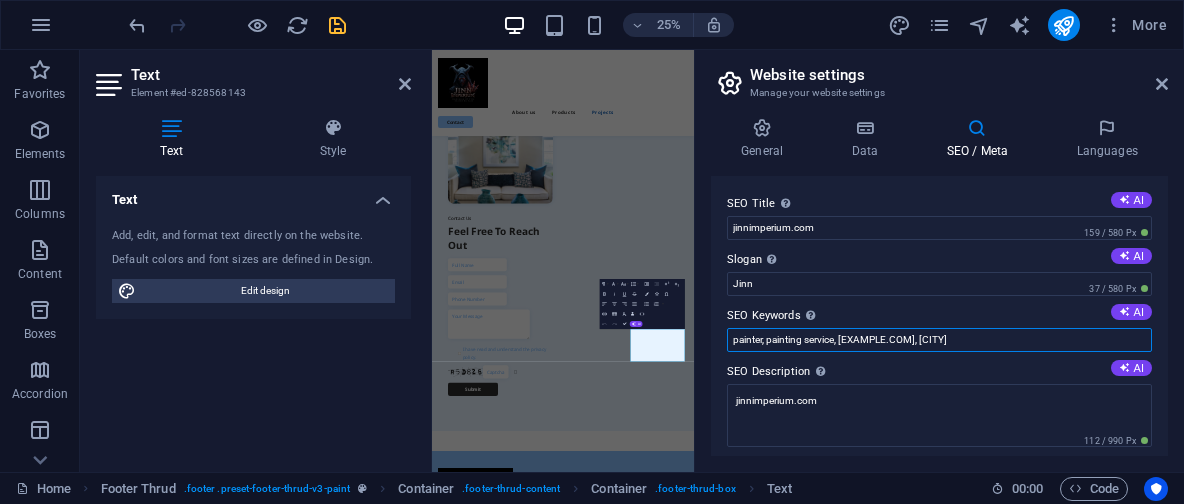 drag, startPoint x: 960, startPoint y: 343, endPoint x: 695, endPoint y: 352, distance: 265.15277 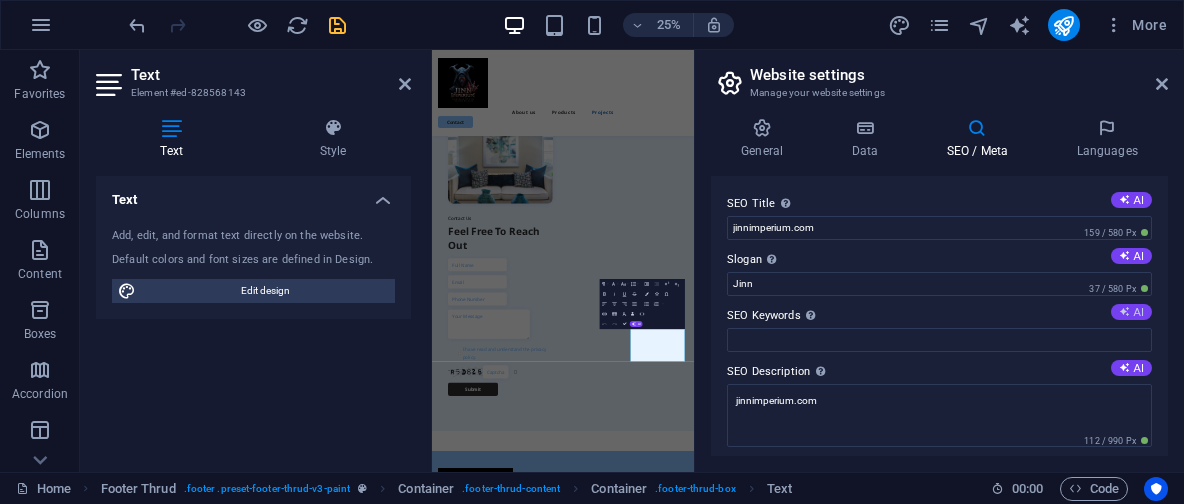 click on "AI" at bounding box center (1131, 312) 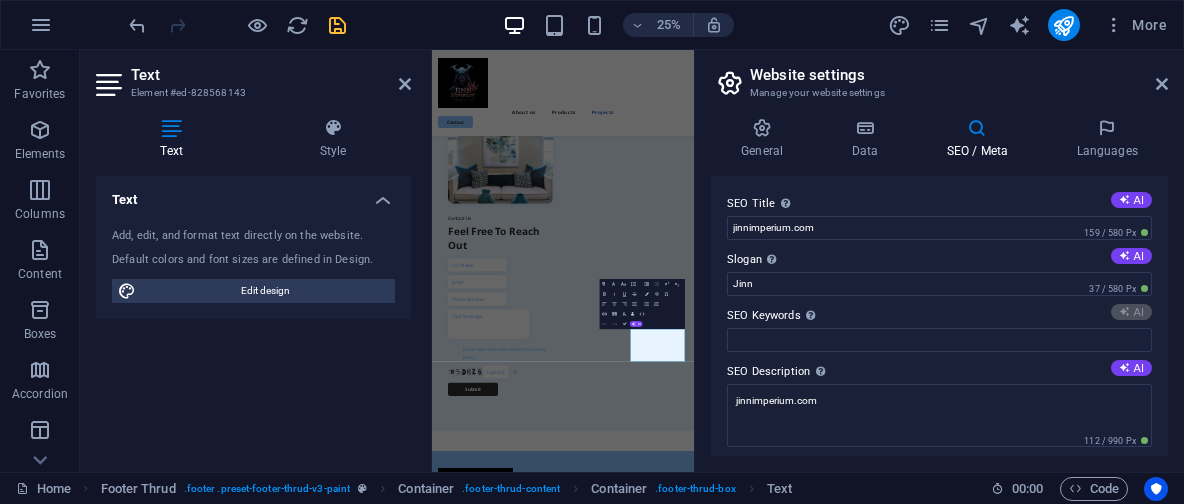 type on "Weapons manufacturing, import license, trading license, drone services, small arms, military equipment" 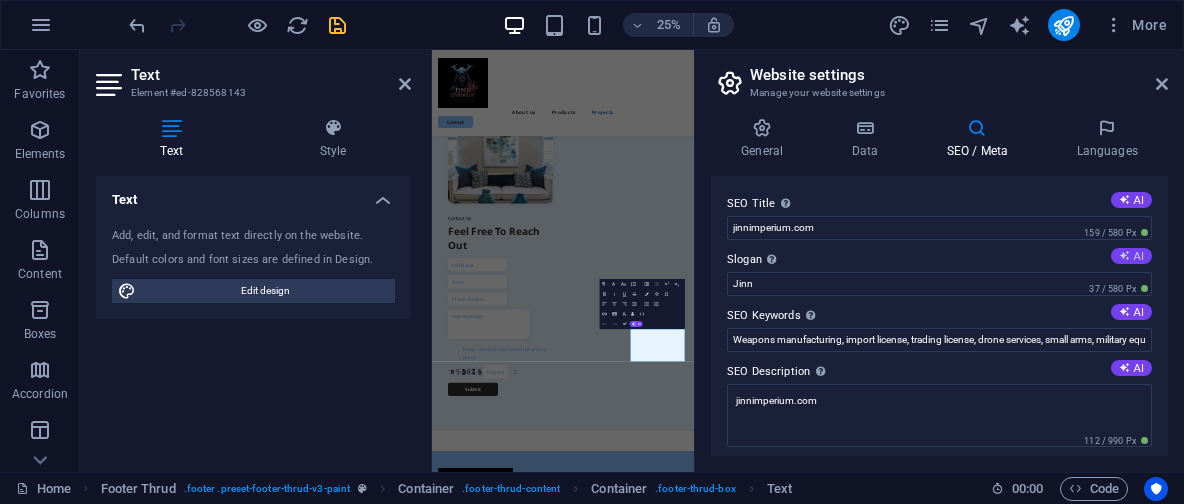 click on "AI" at bounding box center (1131, 256) 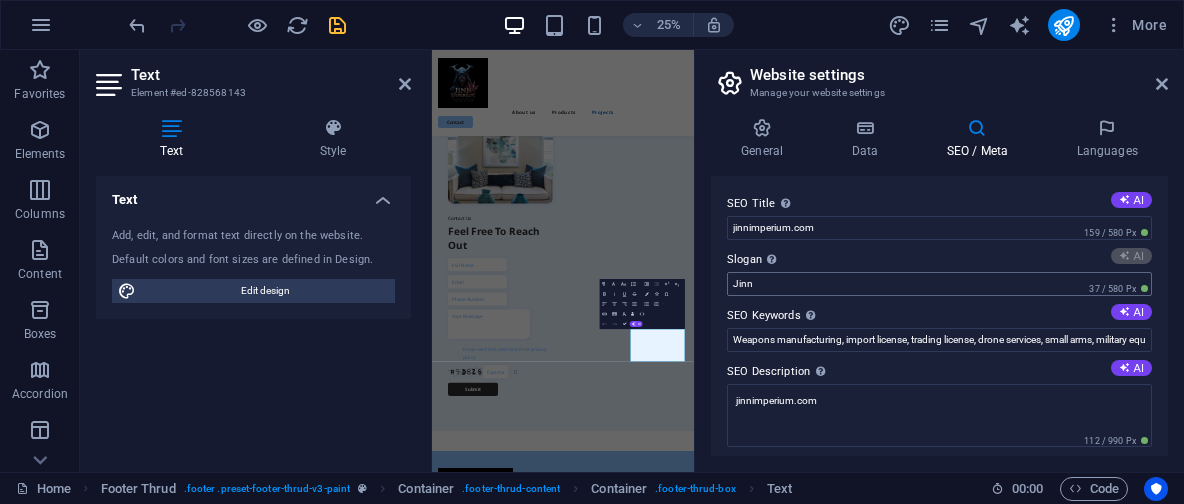 type on "Empowering Defense: Licensed Solutions for Tomorrow" 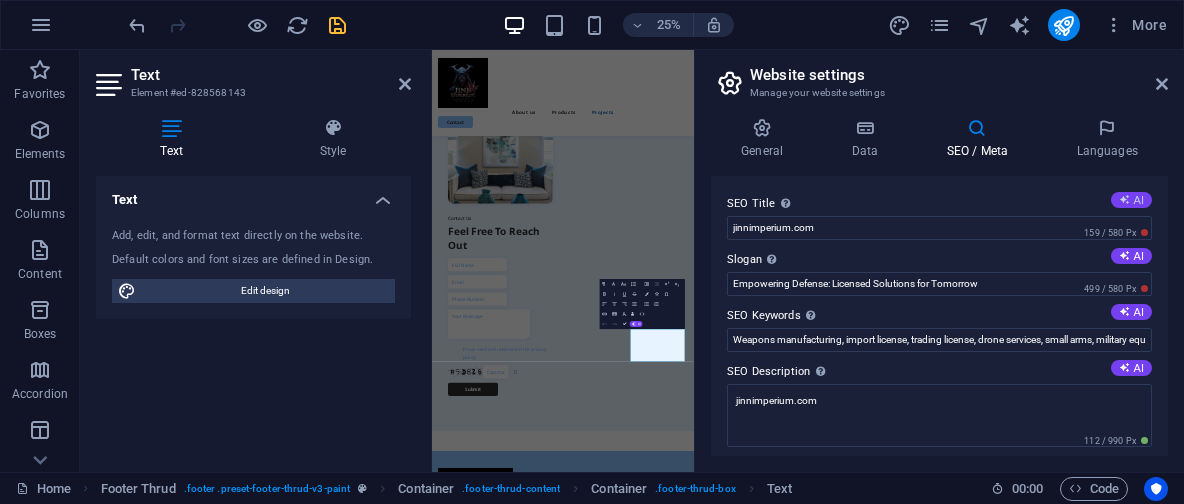 click at bounding box center (1124, 199) 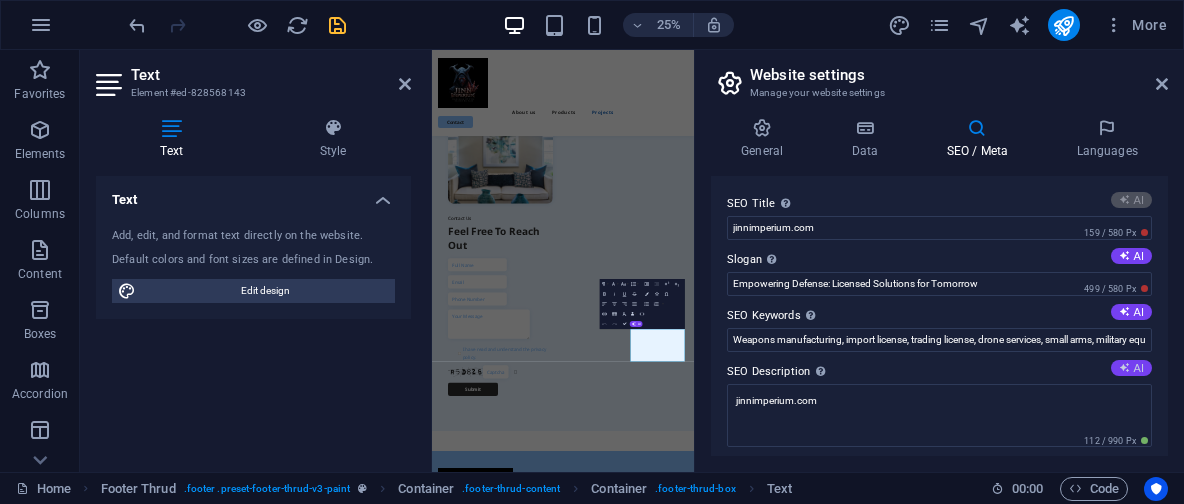 type on "Licensing for Weapons Trade" 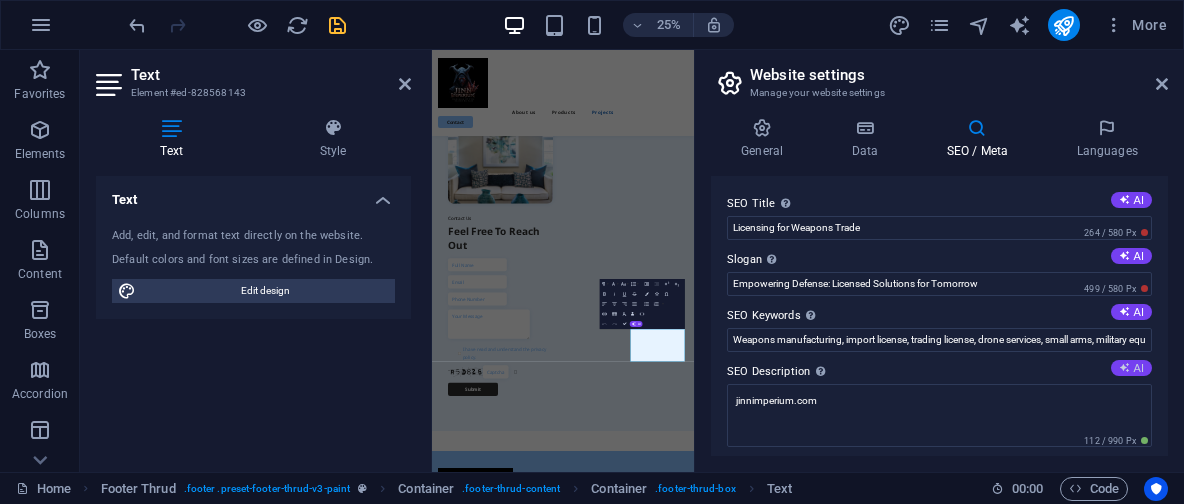 click on "AI" at bounding box center (1131, 368) 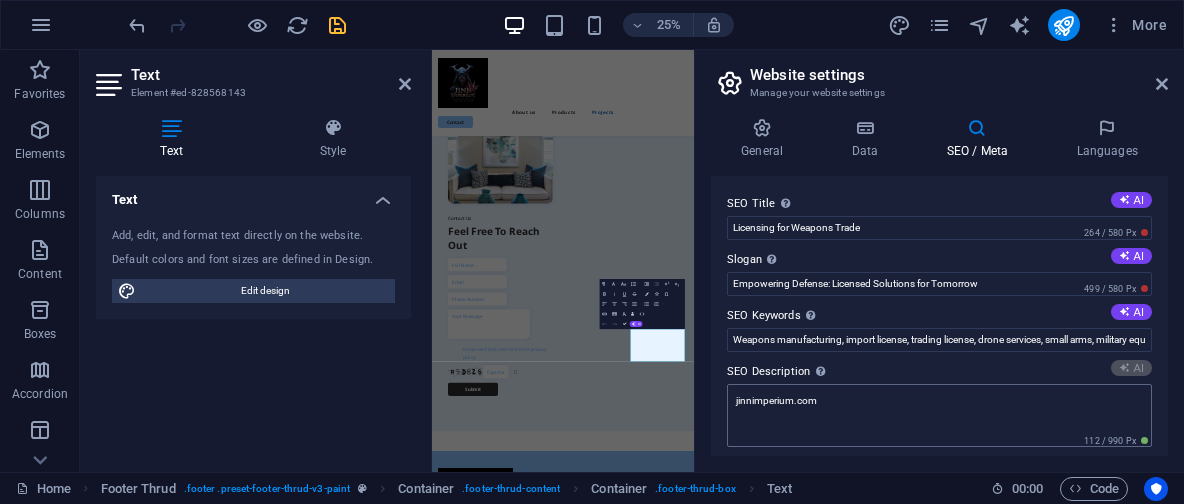 type on "Secure your weapons manufacturing, import, and trading licenses with our expert services. Get started today!" 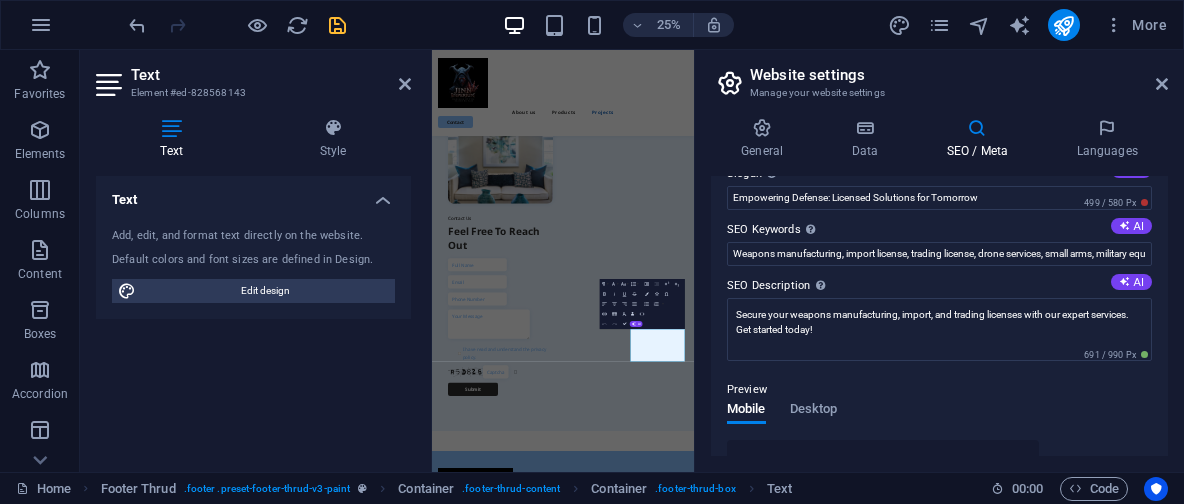 scroll, scrollTop: 0, scrollLeft: 0, axis: both 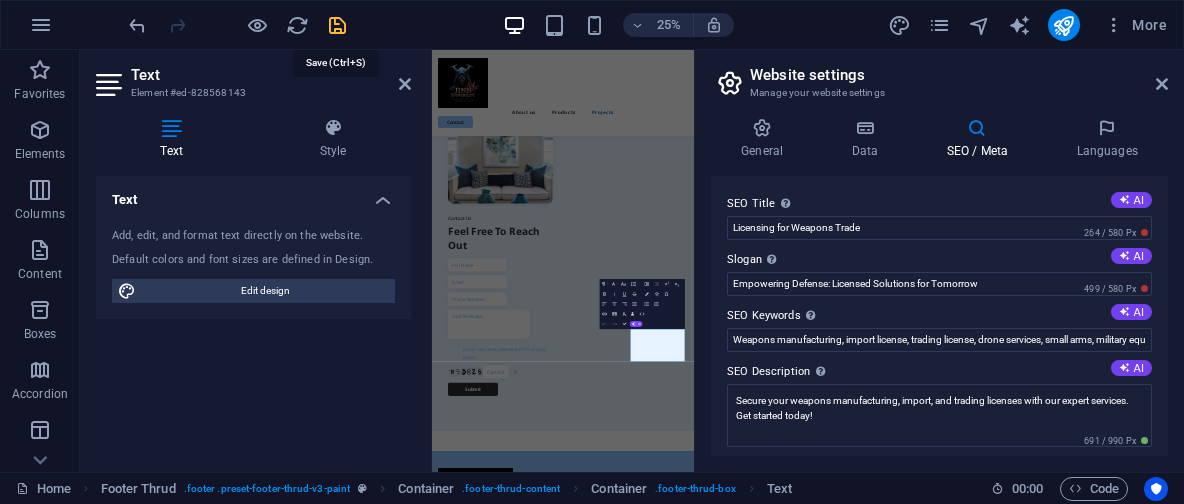 click at bounding box center (337, 25) 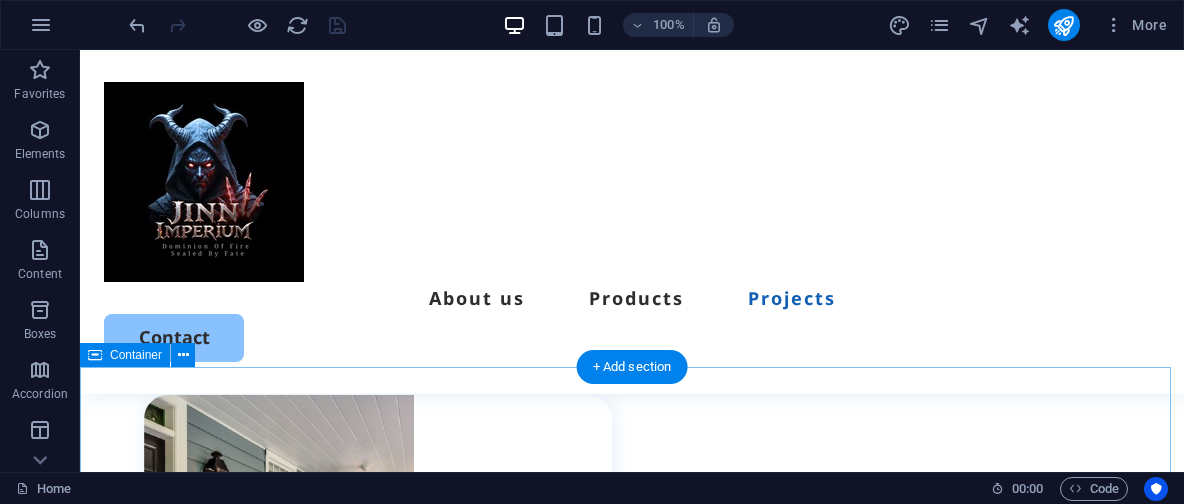 scroll, scrollTop: 2244, scrollLeft: 0, axis: vertical 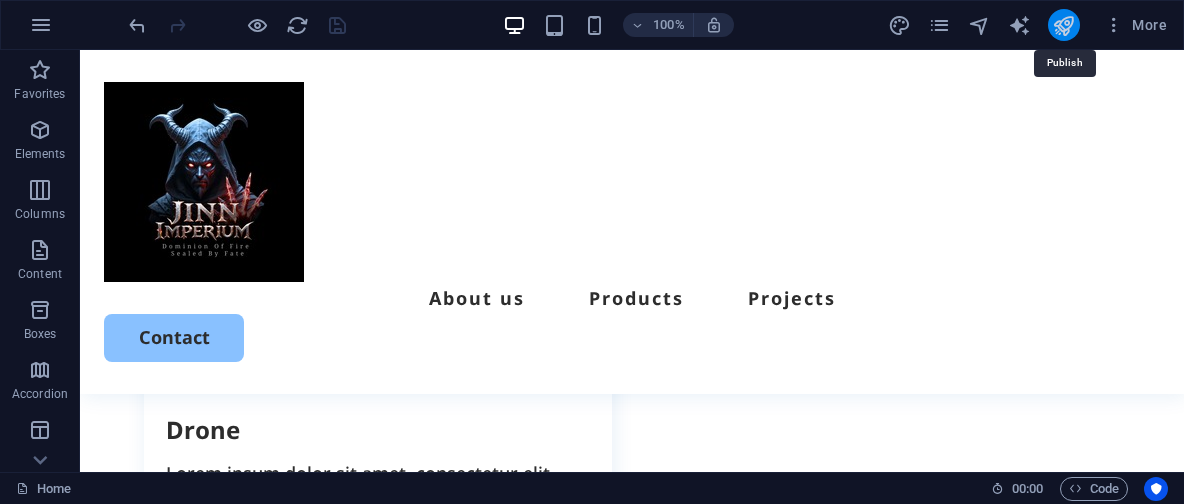 click at bounding box center (1063, 25) 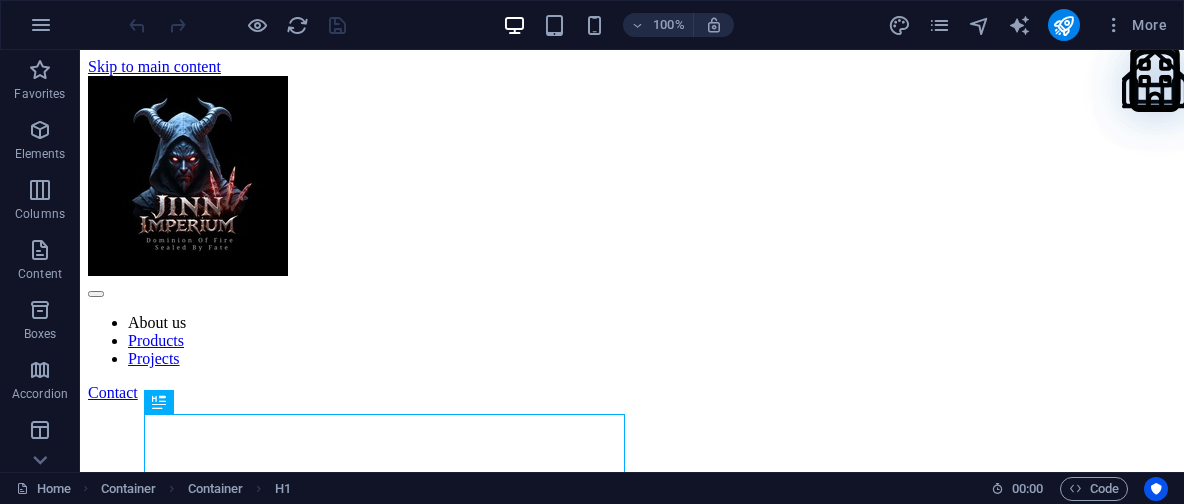 scroll, scrollTop: 0, scrollLeft: 0, axis: both 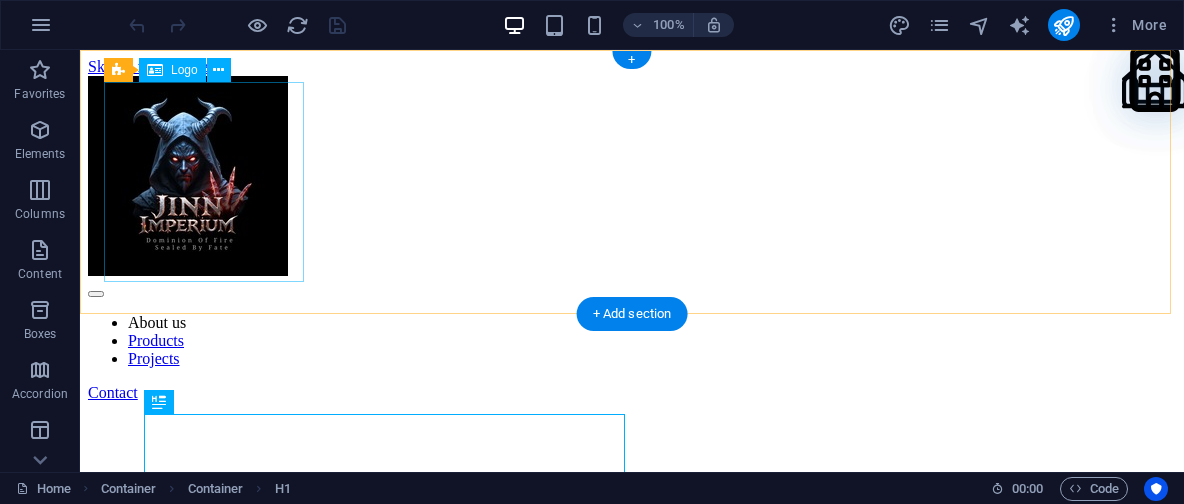 click at bounding box center [632, 178] 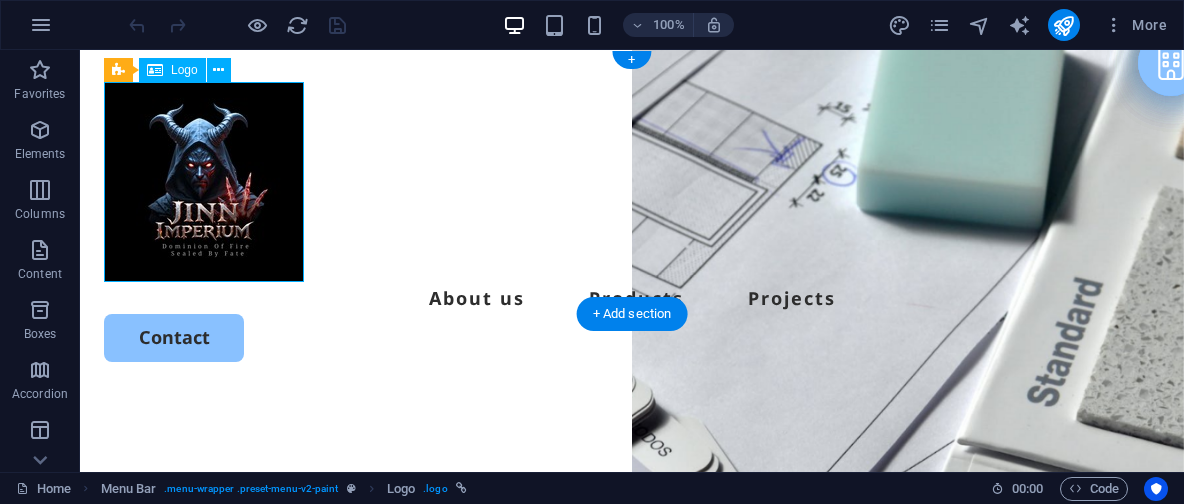drag, startPoint x: 300, startPoint y: 276, endPoint x: 274, endPoint y: 261, distance: 30.016663 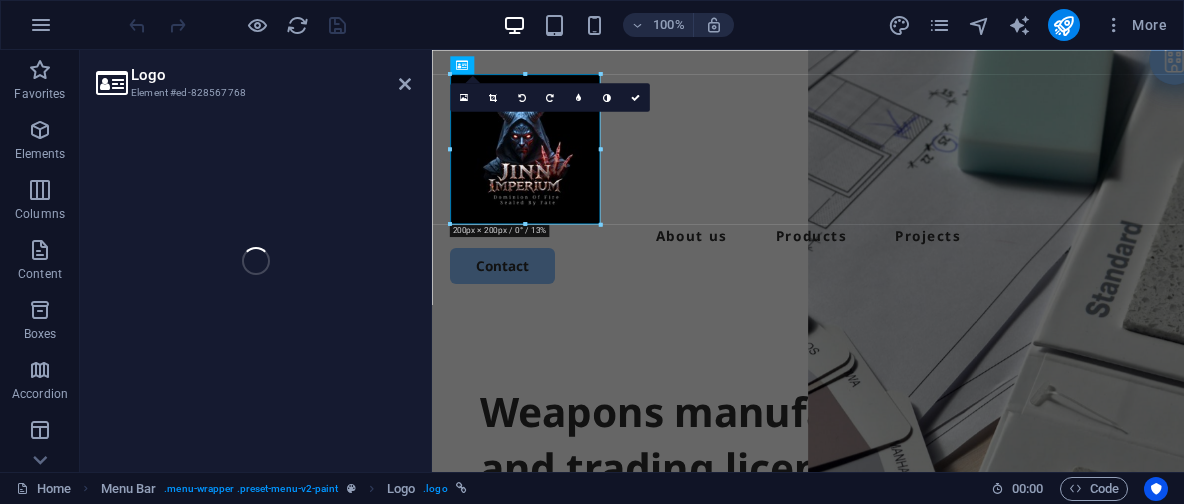 select on "px" 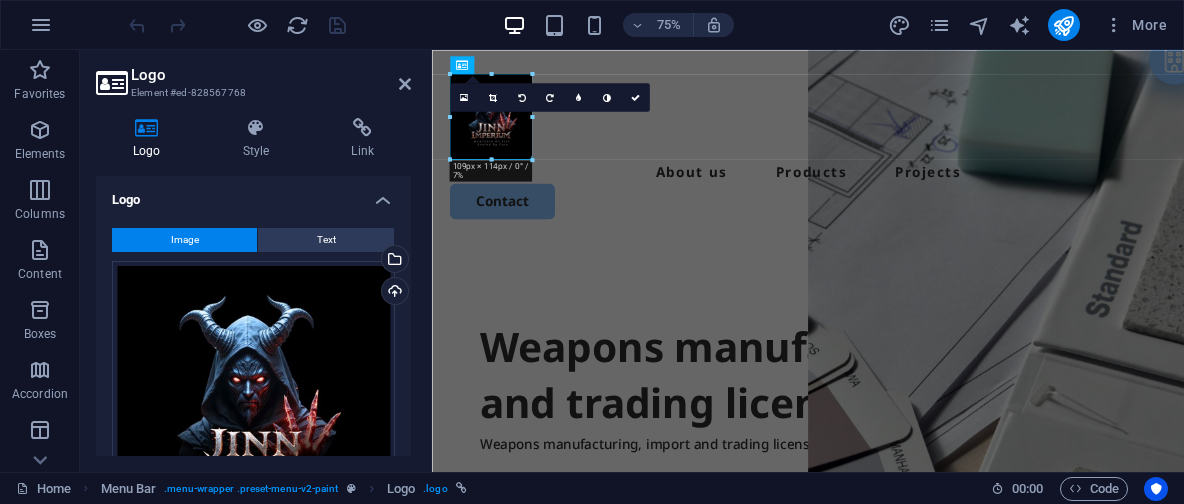 drag, startPoint x: 602, startPoint y: 225, endPoint x: 506, endPoint y: 112, distance: 148.27339 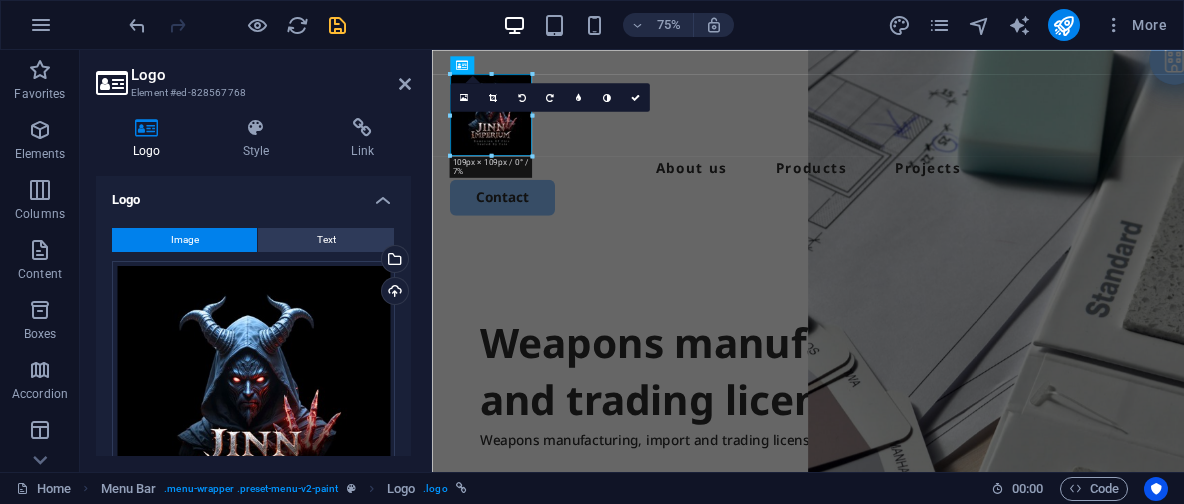 click at bounding box center [337, 25] 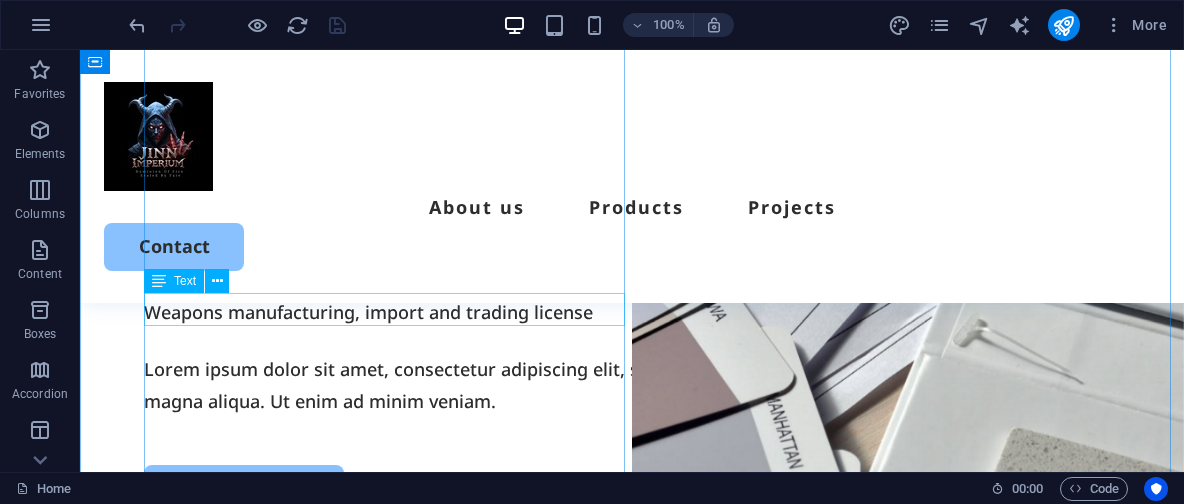 scroll, scrollTop: 0, scrollLeft: 0, axis: both 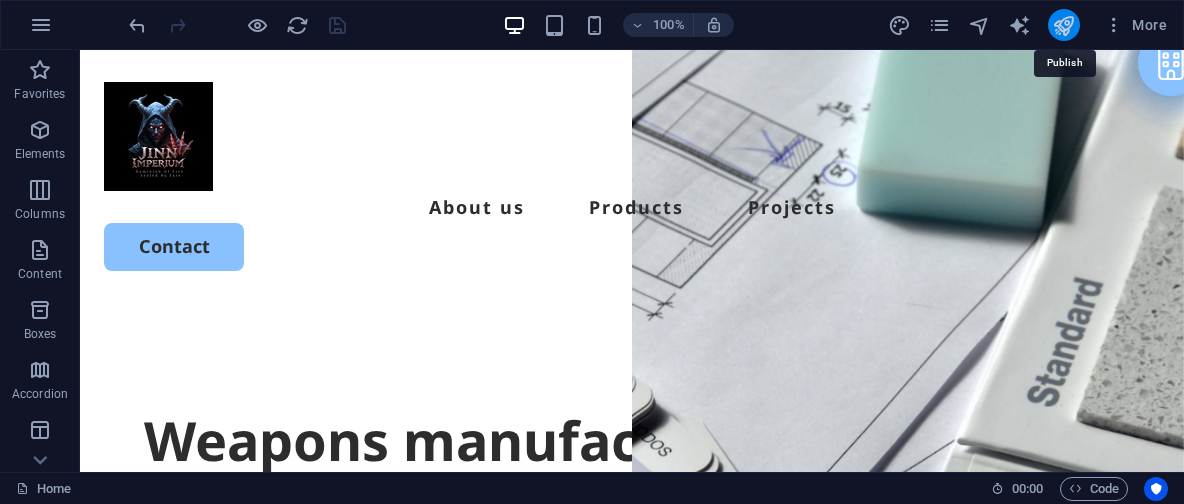 click at bounding box center [1063, 25] 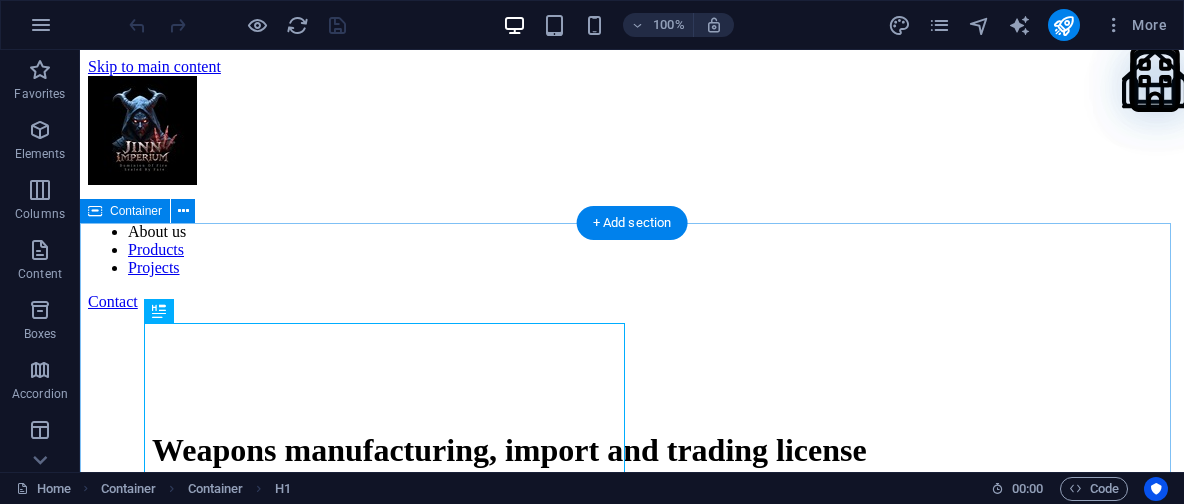 scroll, scrollTop: 0, scrollLeft: 0, axis: both 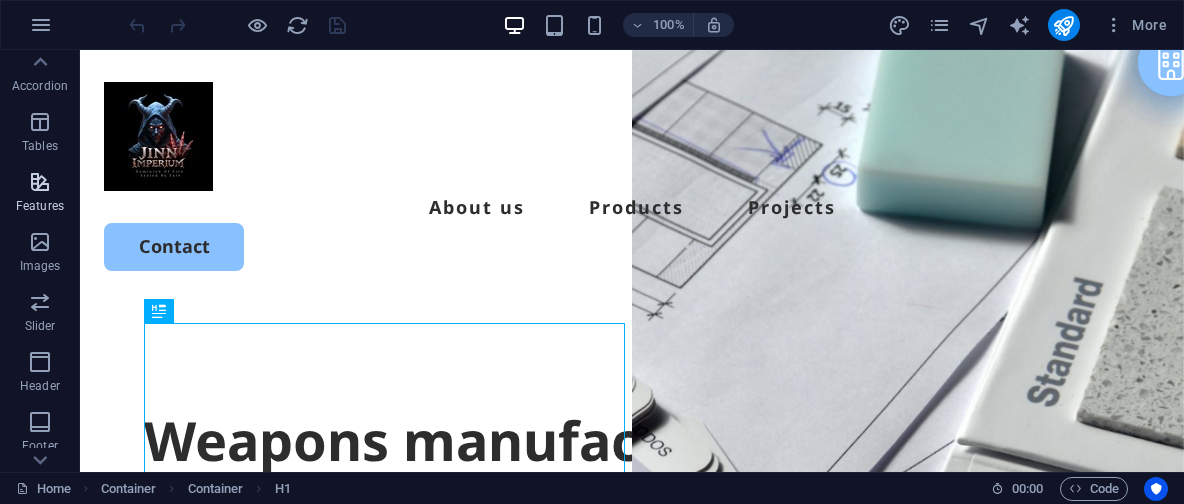 click at bounding box center (40, 182) 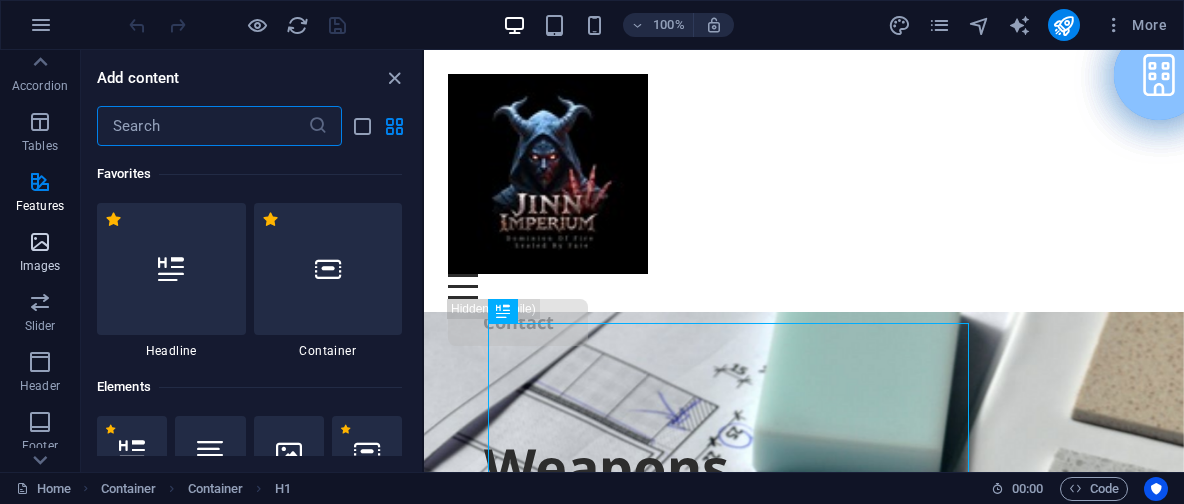 scroll, scrollTop: 308, scrollLeft: 0, axis: vertical 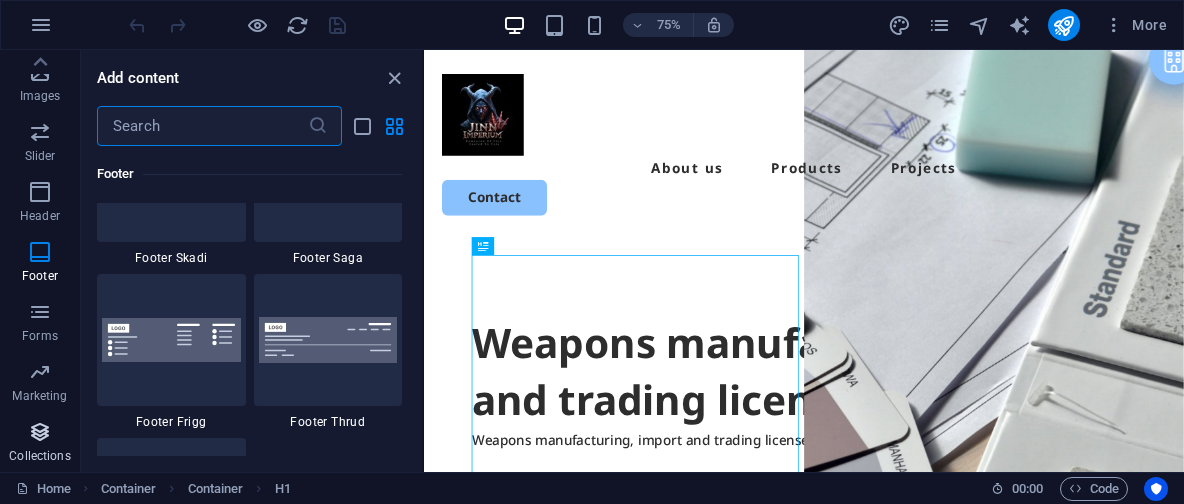 click at bounding box center (40, 432) 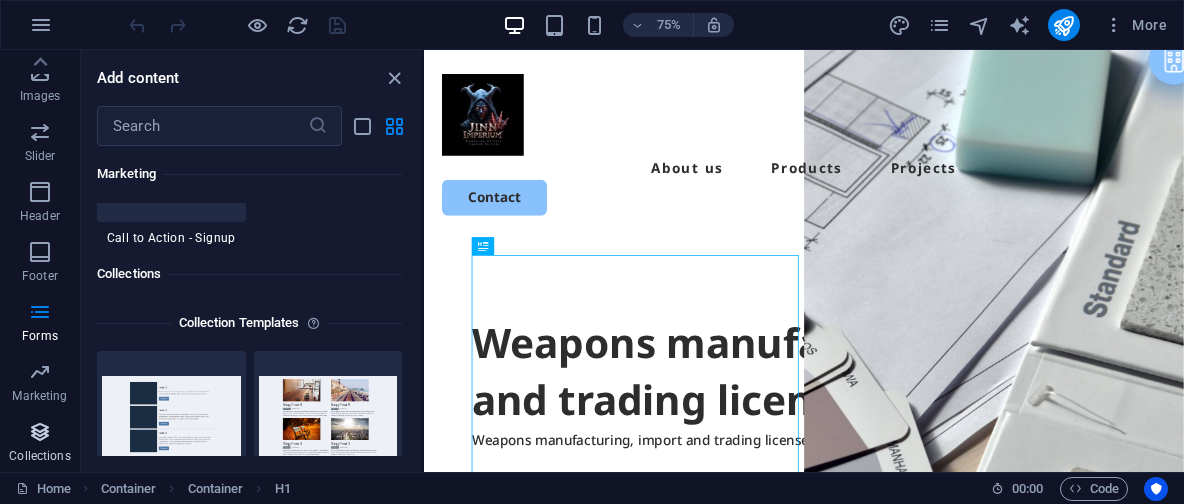 scroll, scrollTop: 18378, scrollLeft: 0, axis: vertical 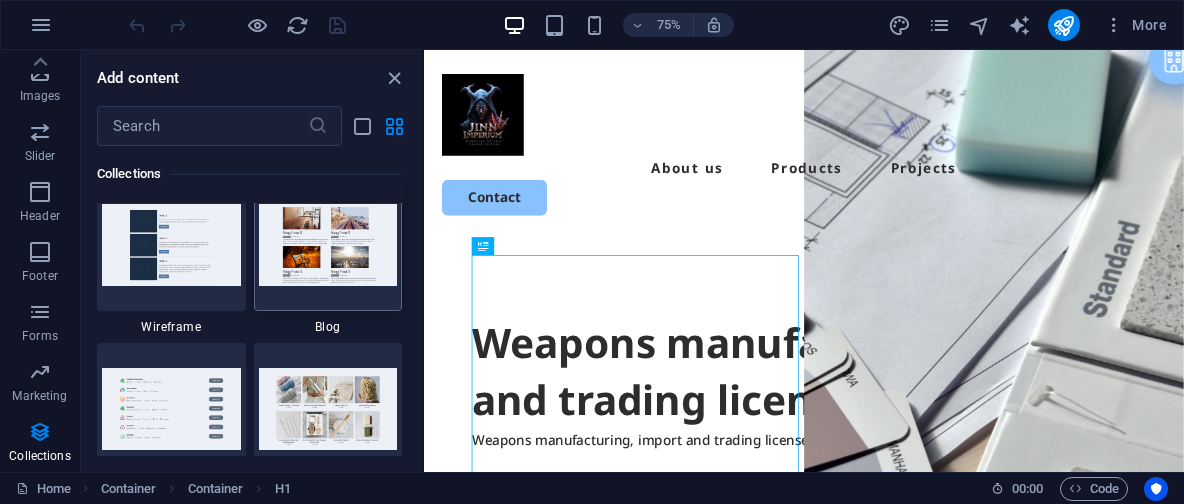 click at bounding box center [328, 244] 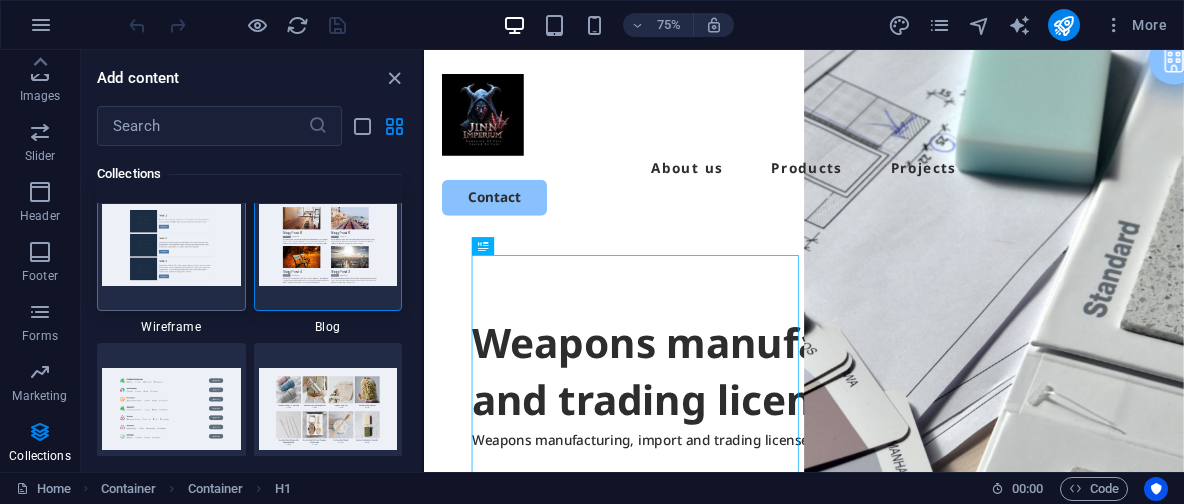 click at bounding box center (171, 244) 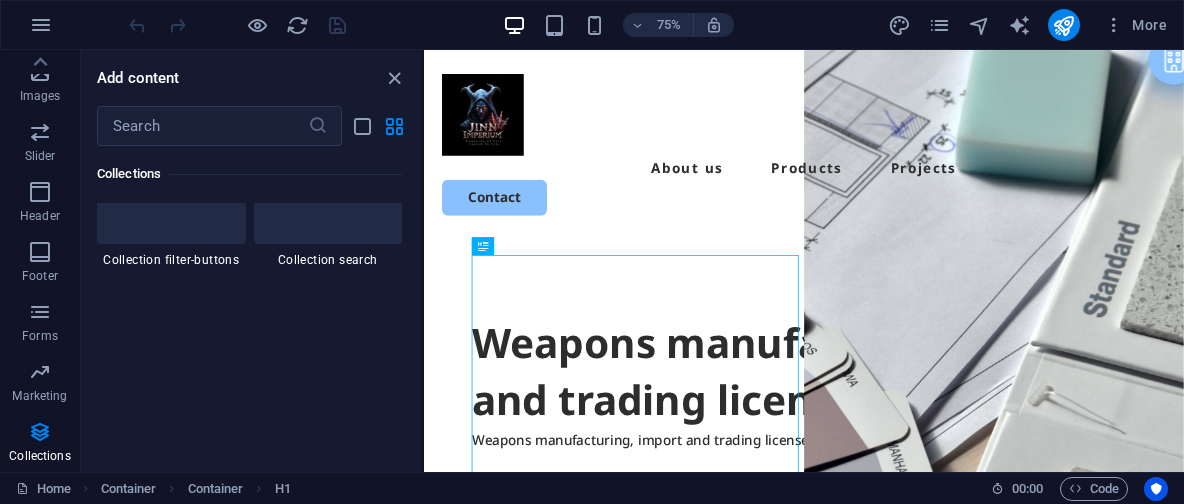scroll, scrollTop: 19237, scrollLeft: 0, axis: vertical 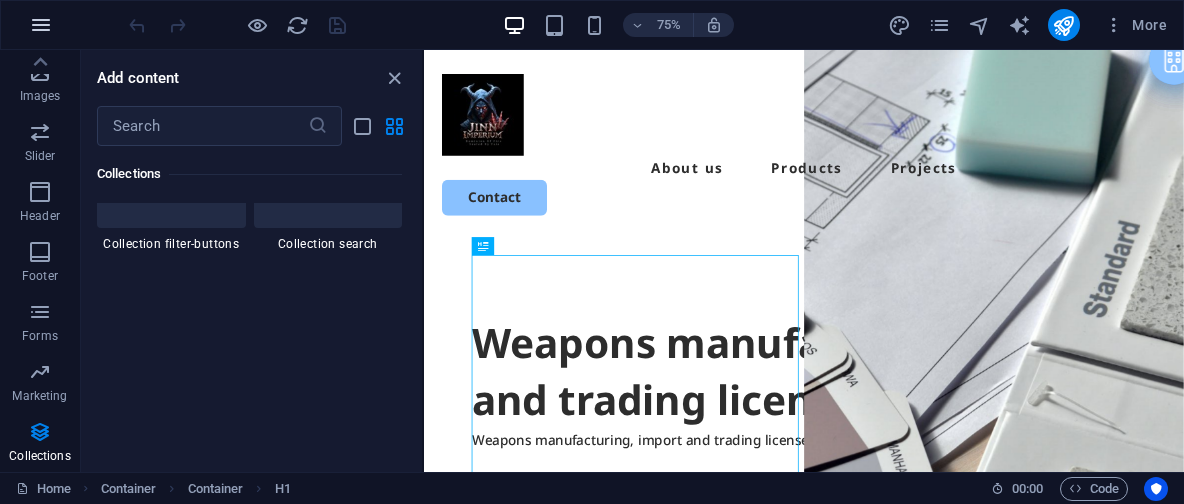 click at bounding box center (41, 25) 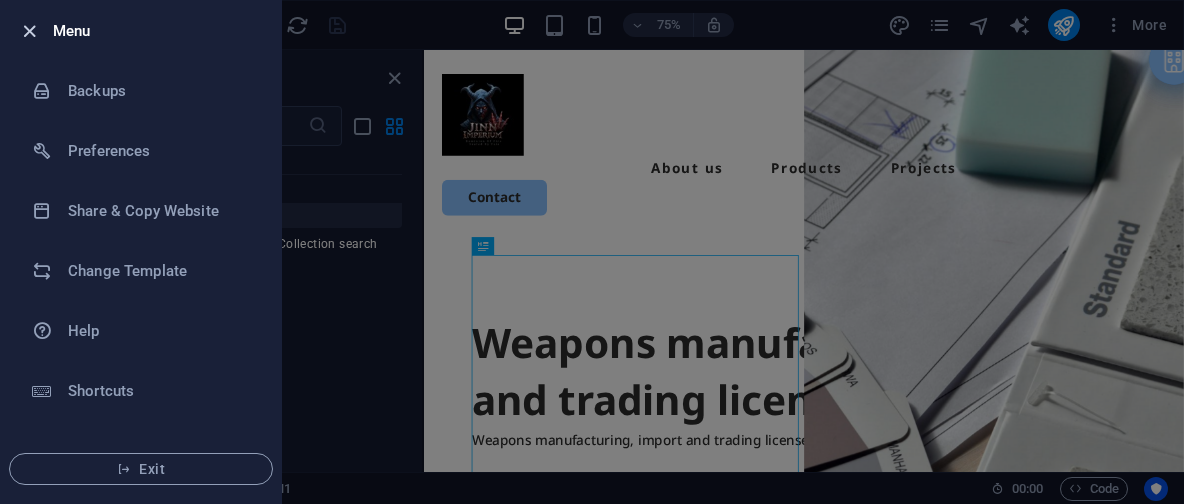 click at bounding box center [29, 31] 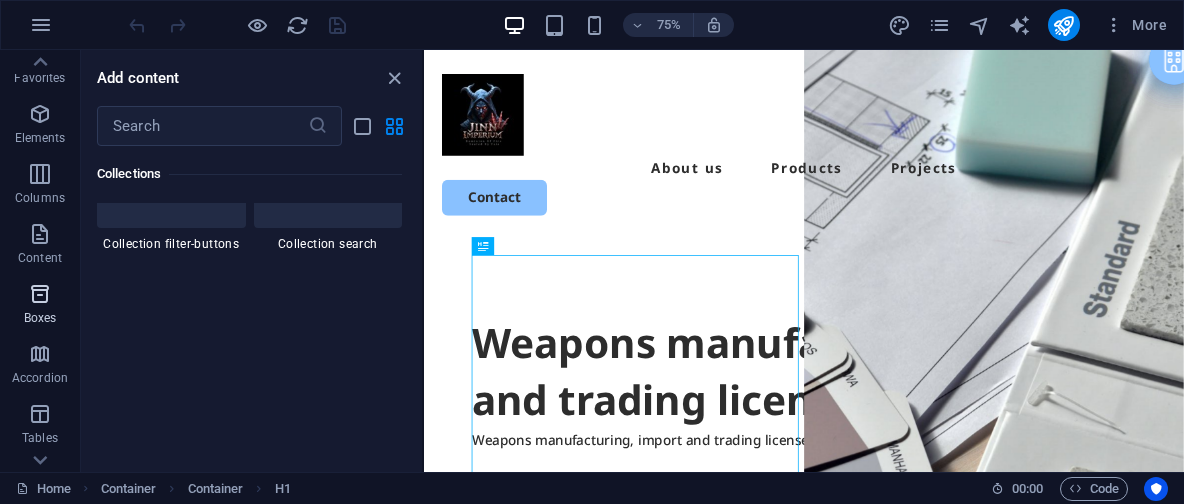 scroll, scrollTop: 0, scrollLeft: 0, axis: both 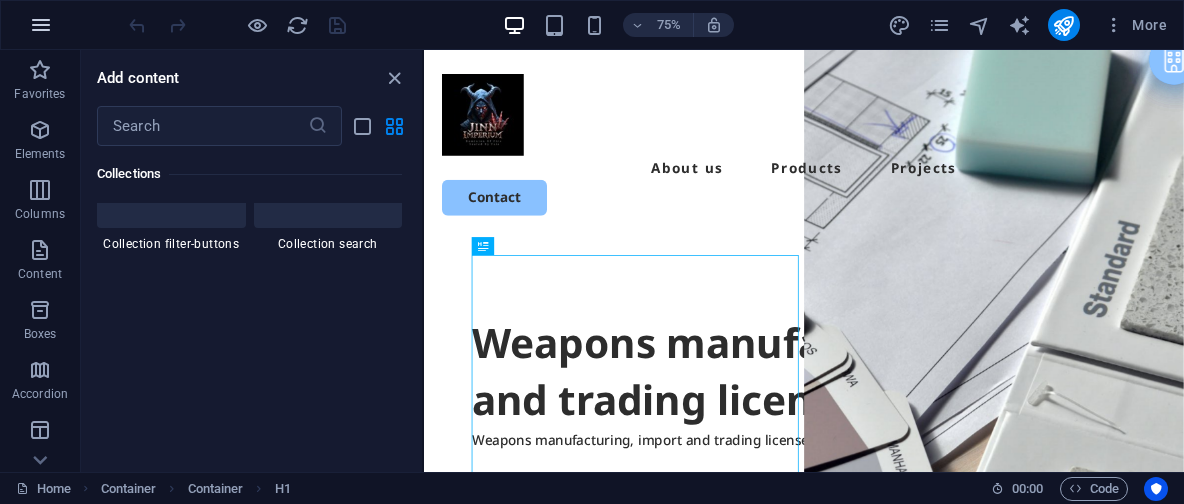 click at bounding box center [41, 25] 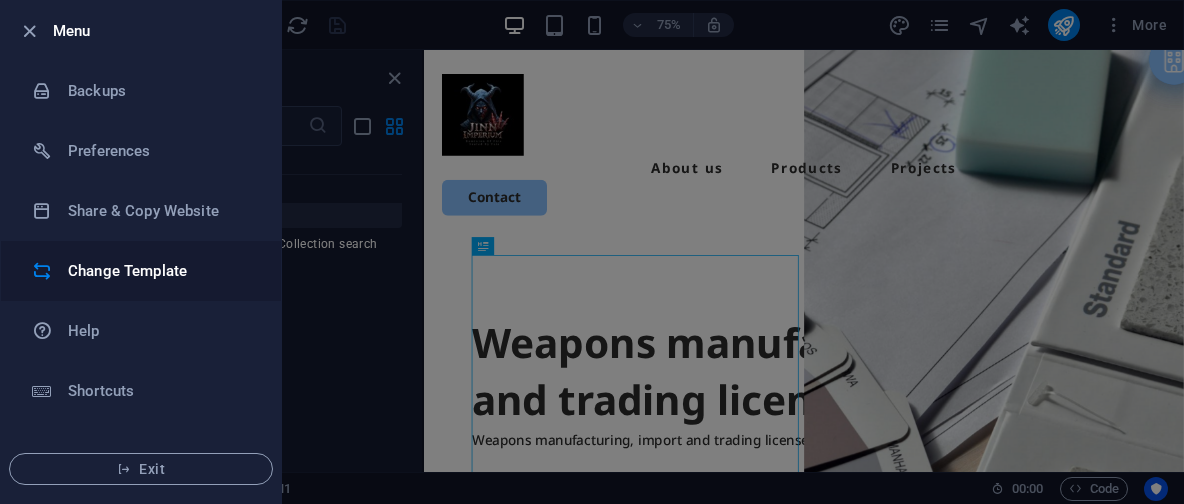 click on "Change Template" at bounding box center [160, 271] 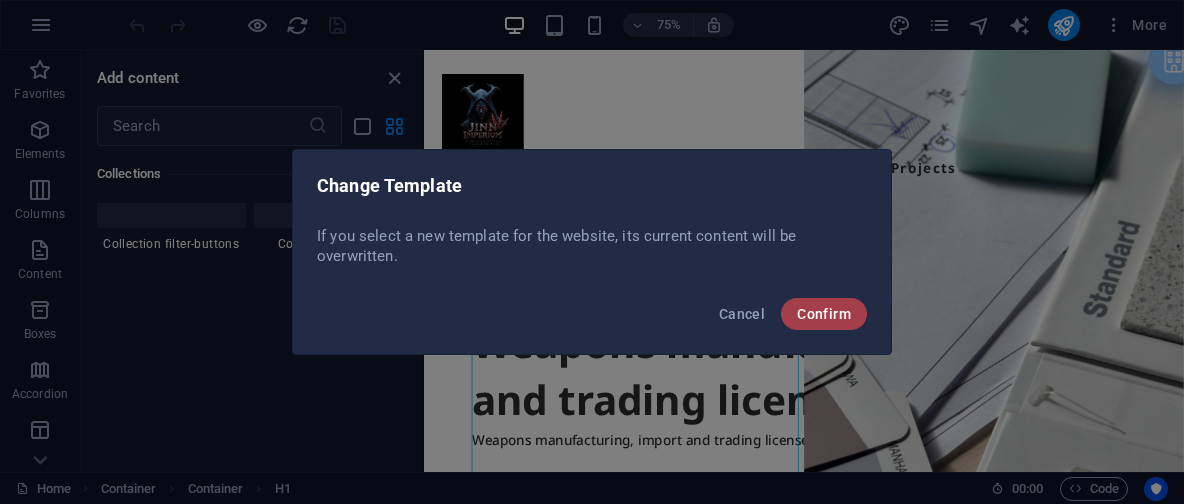 click on "Confirm" at bounding box center (824, 314) 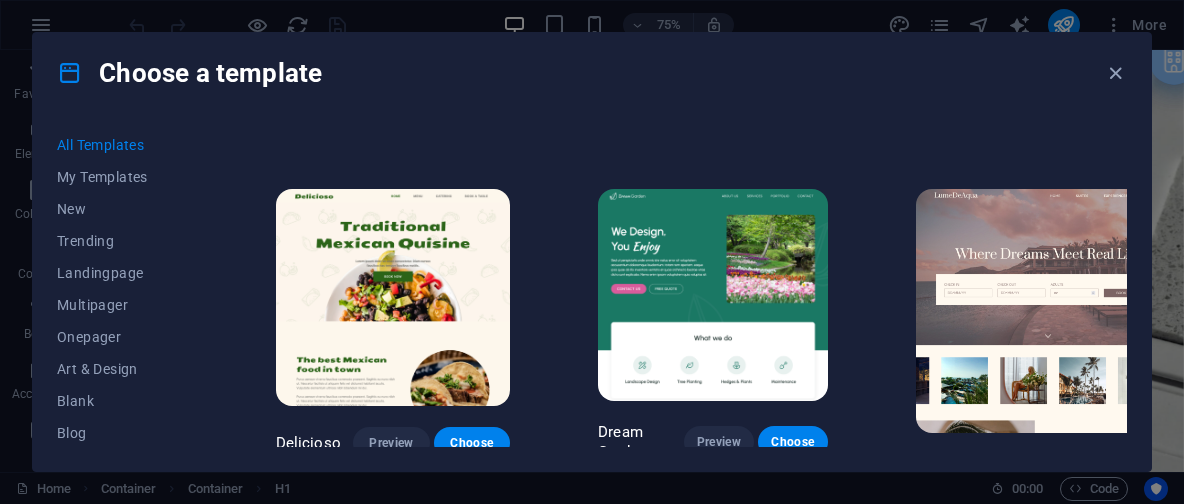 scroll, scrollTop: 2929, scrollLeft: 0, axis: vertical 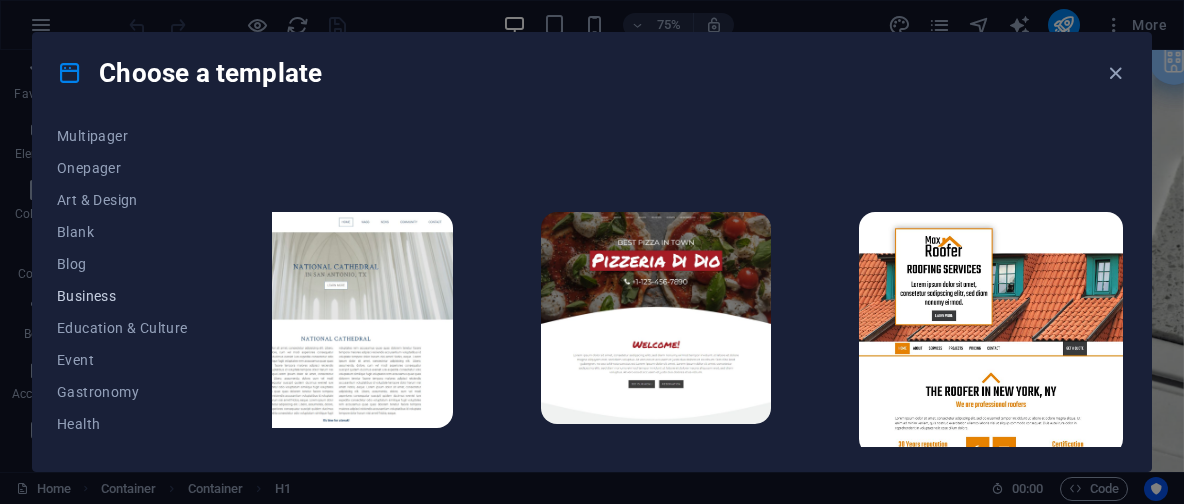 click on "Business" at bounding box center (122, 296) 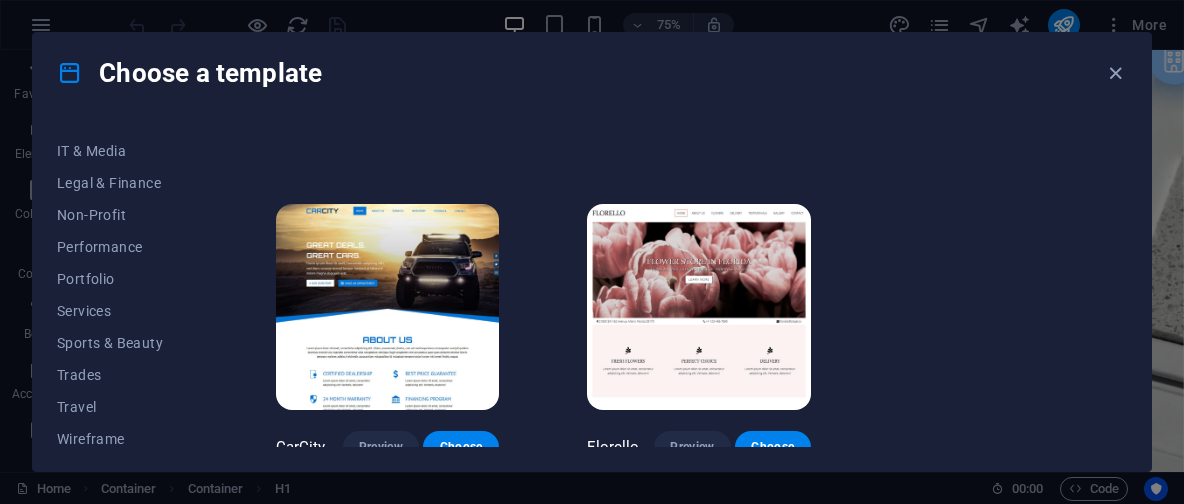 scroll, scrollTop: 481, scrollLeft: 0, axis: vertical 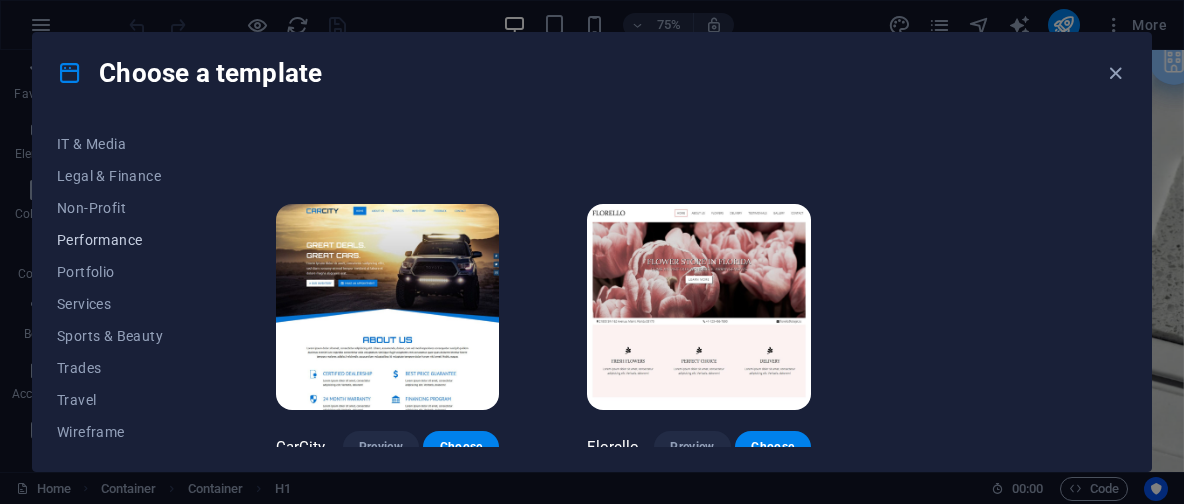 click on "Performance" at bounding box center [122, 240] 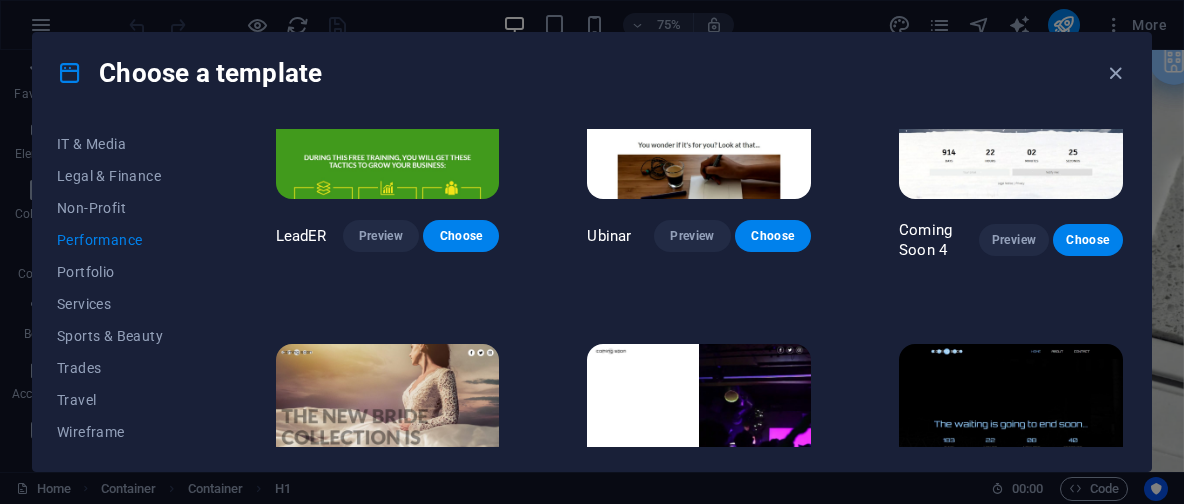 scroll, scrollTop: 1629, scrollLeft: 0, axis: vertical 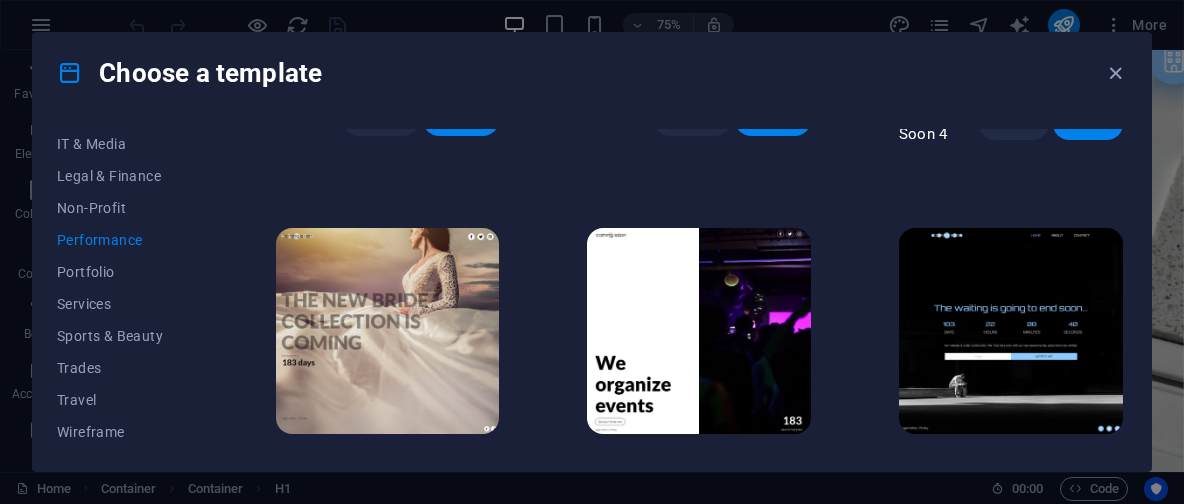 click on "Choose" at bounding box center [1088, 475] 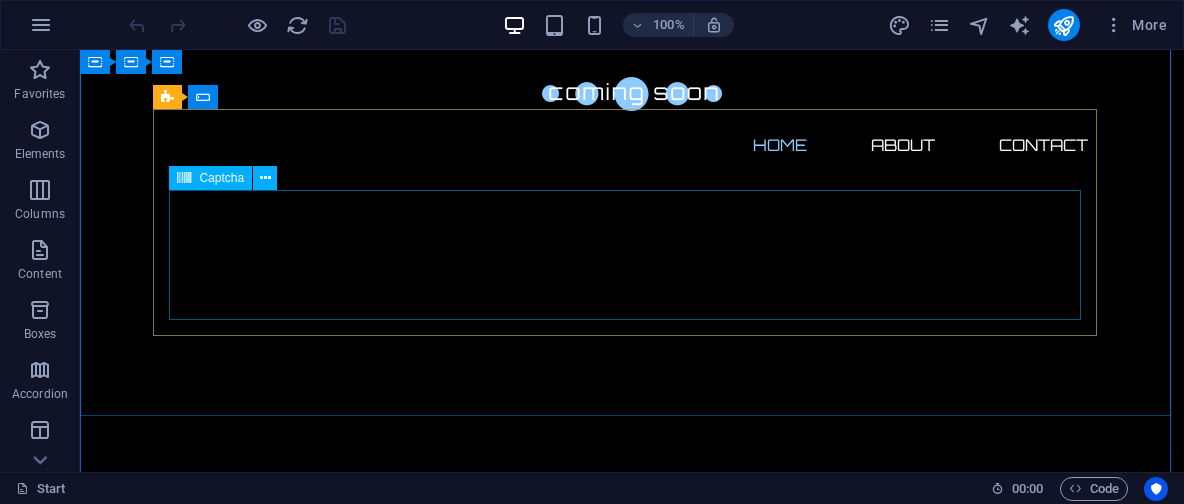 scroll, scrollTop: 0, scrollLeft: 0, axis: both 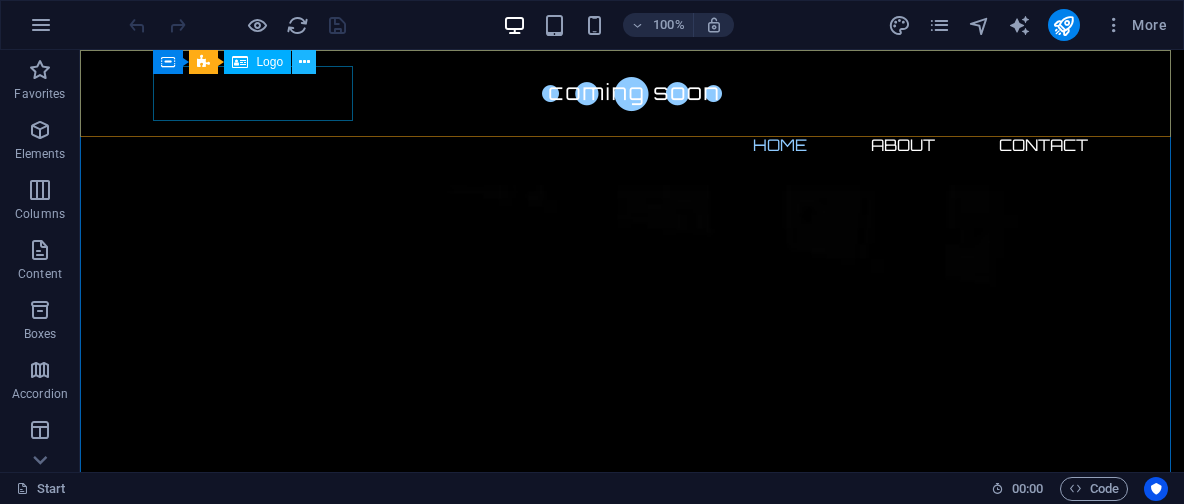 click at bounding box center [304, 62] 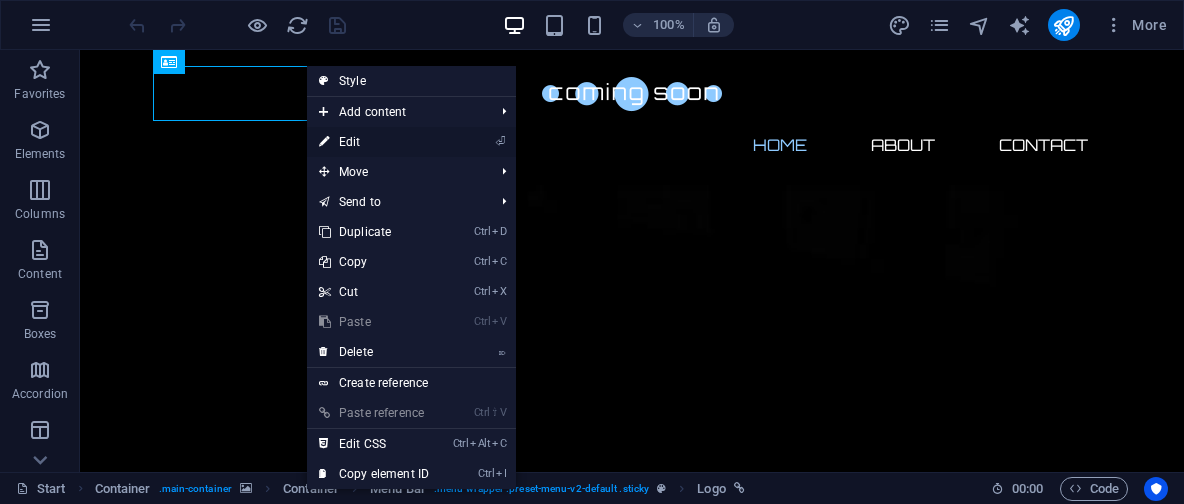 click on "⏎  Edit" at bounding box center (374, 142) 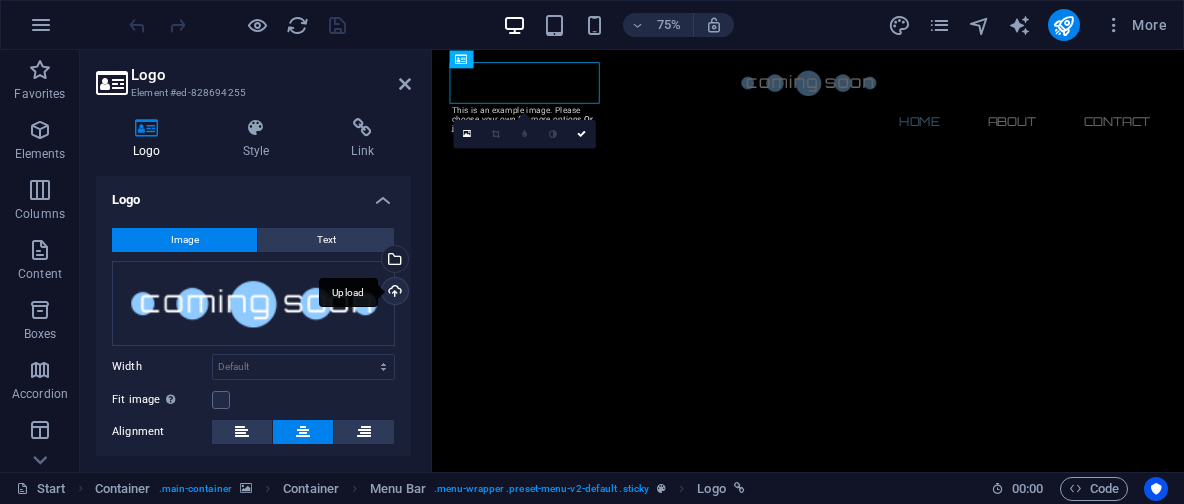 click on "Upload" at bounding box center [393, 293] 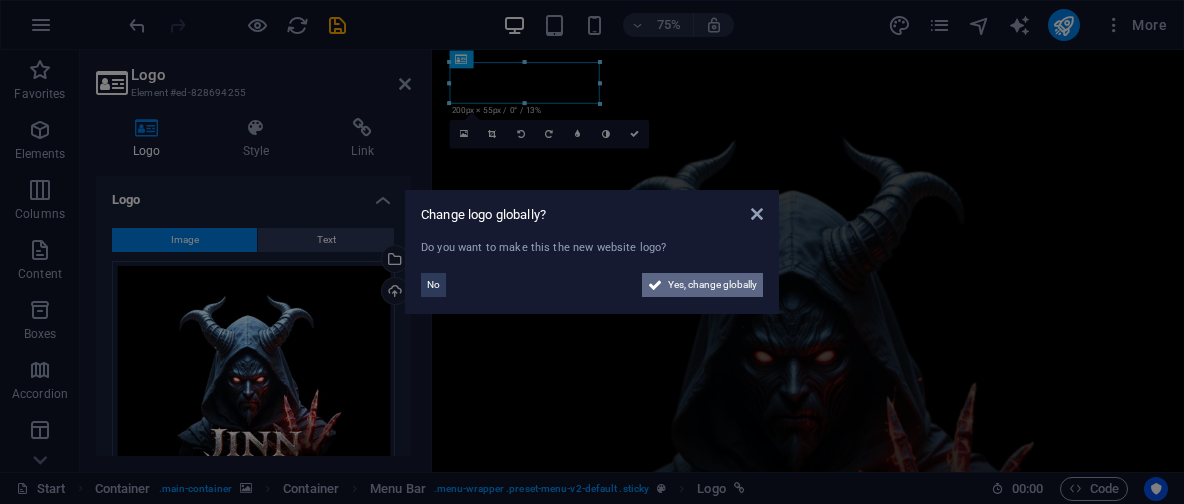 click on "Yes, change globally" at bounding box center [712, 285] 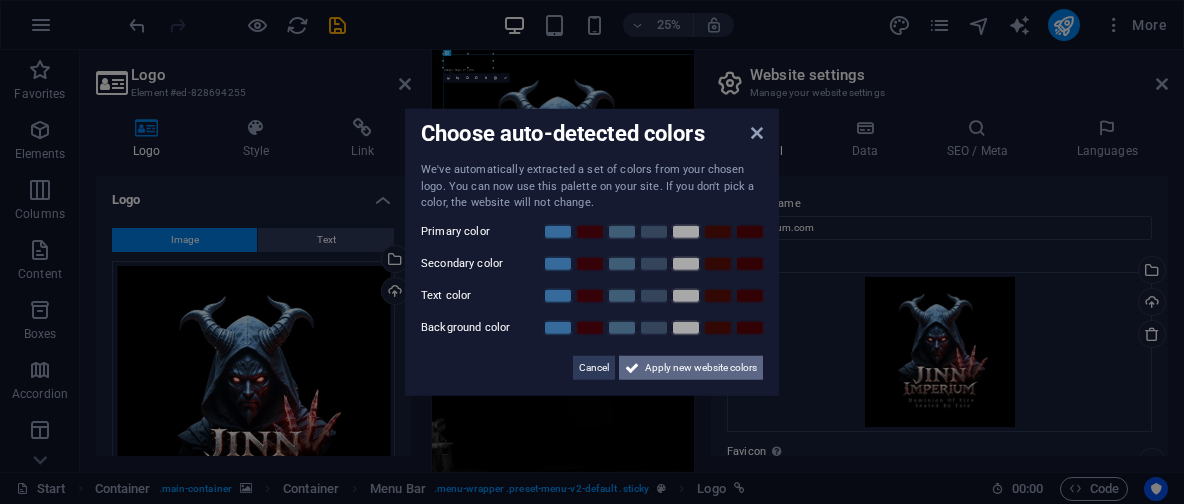 click on "Apply new website colors" at bounding box center (701, 367) 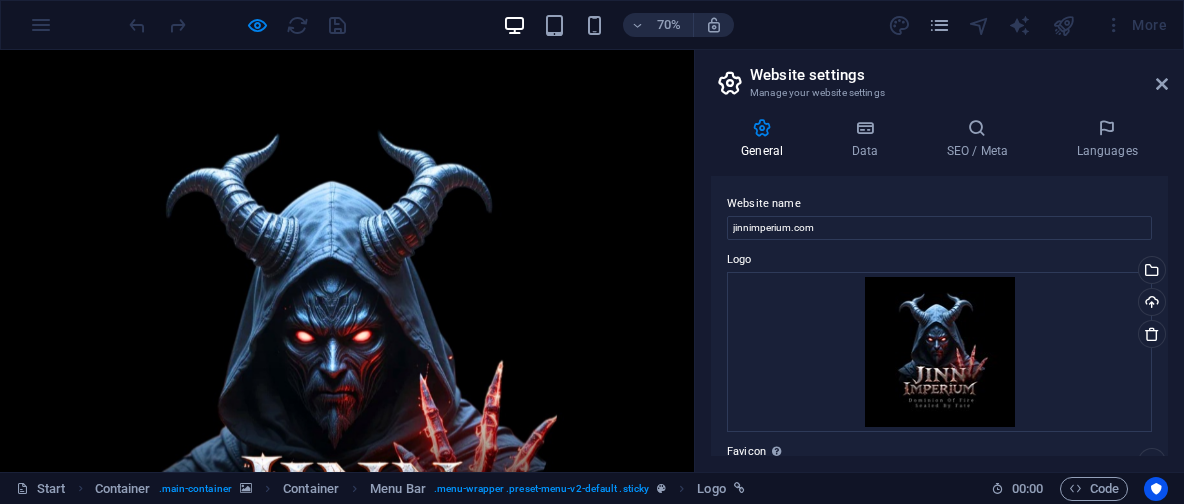 scroll, scrollTop: 0, scrollLeft: 0, axis: both 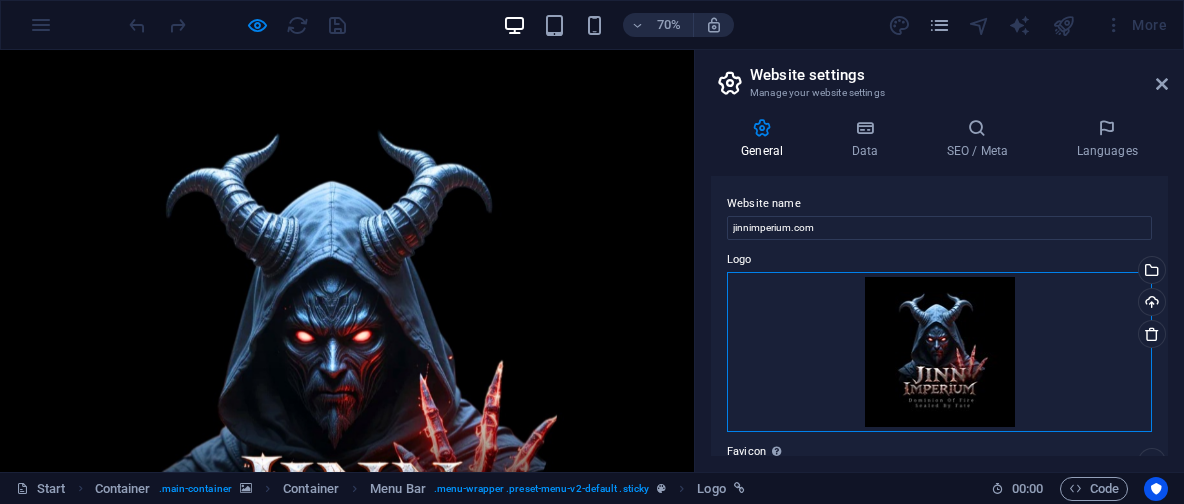 click on "Drag files here, click to choose files or select files from Files or our free stock photos & videos" at bounding box center [939, 352] 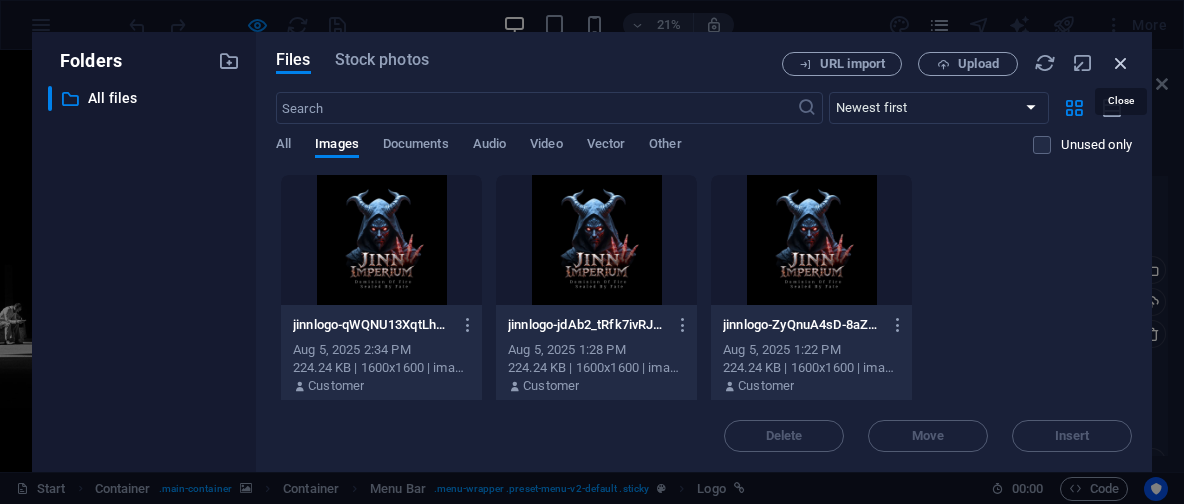 click at bounding box center [1121, 63] 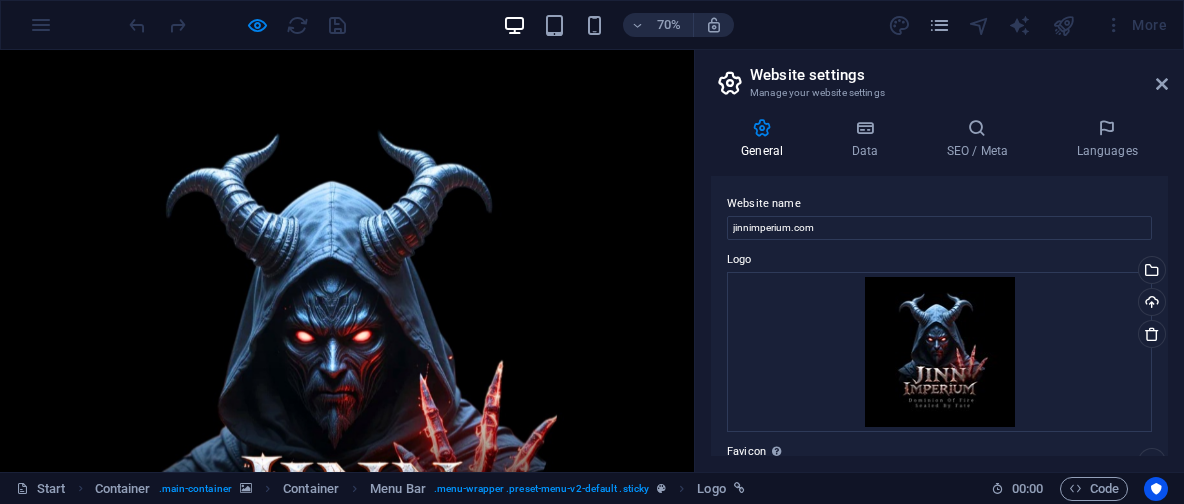 click at bounding box center [237, 25] 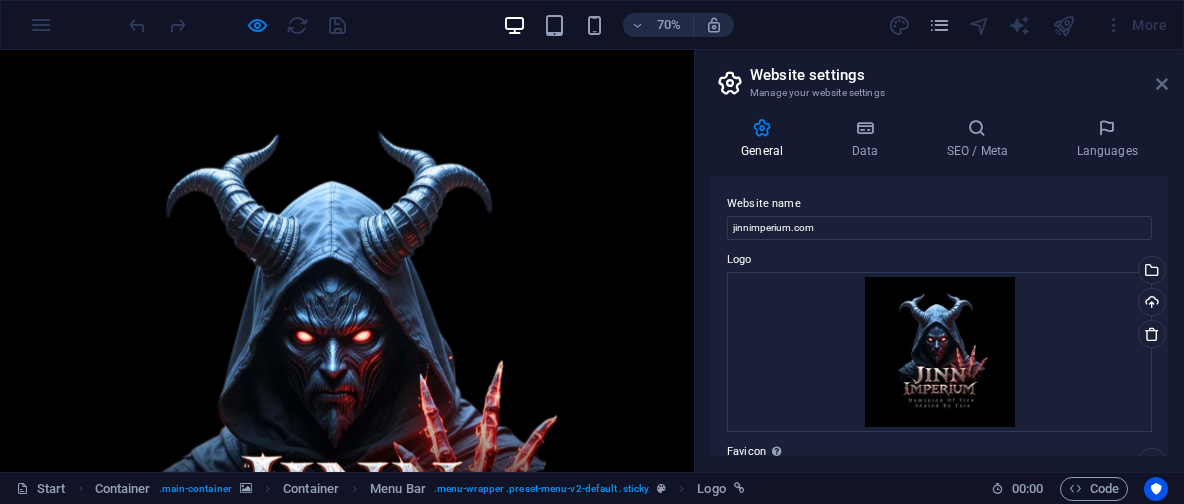 click at bounding box center (1162, 84) 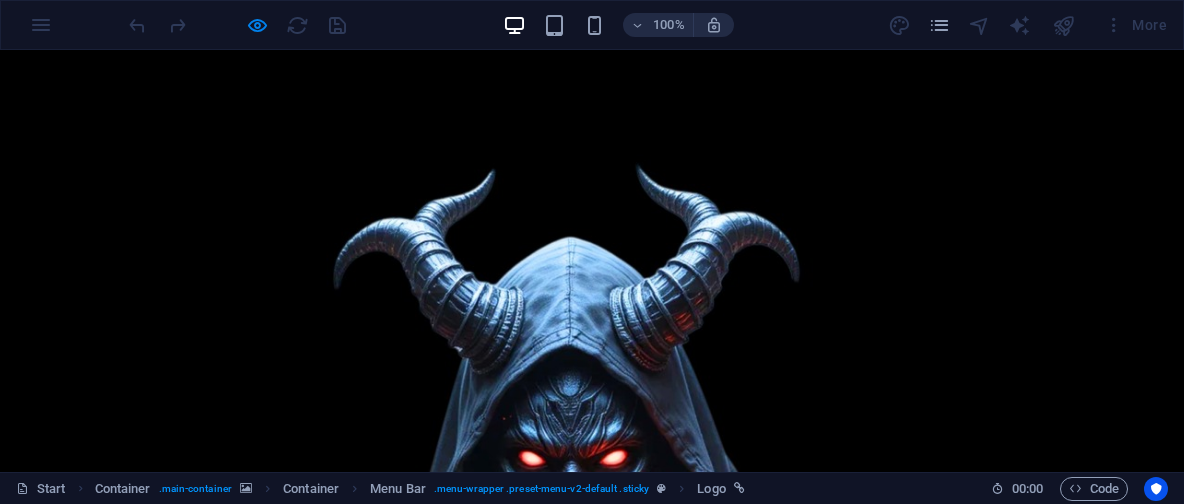 scroll, scrollTop: 1292, scrollLeft: 0, axis: vertical 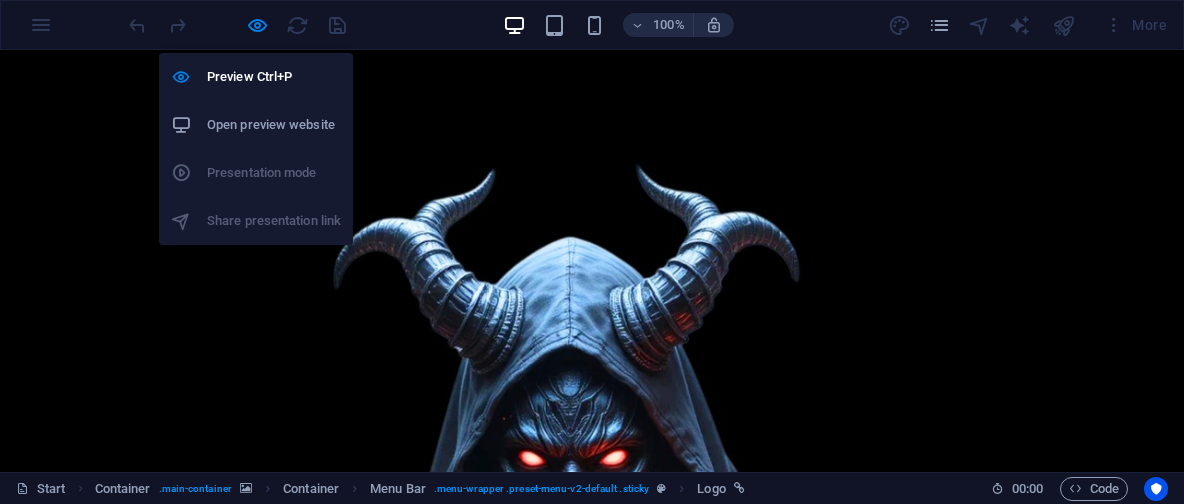click on "Open preview website" at bounding box center (274, 125) 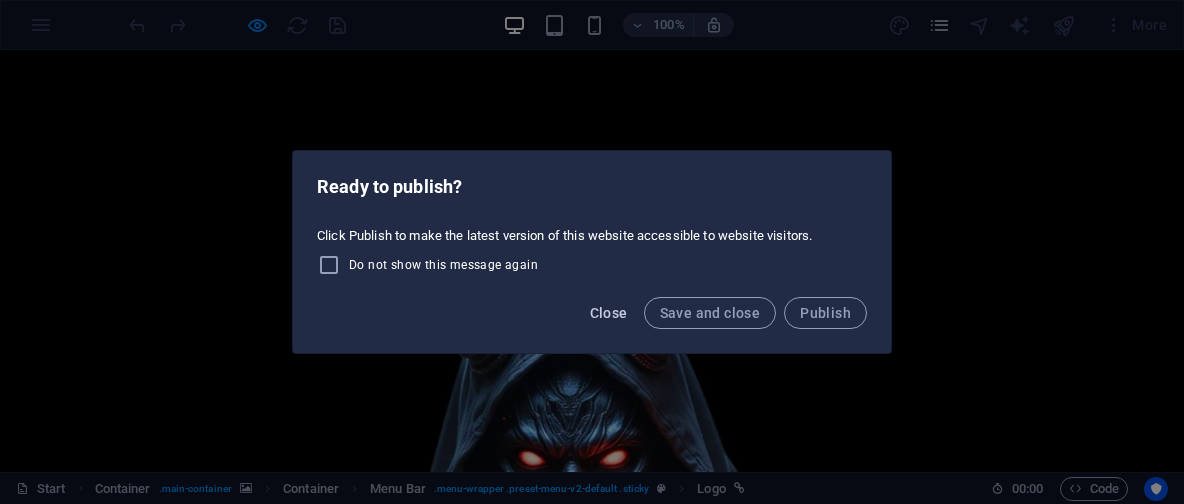 click on "Close" at bounding box center (609, 313) 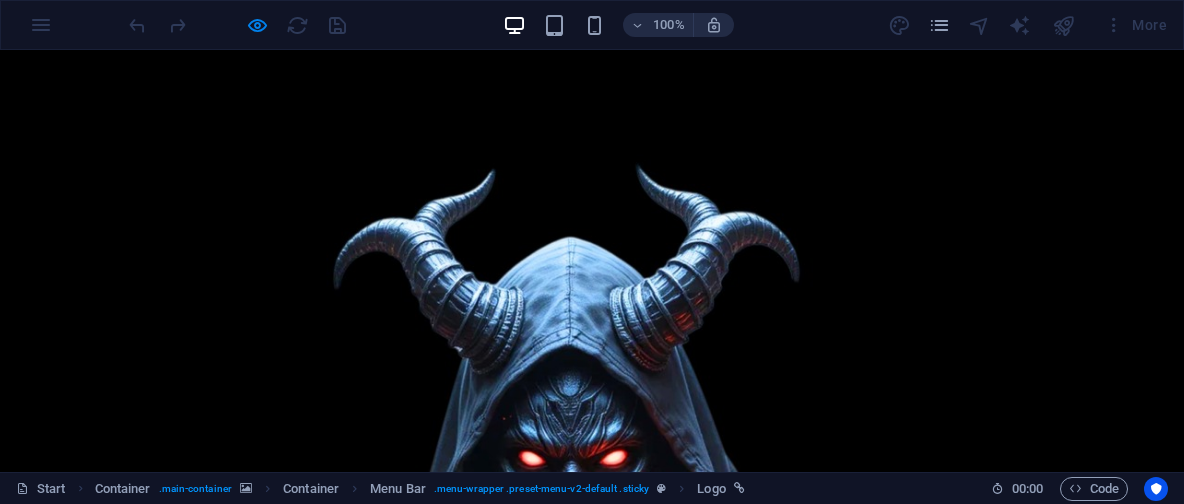 click on "100% More" at bounding box center [592, 25] 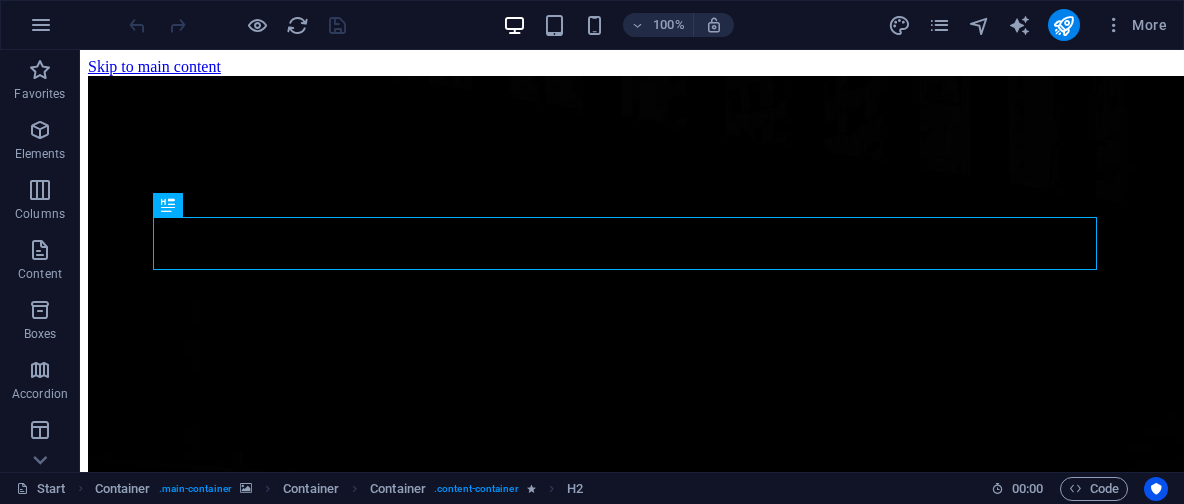 scroll, scrollTop: 0, scrollLeft: 0, axis: both 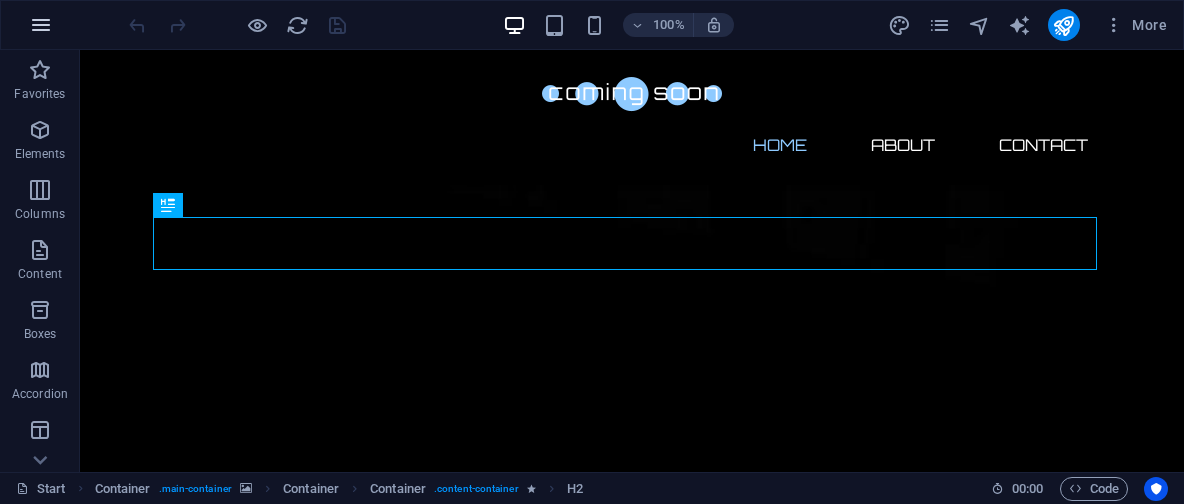 click at bounding box center [41, 25] 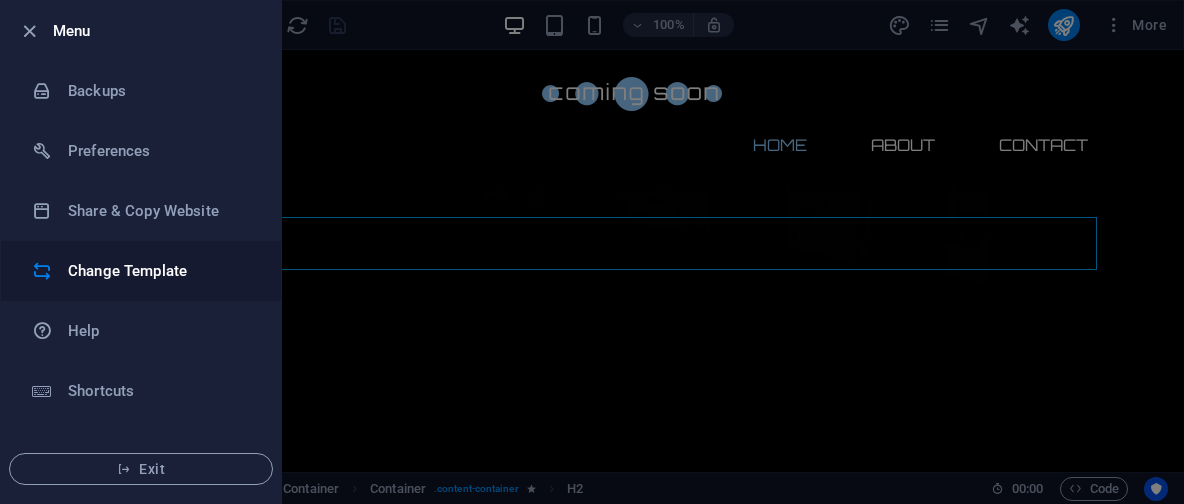 click on "Change Template" at bounding box center (160, 271) 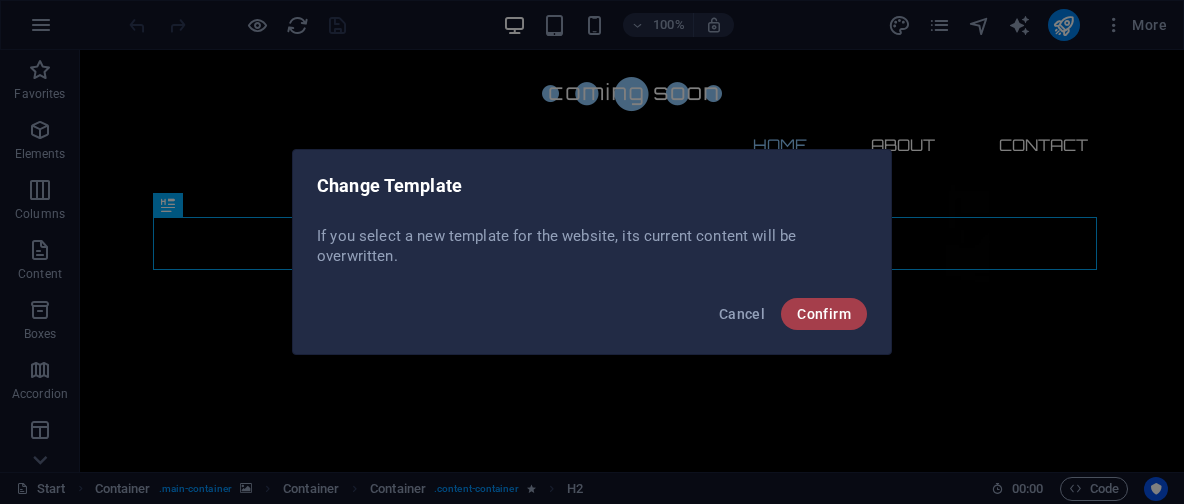 click on "Confirm" at bounding box center [824, 314] 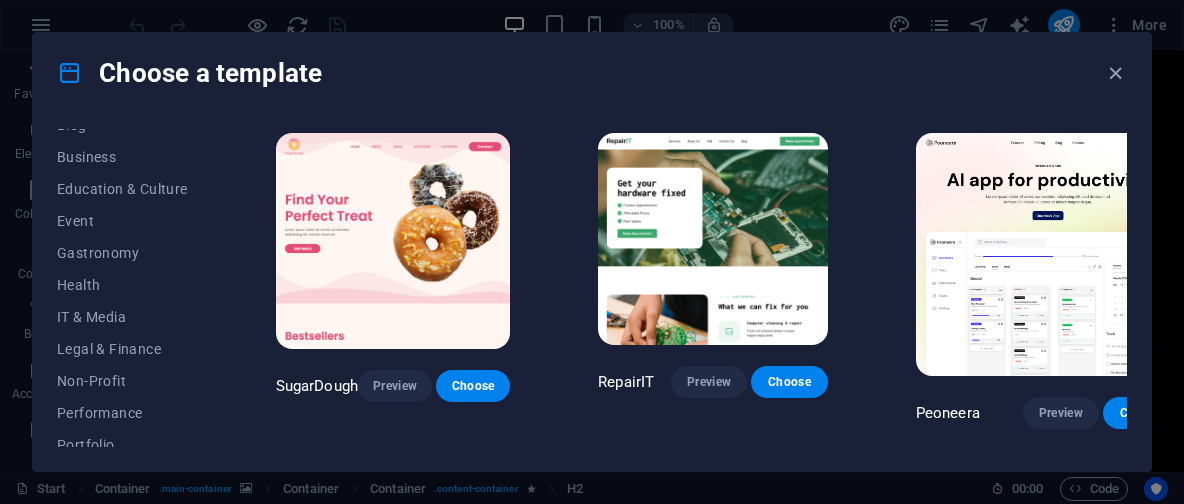 scroll, scrollTop: 481, scrollLeft: 0, axis: vertical 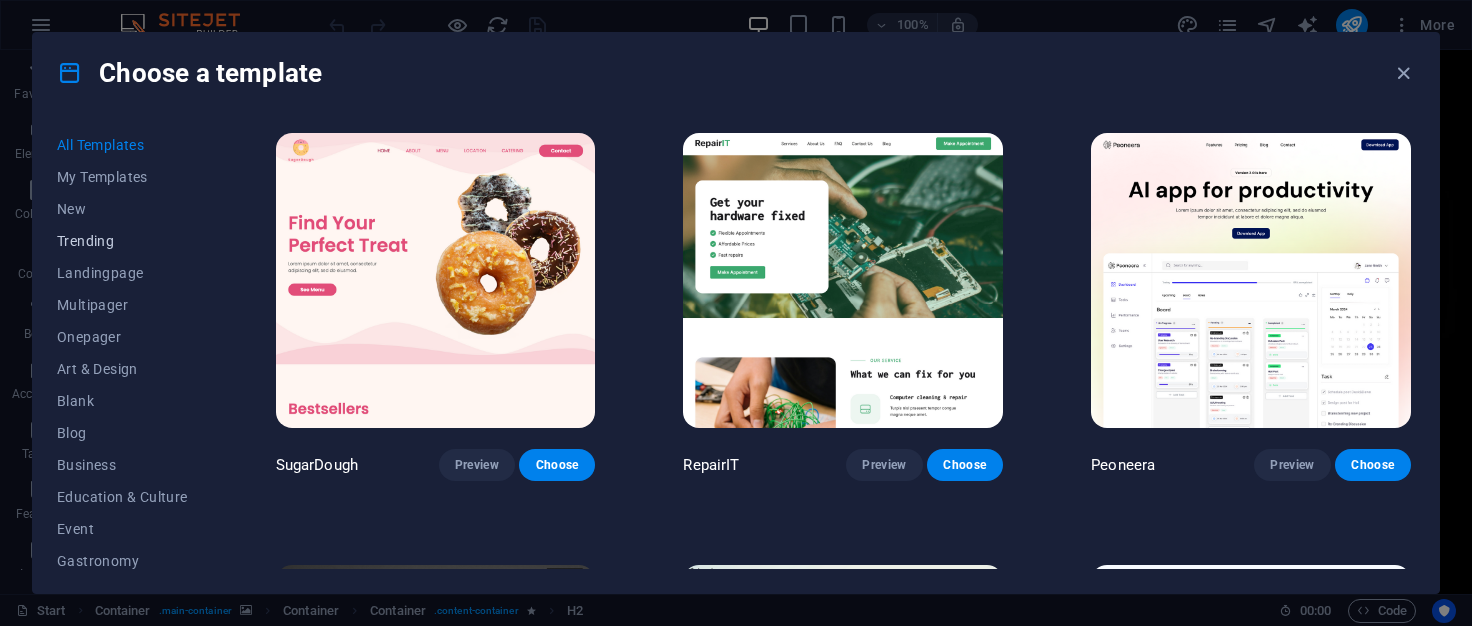 click on "Trending" at bounding box center [122, 241] 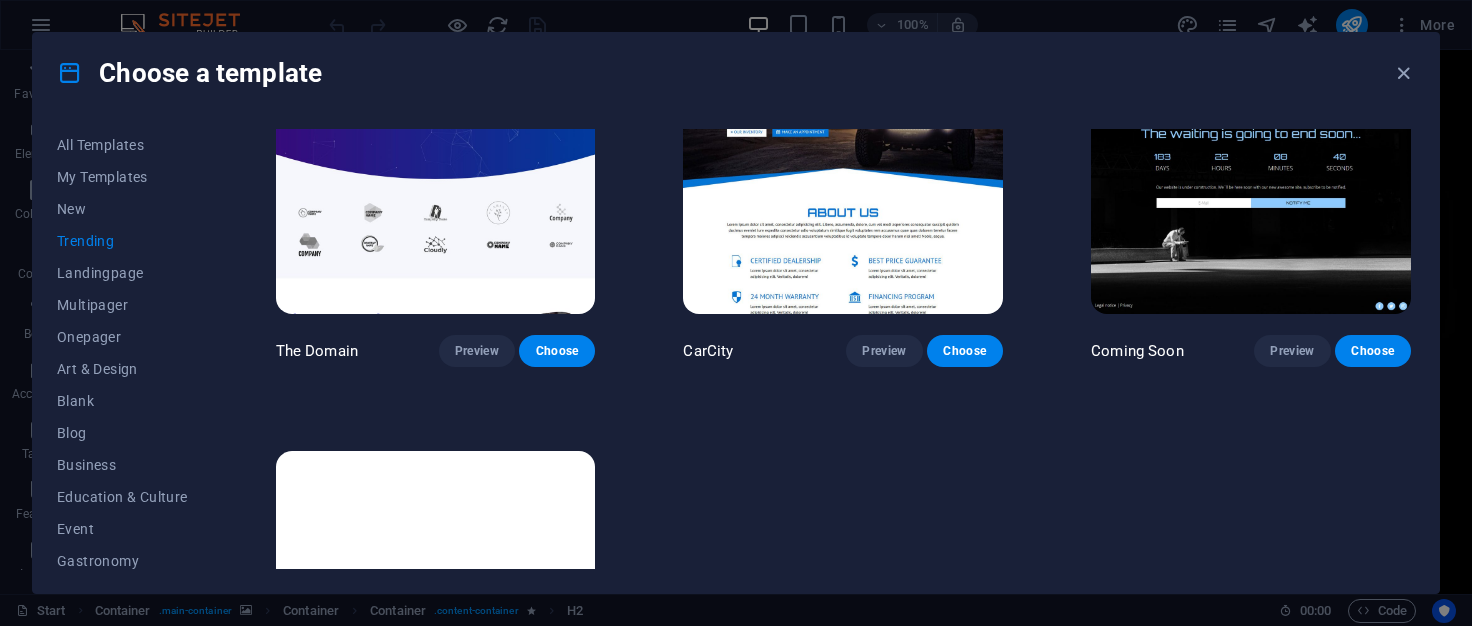 scroll, scrollTop: 1686, scrollLeft: 0, axis: vertical 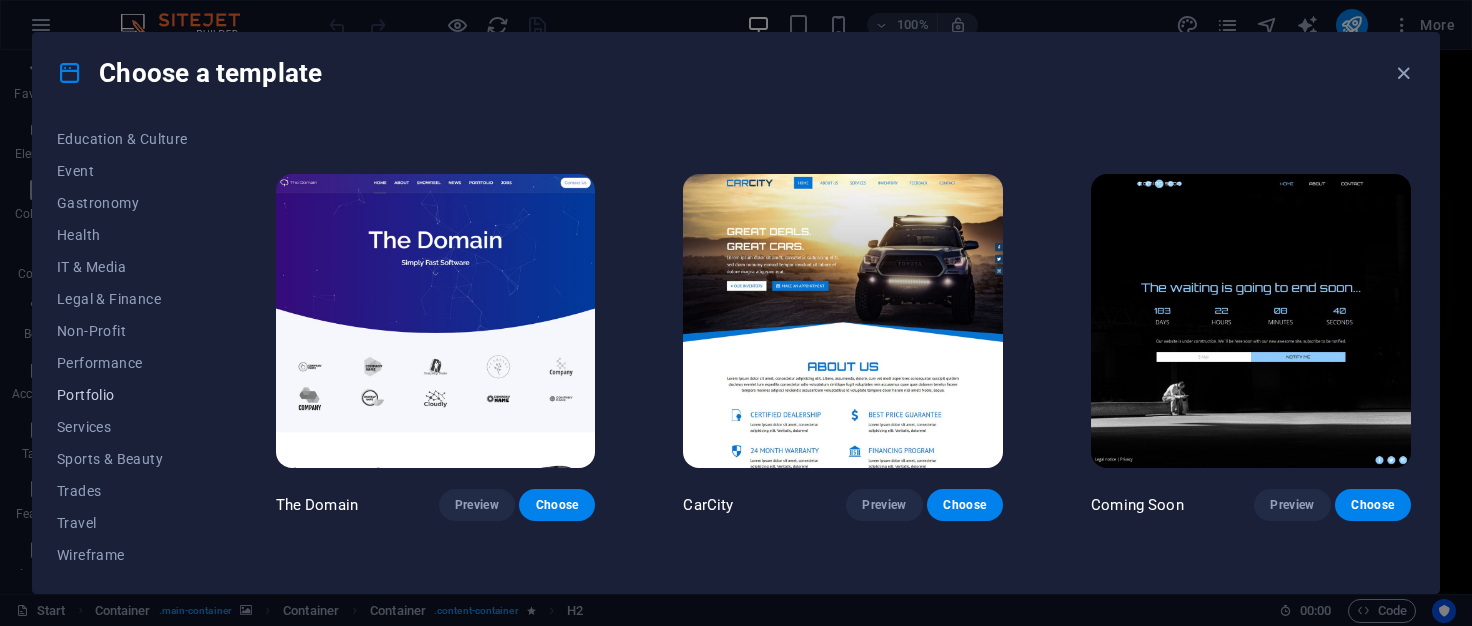 click on "Portfolio" at bounding box center [122, 395] 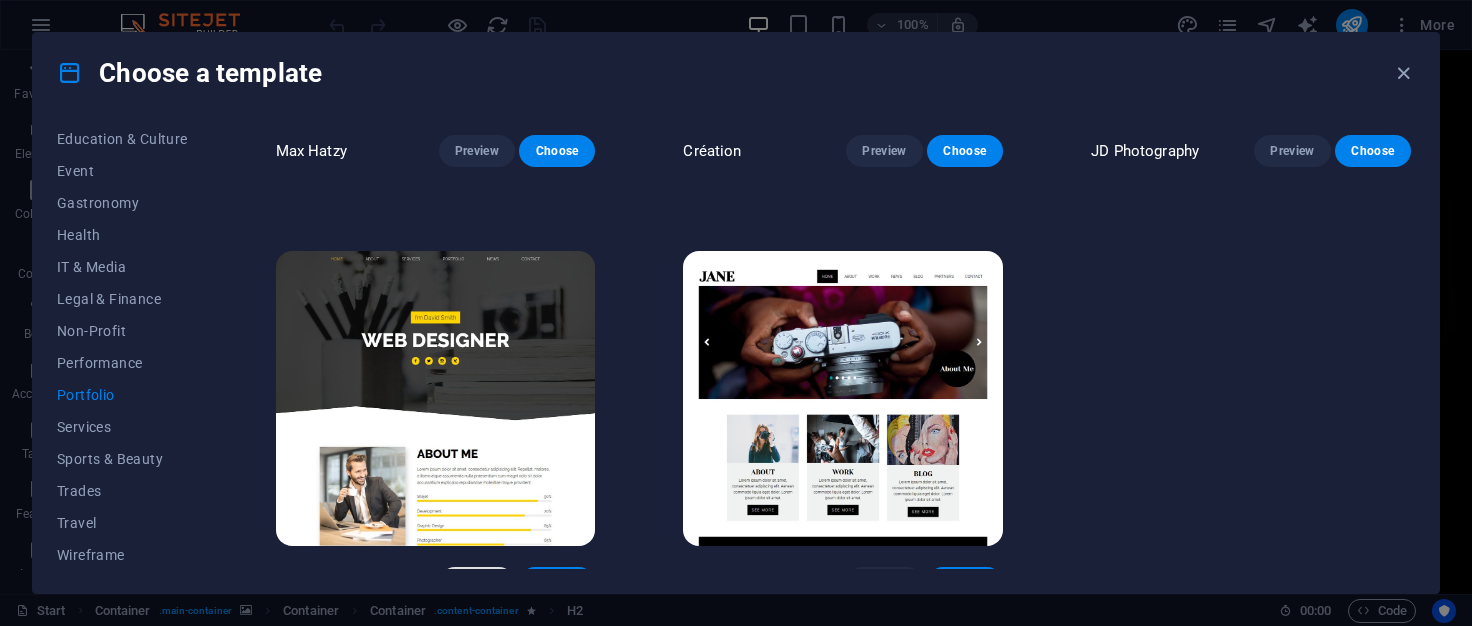 click on "Preview" at bounding box center (477, 583) 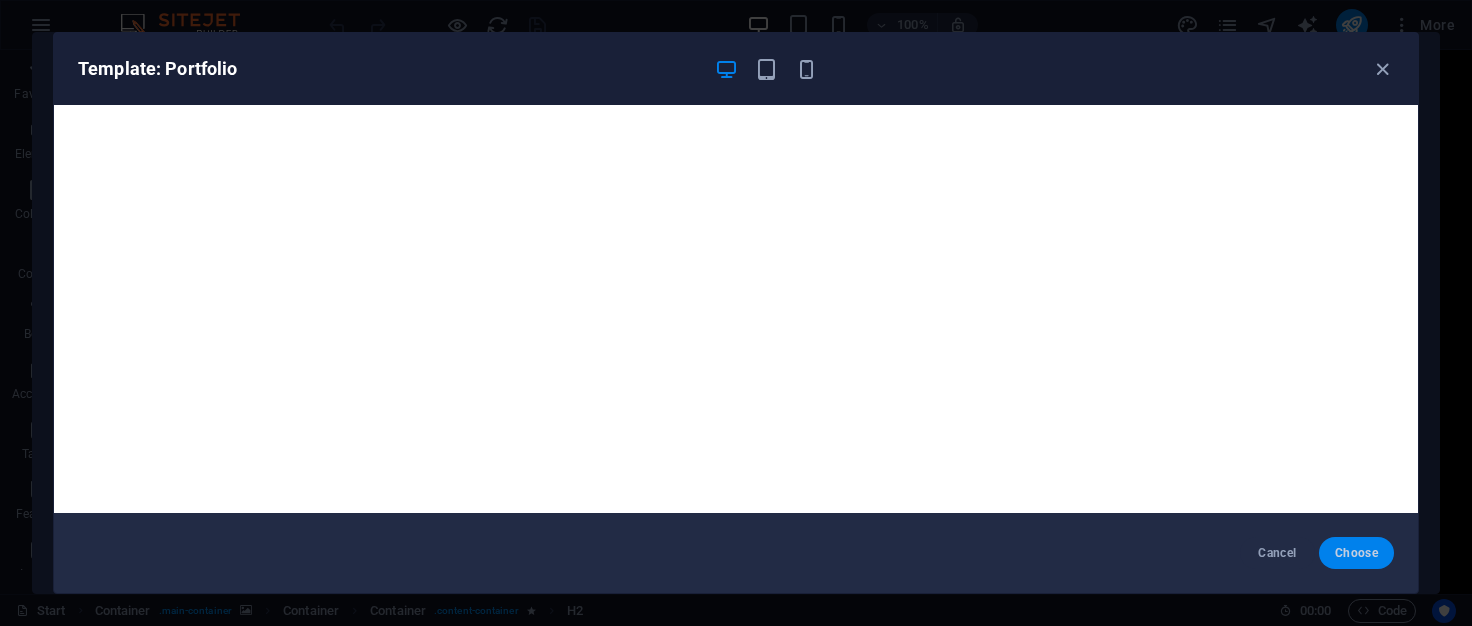 click on "Choose" at bounding box center [1356, 553] 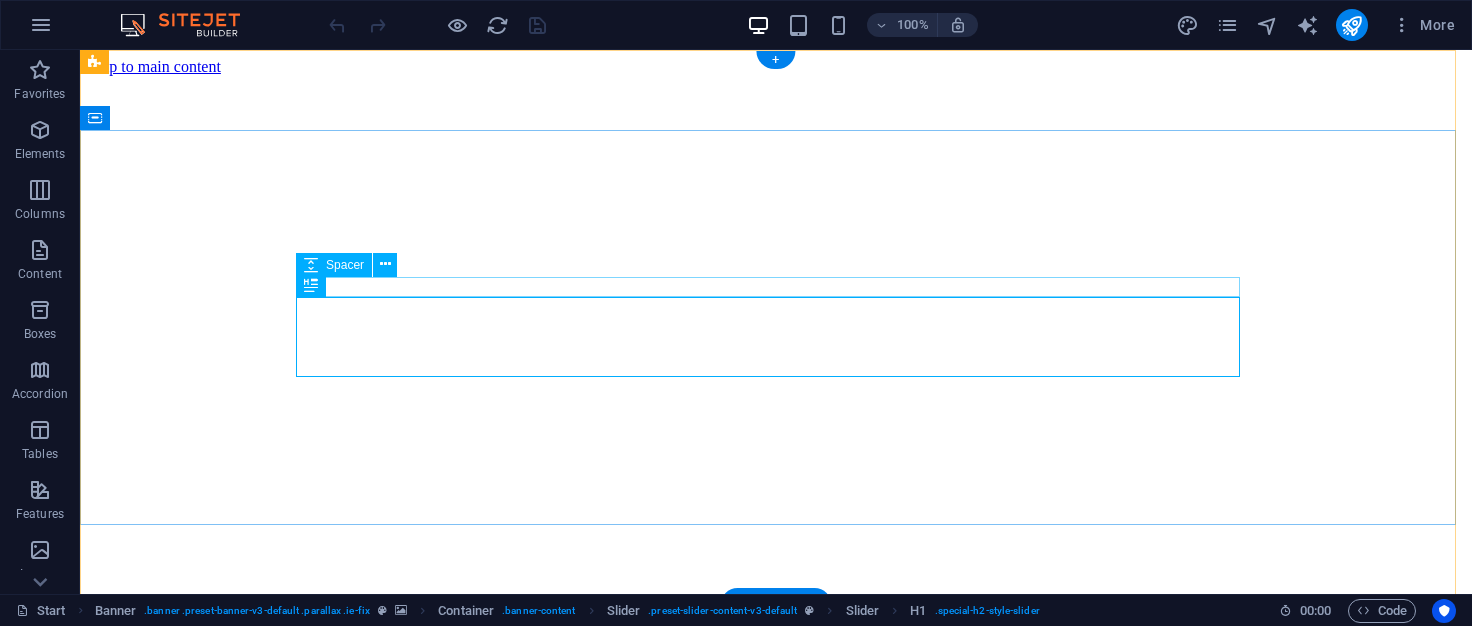 scroll, scrollTop: 0, scrollLeft: 0, axis: both 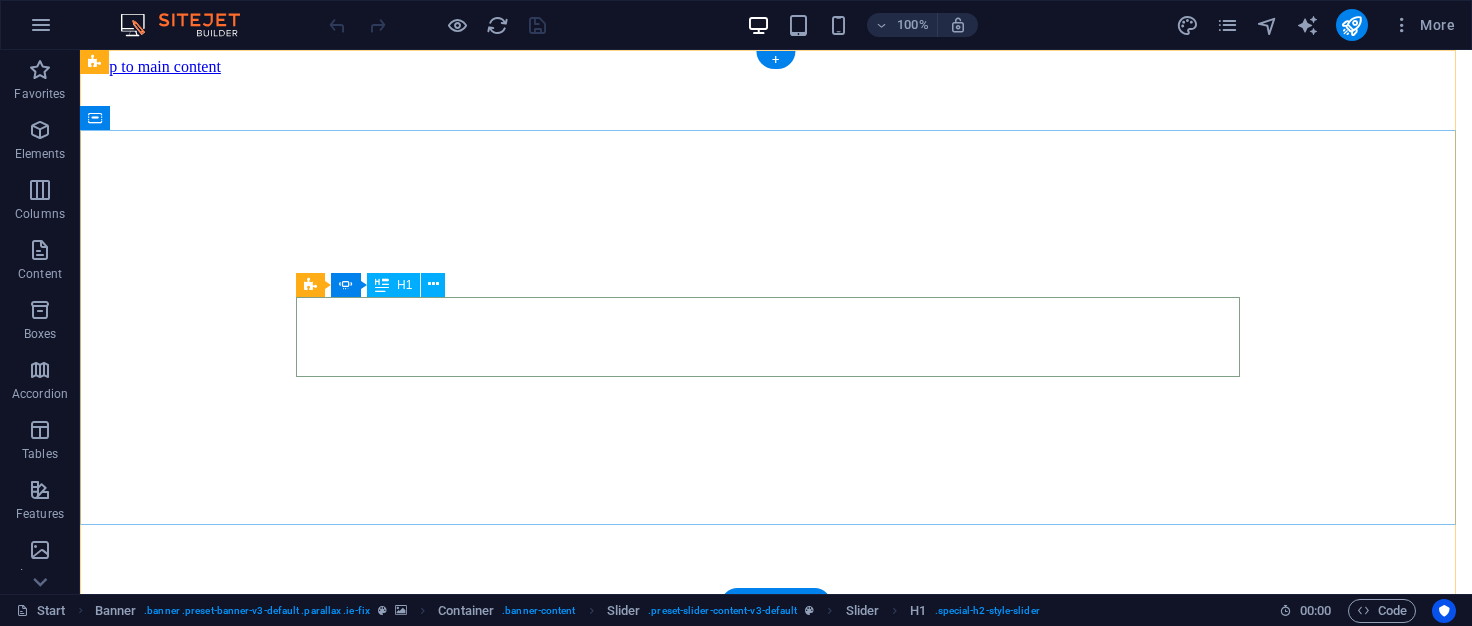 click on "Webdesigner" at bounding box center [560, 4726] 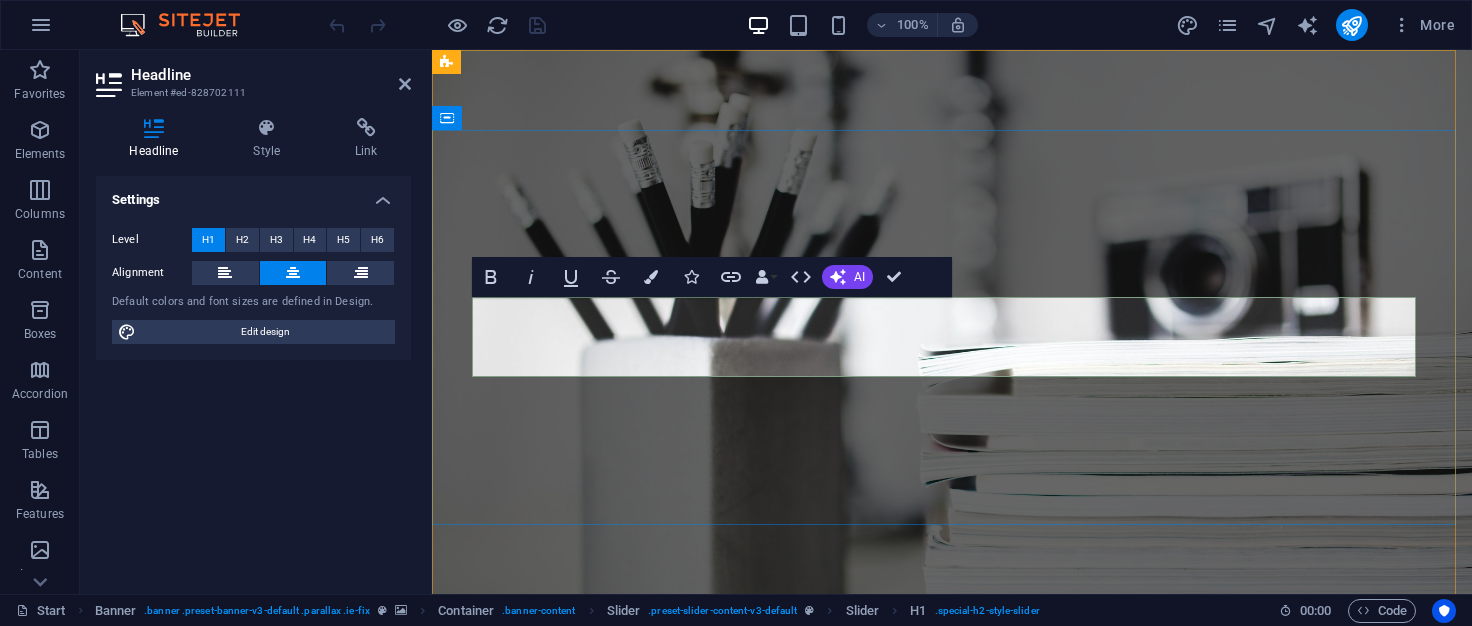 type 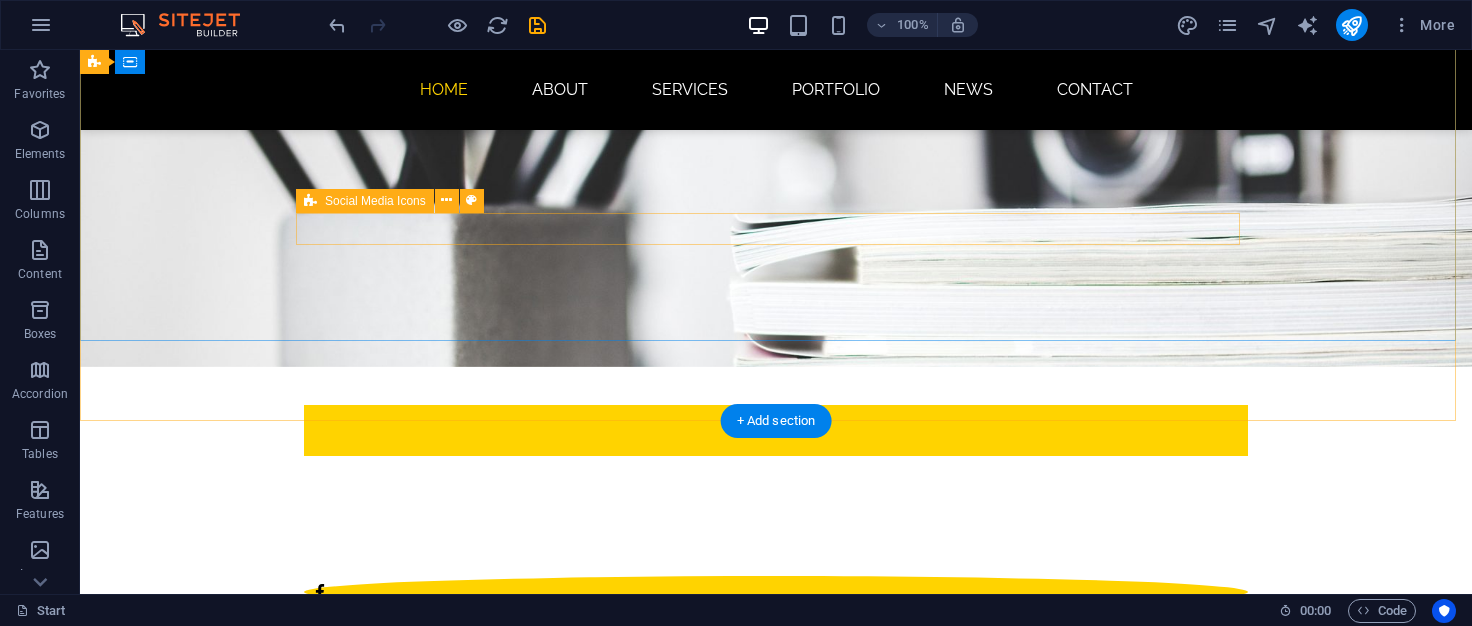 scroll, scrollTop: 0, scrollLeft: 0, axis: both 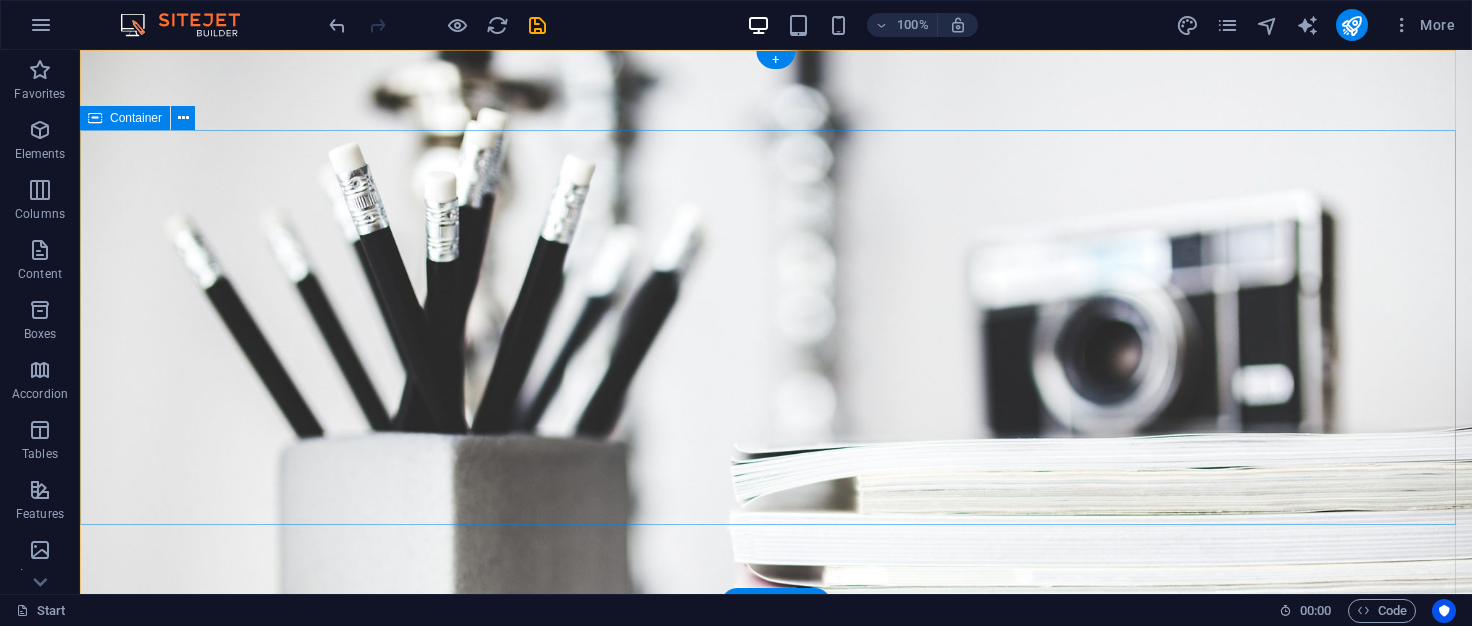 click on "I'm    [FIRST]  [OCCUPATION]" at bounding box center [776, 934] 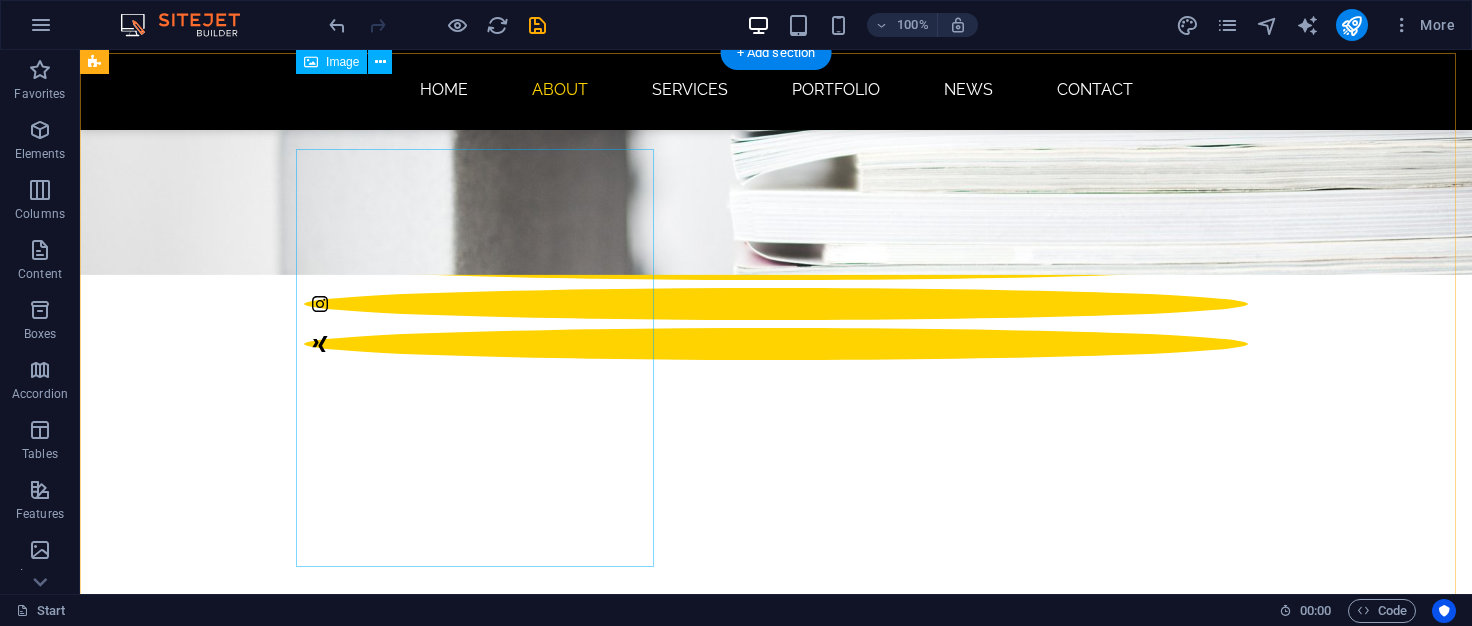 scroll, scrollTop: 552, scrollLeft: 0, axis: vertical 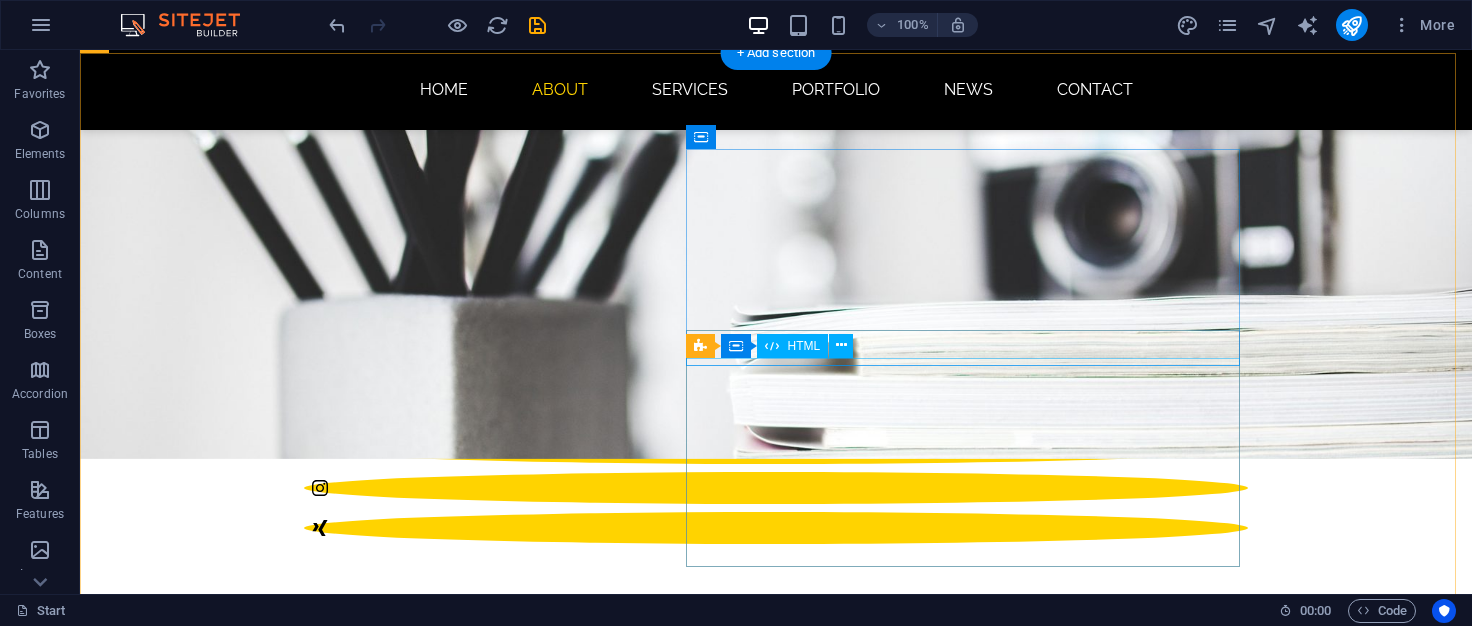click at bounding box center (568, 1727) 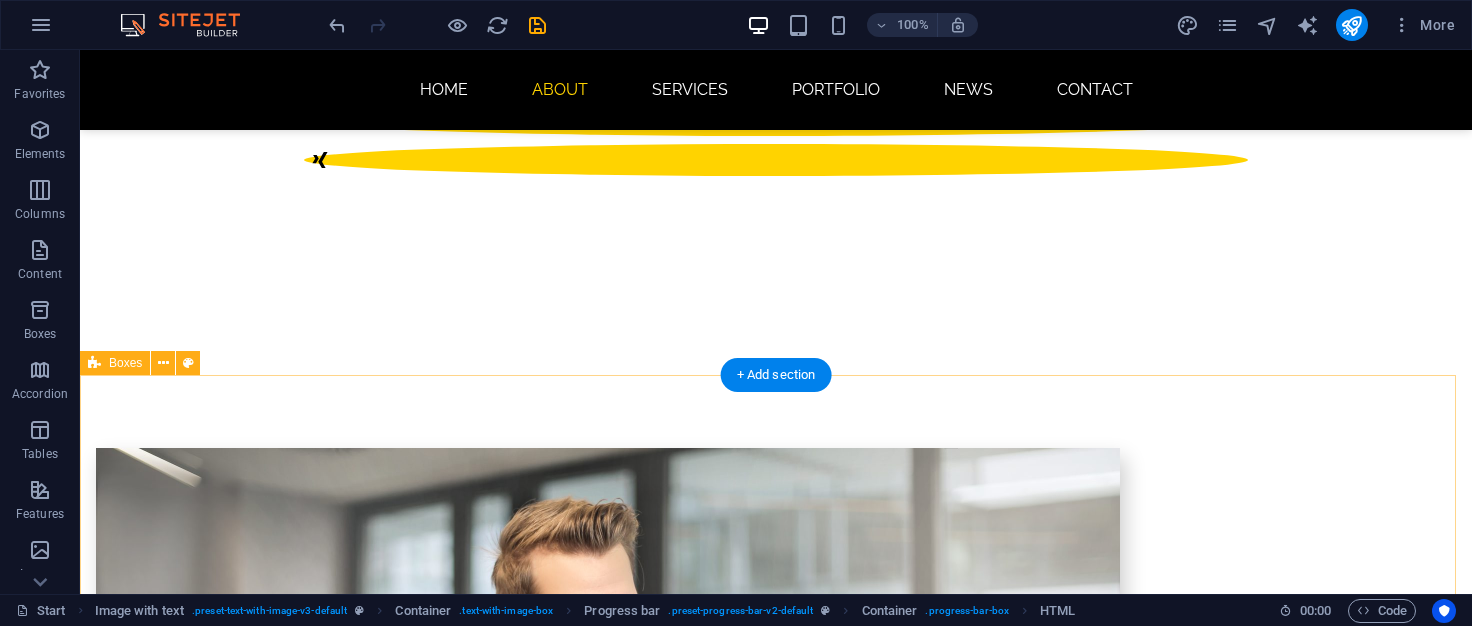 scroll, scrollTop: 1104, scrollLeft: 0, axis: vertical 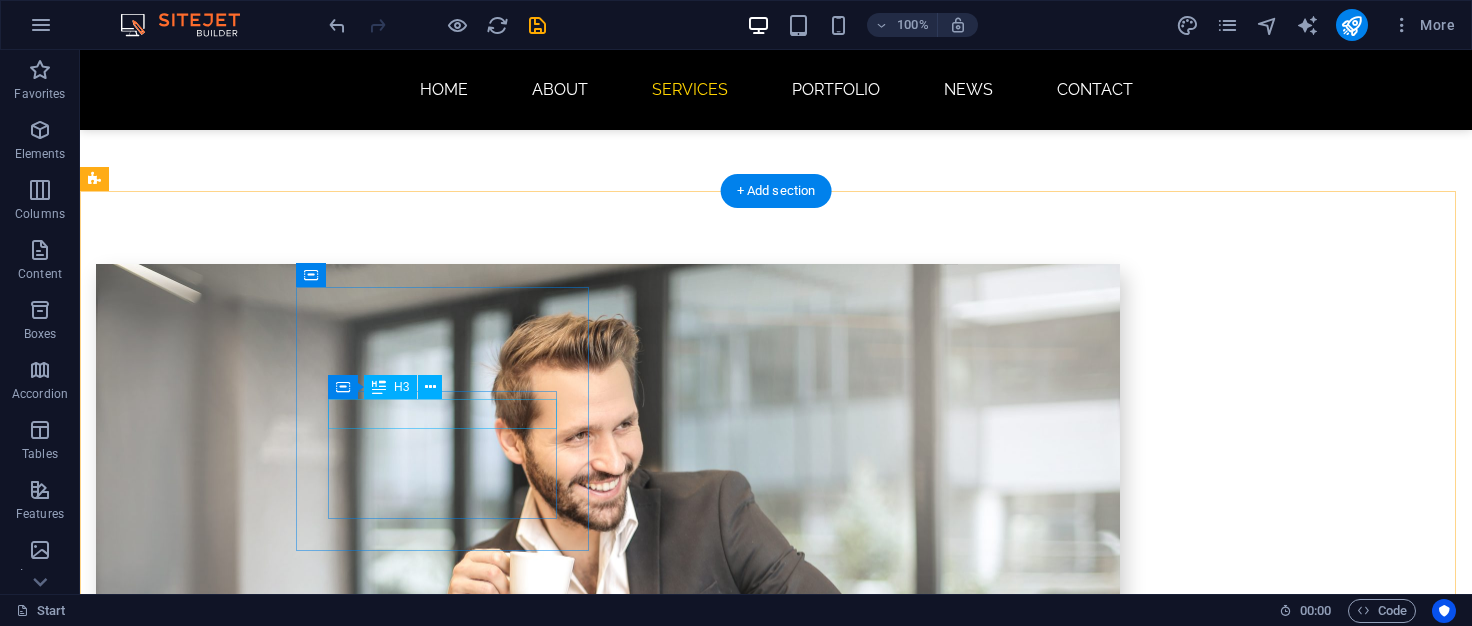 click on "Webdesign" at bounding box center (242, 1861) 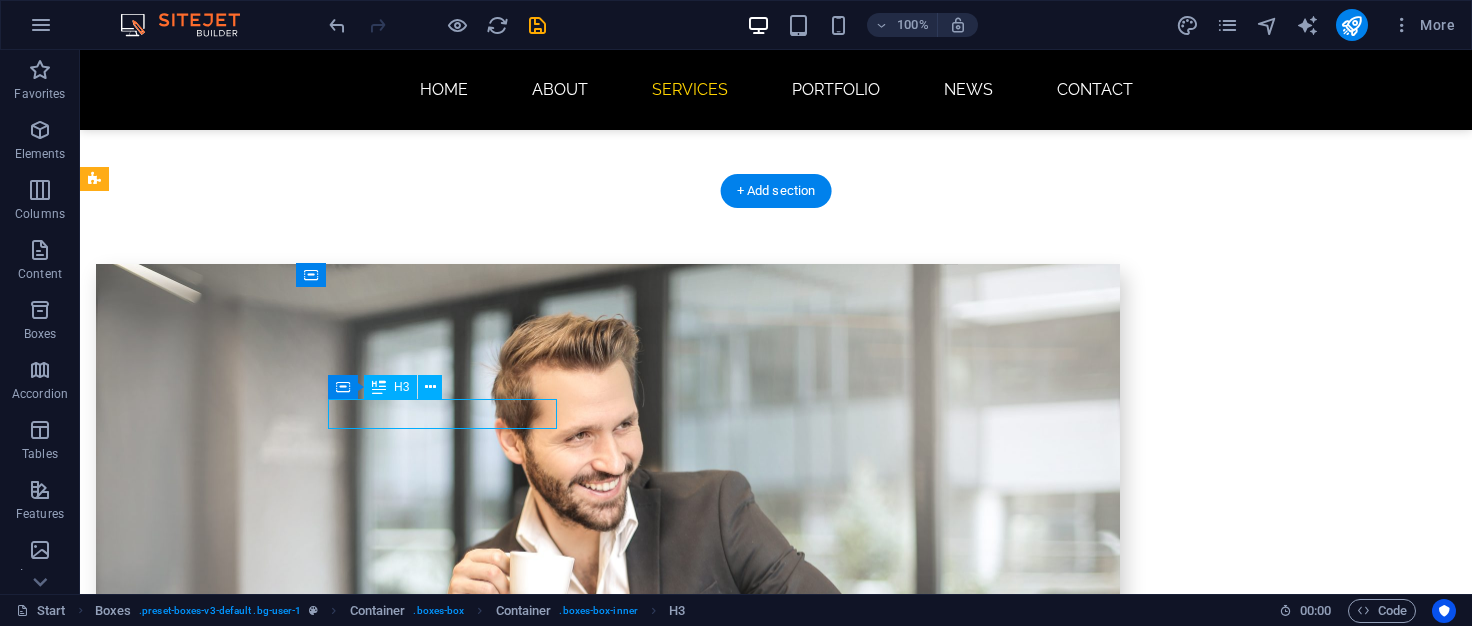 click on "Webdesign" at bounding box center (242, 1861) 